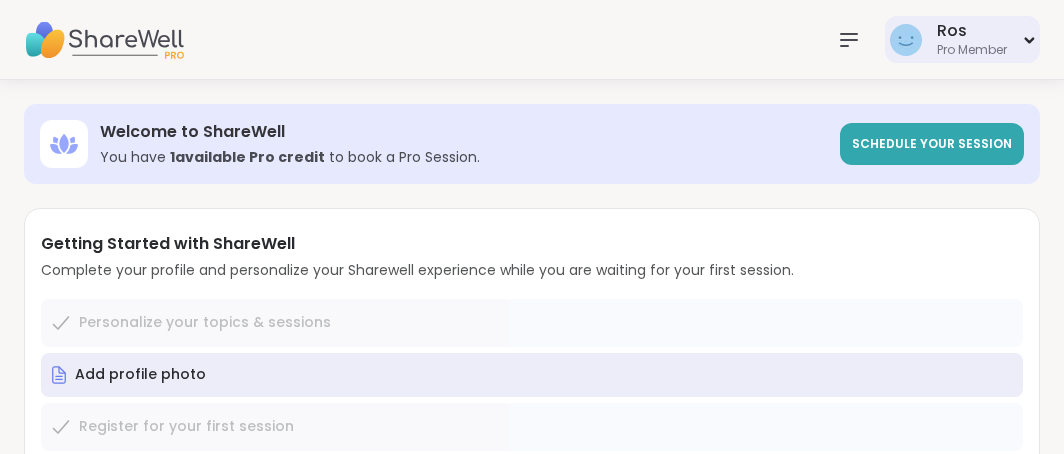 scroll, scrollTop: 0, scrollLeft: 0, axis: both 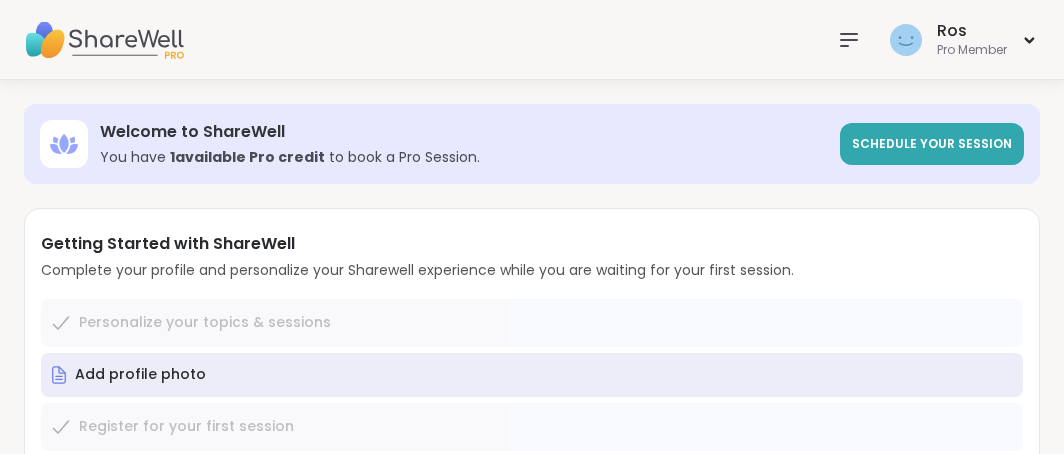 click 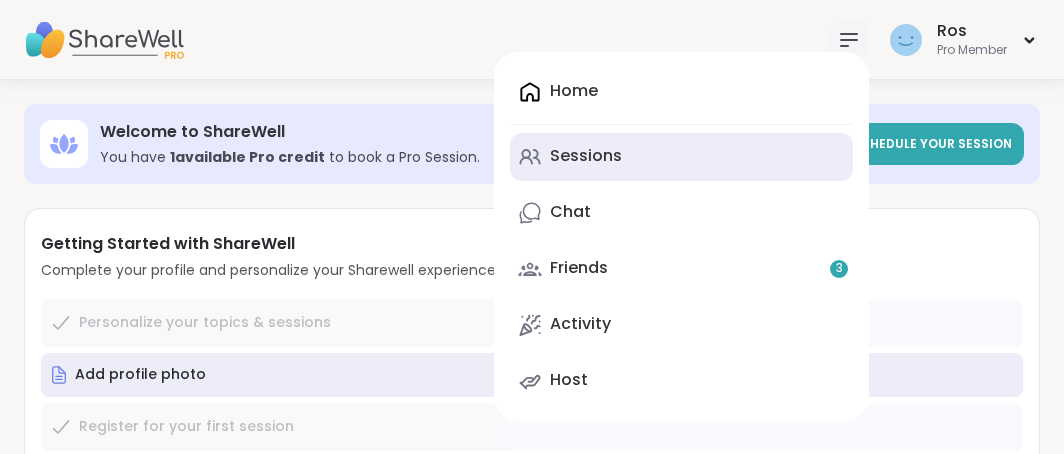 click on "Sessions" at bounding box center [586, 156] 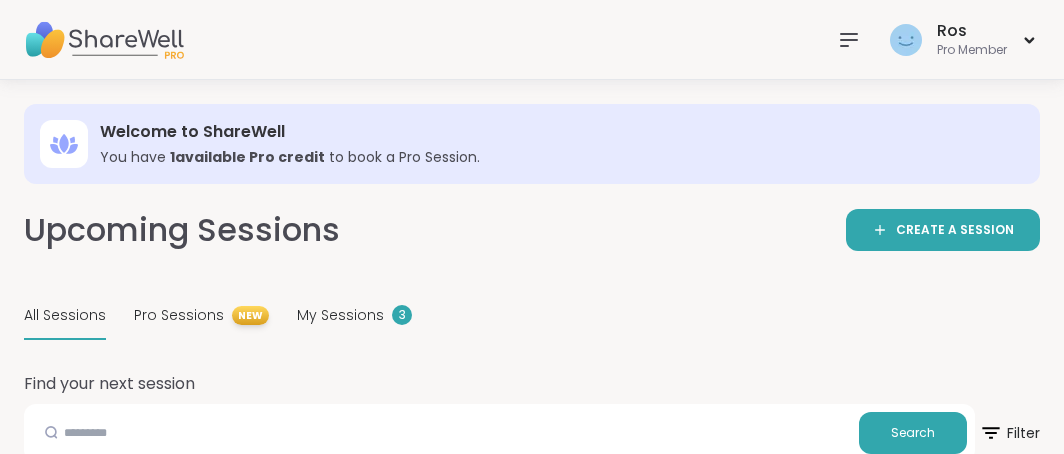 click 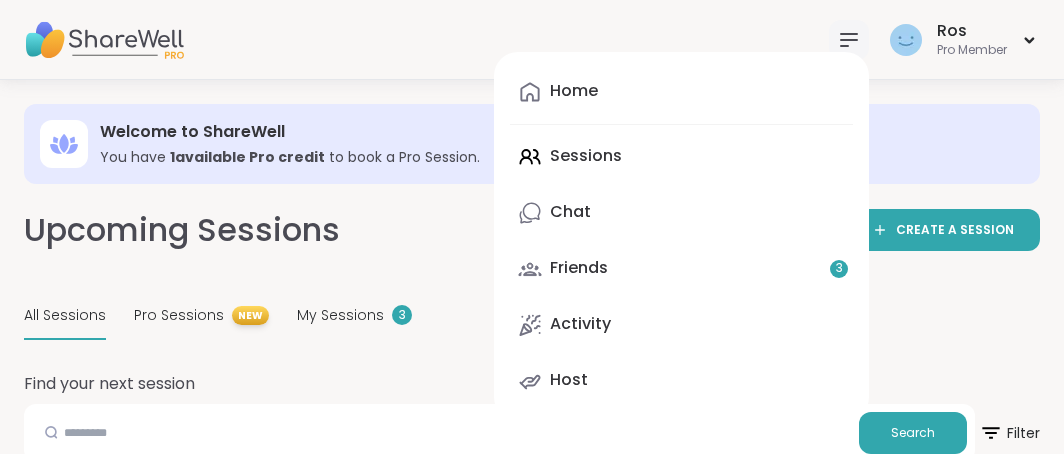 click on "Home Sessions Chat Friends 3 Activity Host" at bounding box center [681, 236] 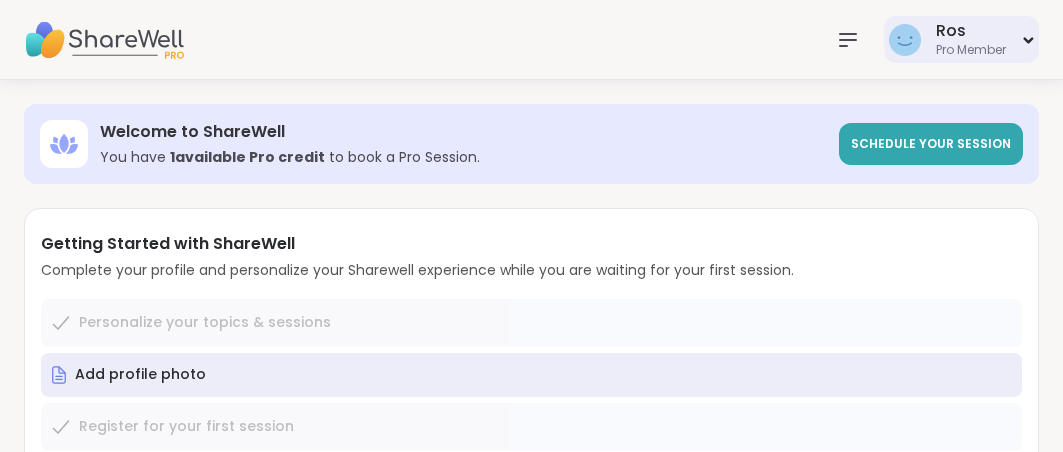 scroll, scrollTop: 0, scrollLeft: 0, axis: both 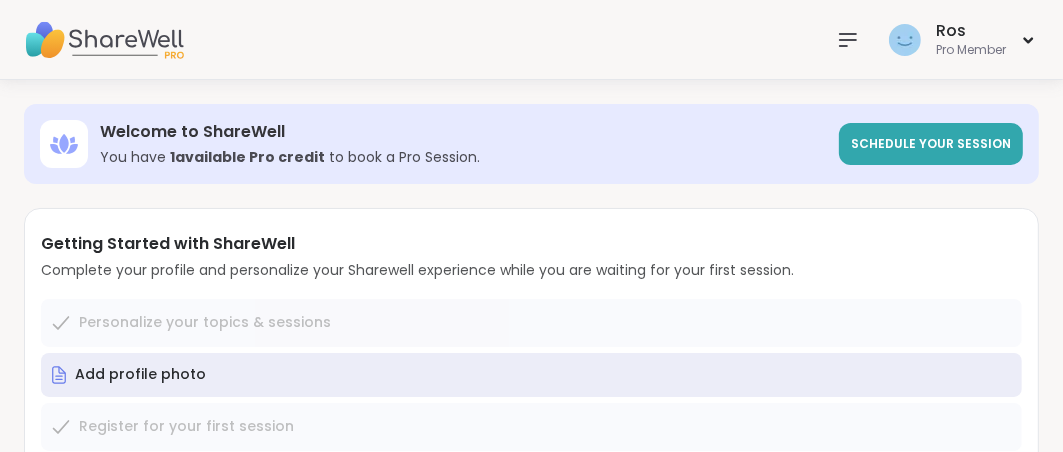 click 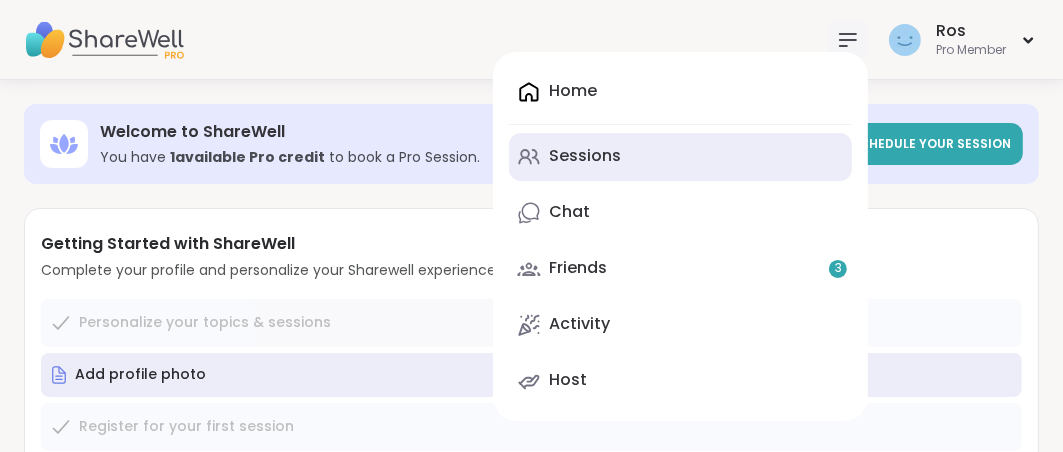 click on "Sessions" at bounding box center (585, 156) 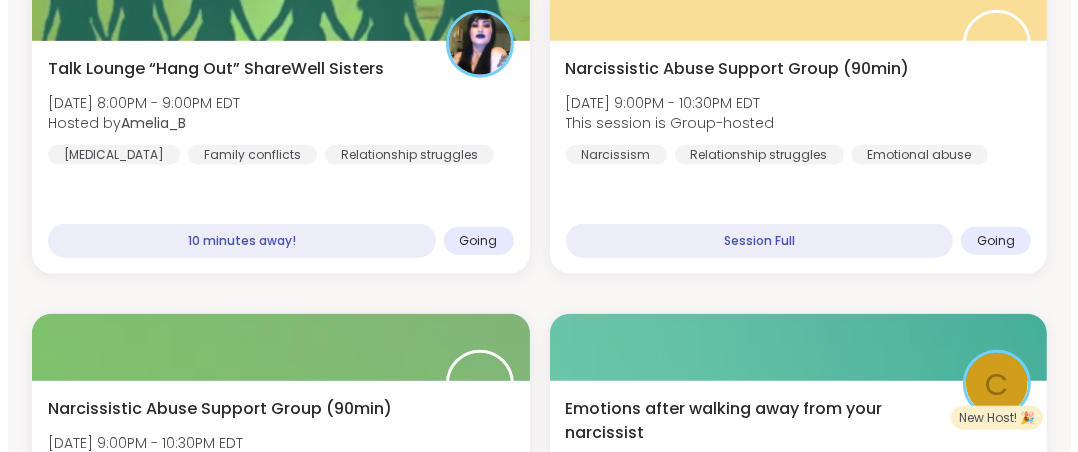 scroll, scrollTop: 1438, scrollLeft: 0, axis: vertical 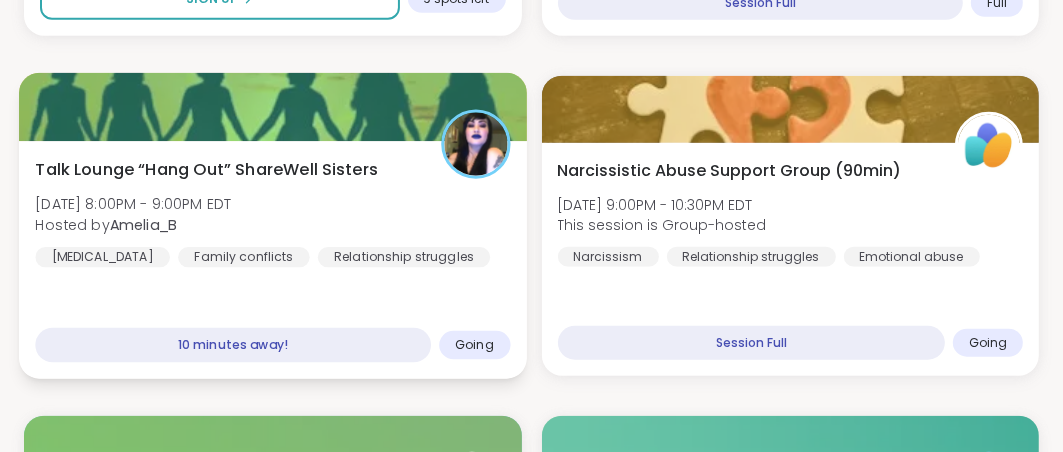click at bounding box center (272, 107) 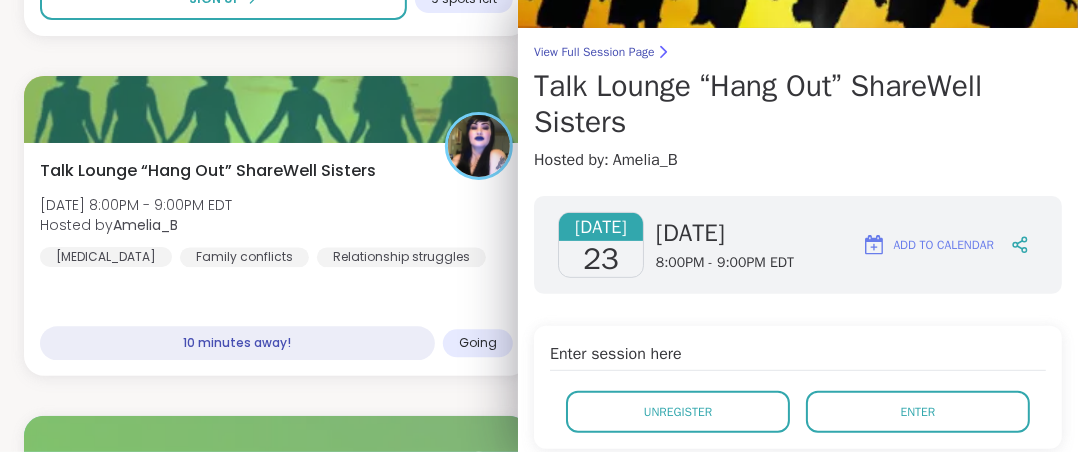 scroll, scrollTop: 180, scrollLeft: 0, axis: vertical 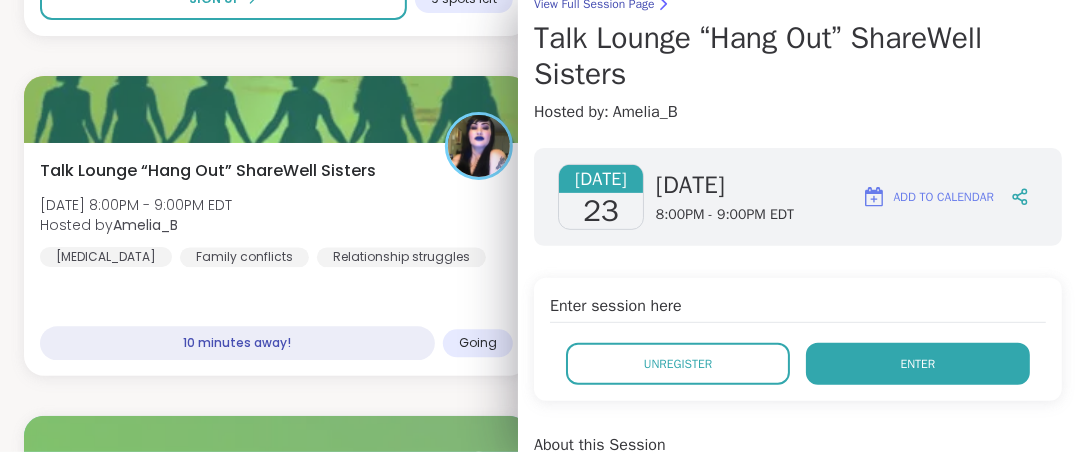 click on "Enter" at bounding box center (918, 364) 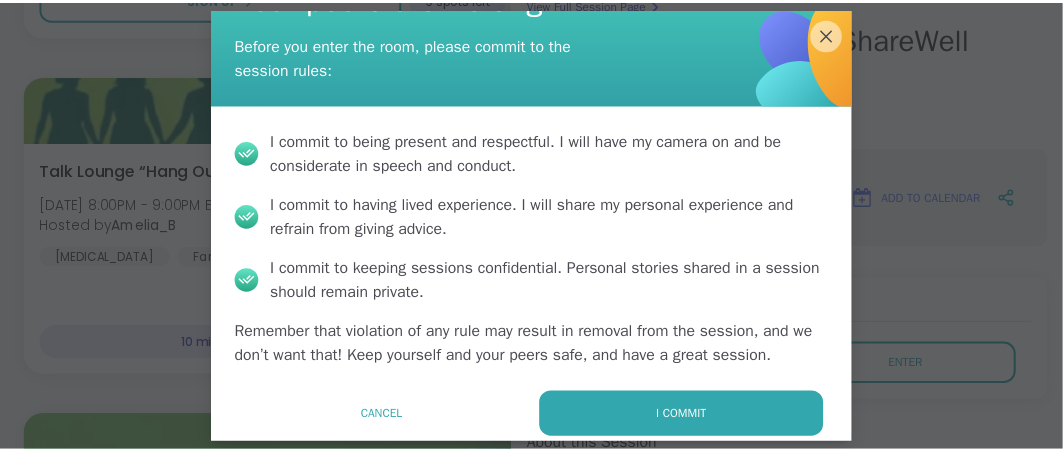 scroll, scrollTop: 75, scrollLeft: 0, axis: vertical 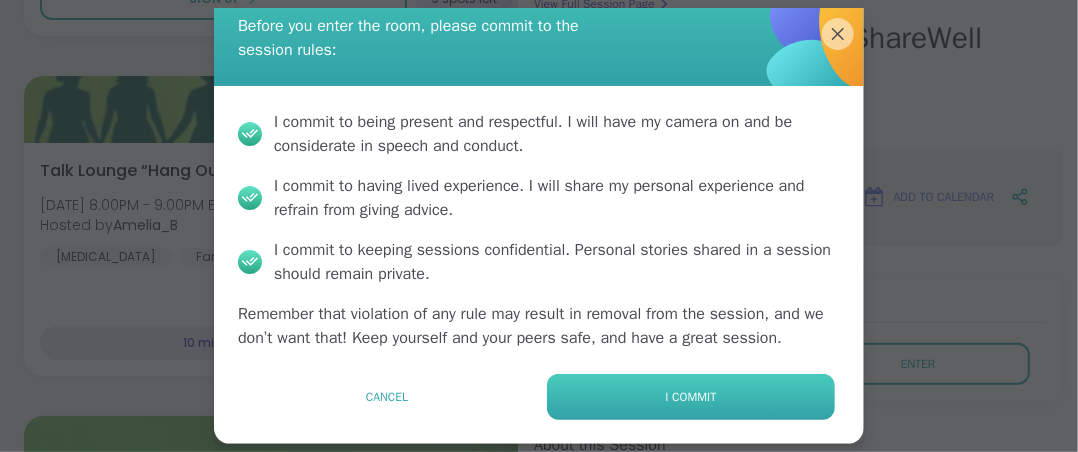 click on "I commit" at bounding box center [691, 397] 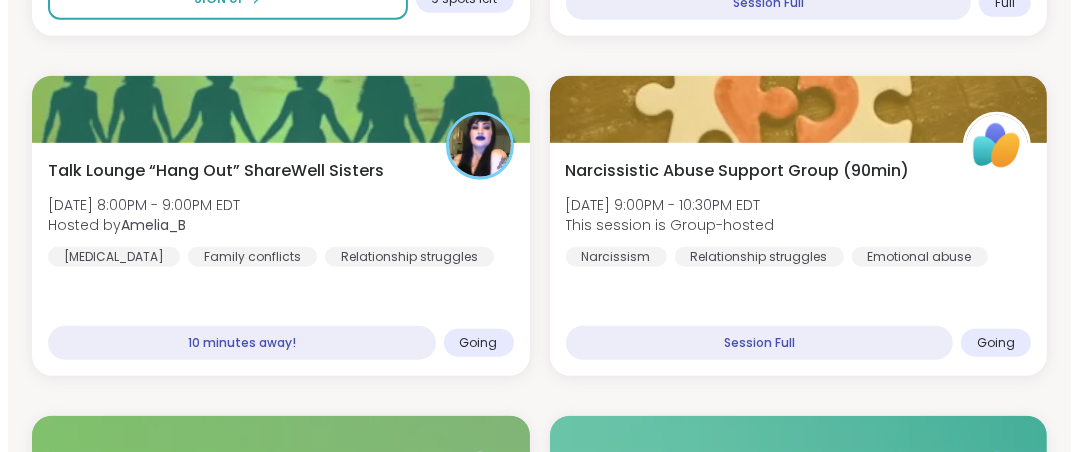 scroll, scrollTop: 0, scrollLeft: 0, axis: both 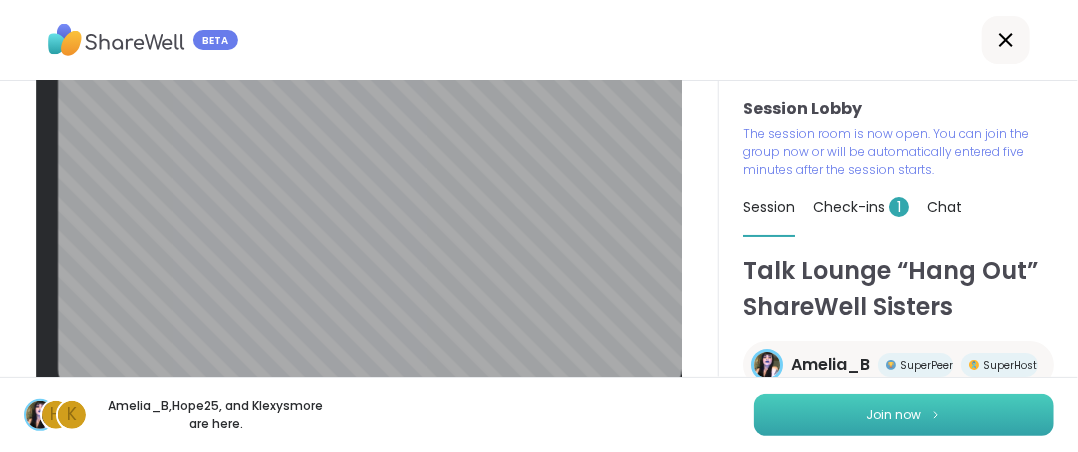 click on "Join now" at bounding box center (894, 415) 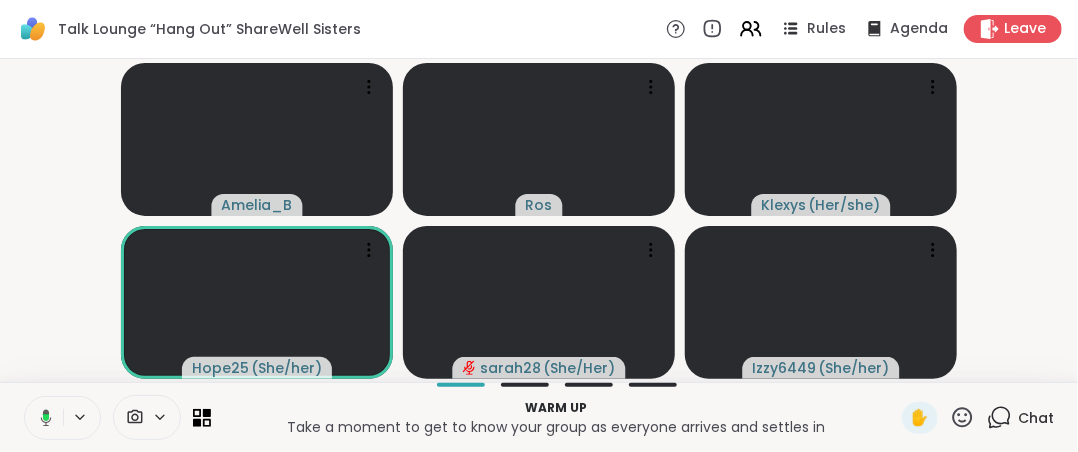 click at bounding box center (42, 418) 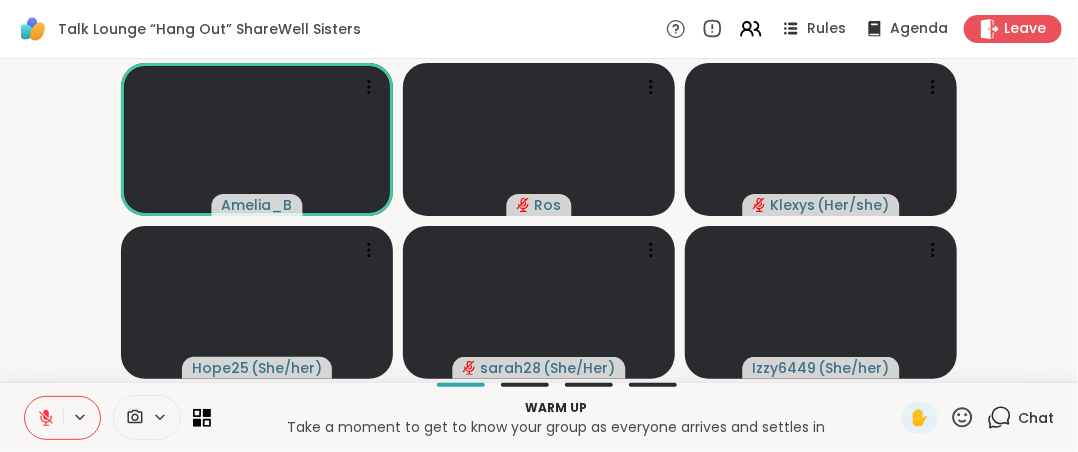 click 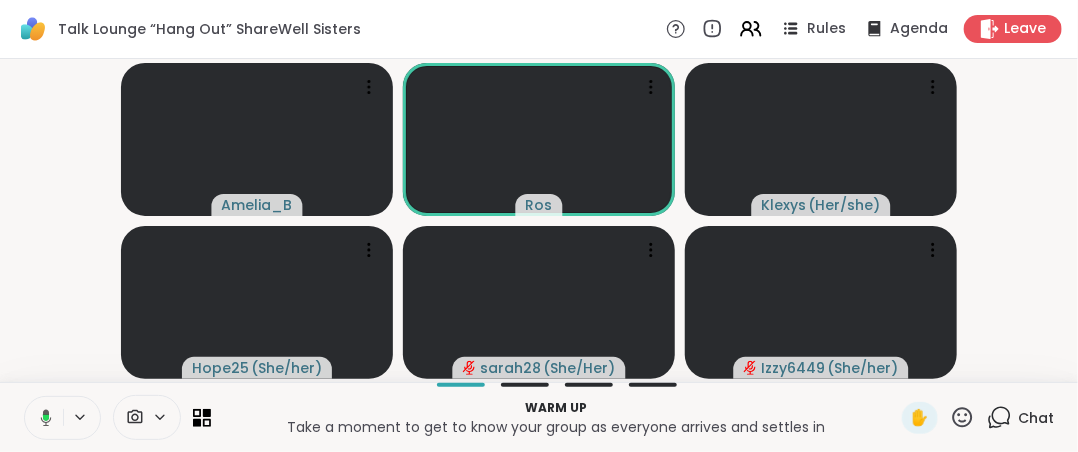 click 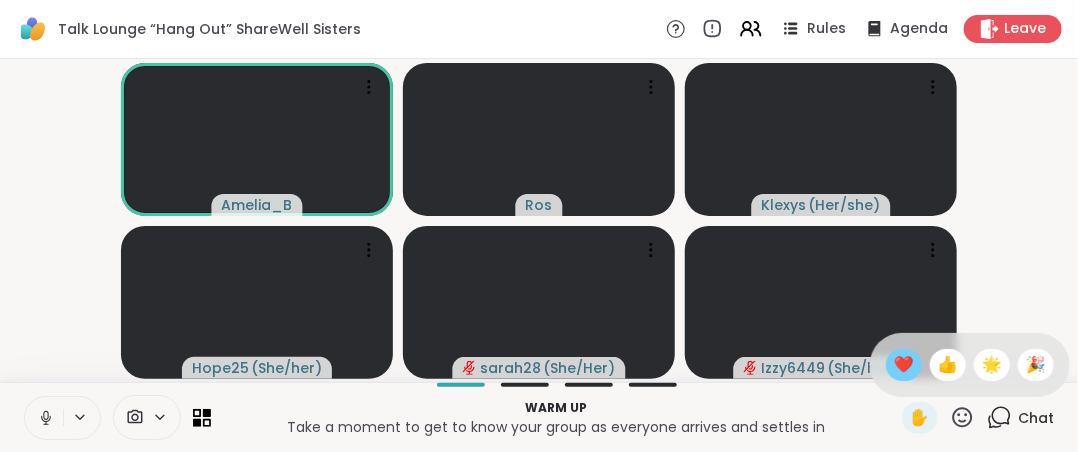 click on "❤️" at bounding box center [904, 365] 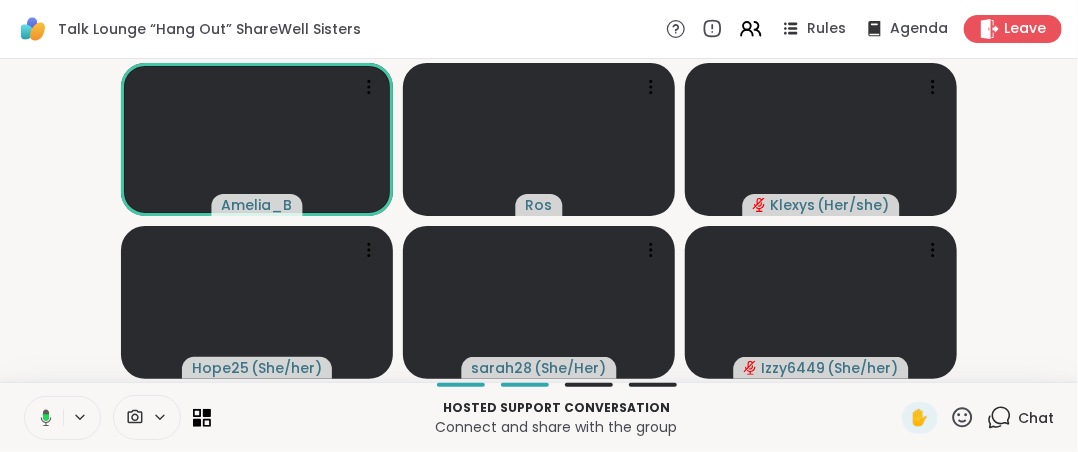 click 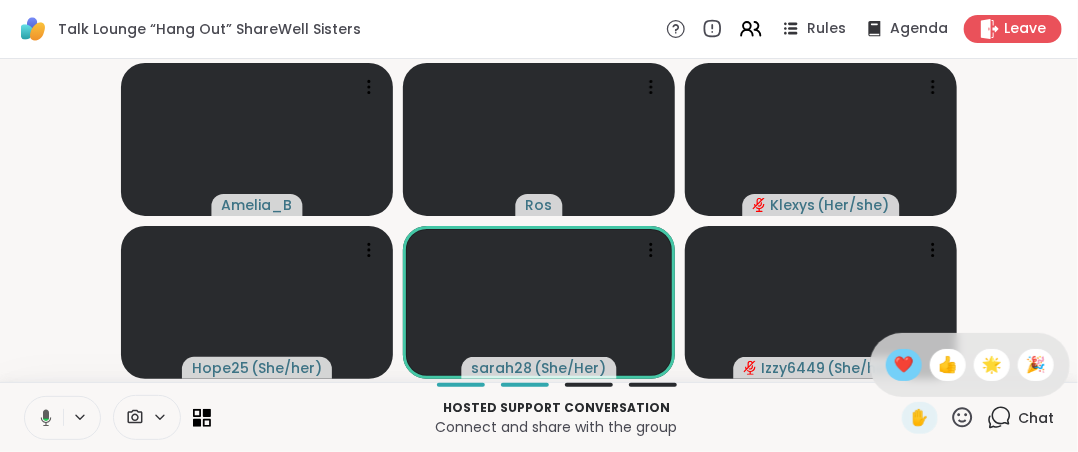click on "❤️" at bounding box center [904, 365] 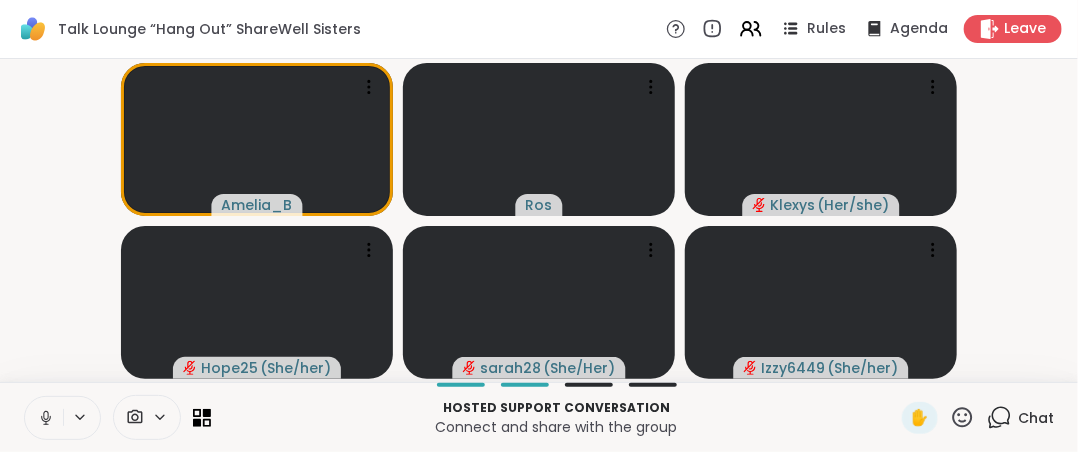 click 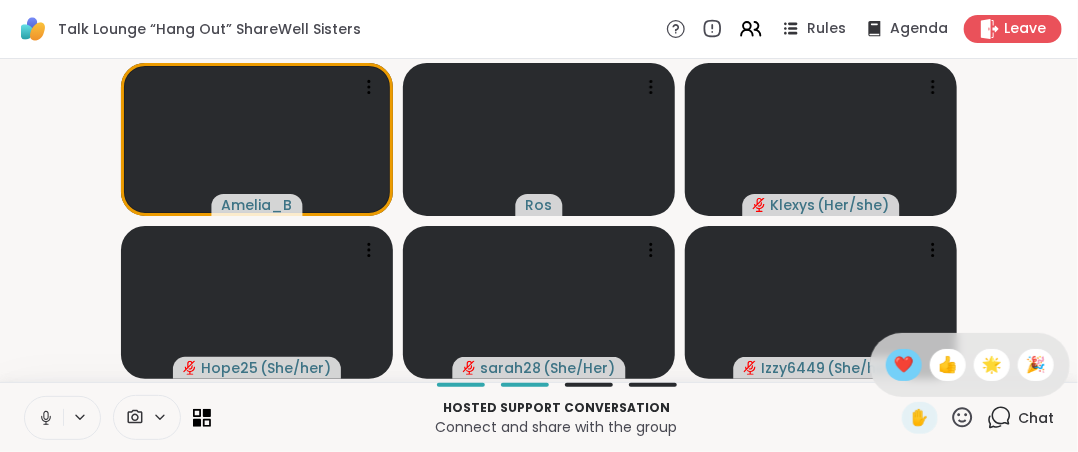click on "❤️" at bounding box center [904, 365] 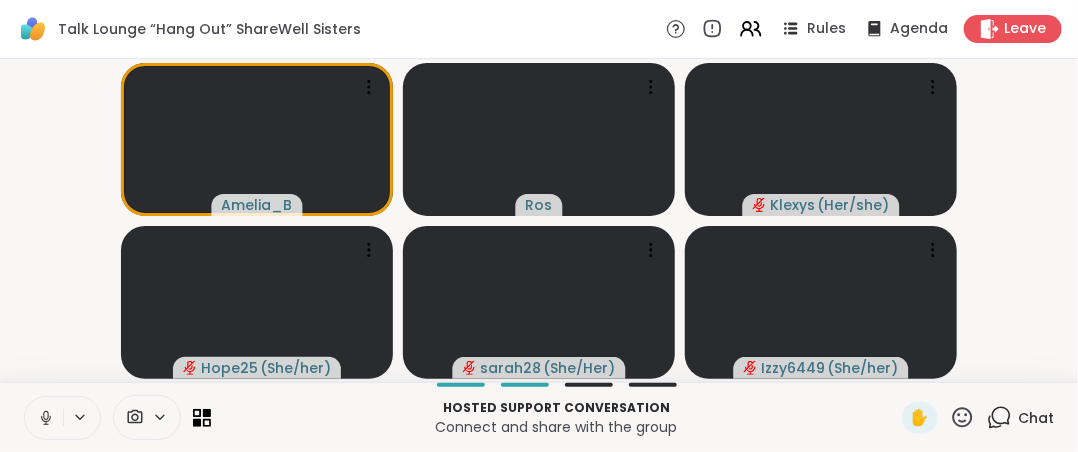 click 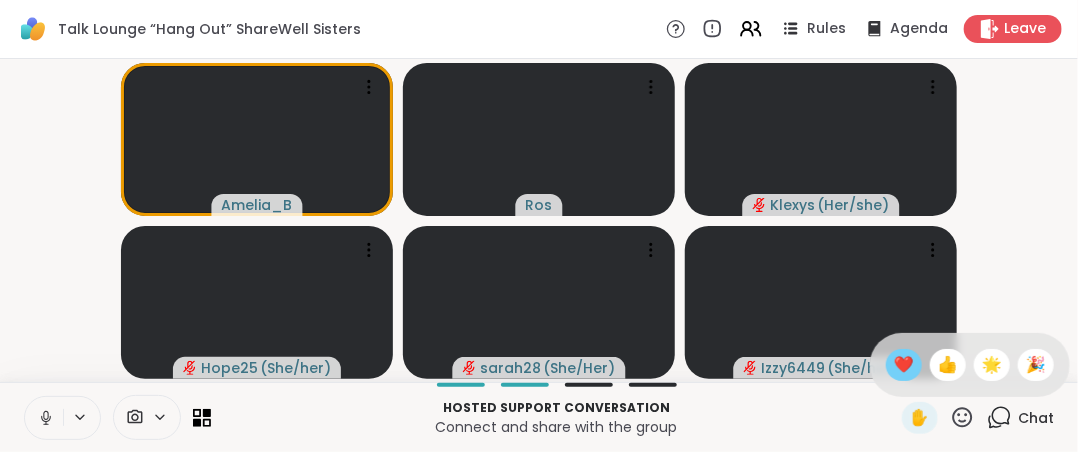 click on "❤️" at bounding box center [904, 365] 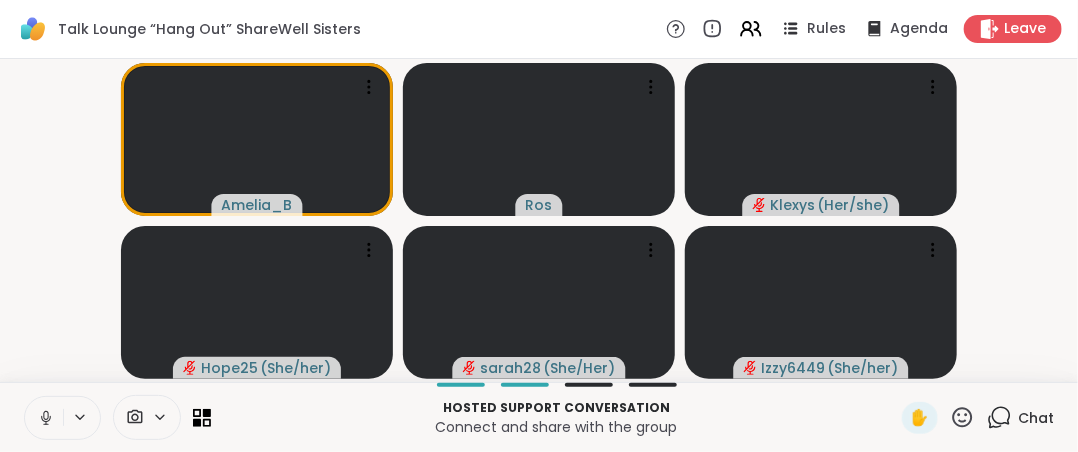 click 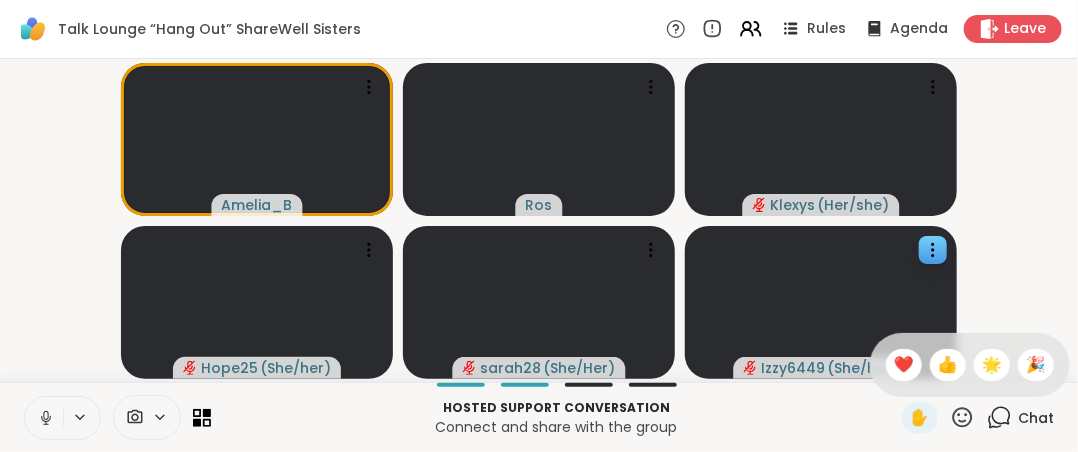 click on "❤️" at bounding box center [904, 365] 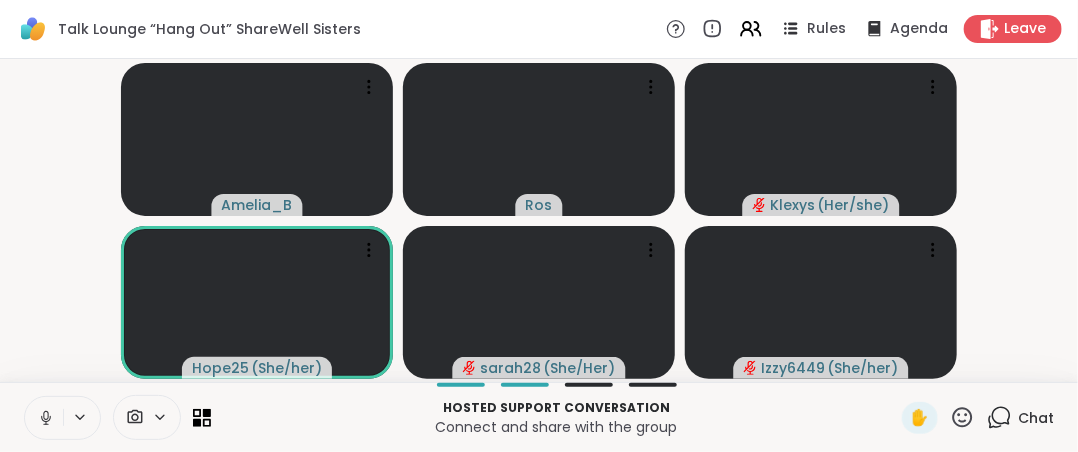 click 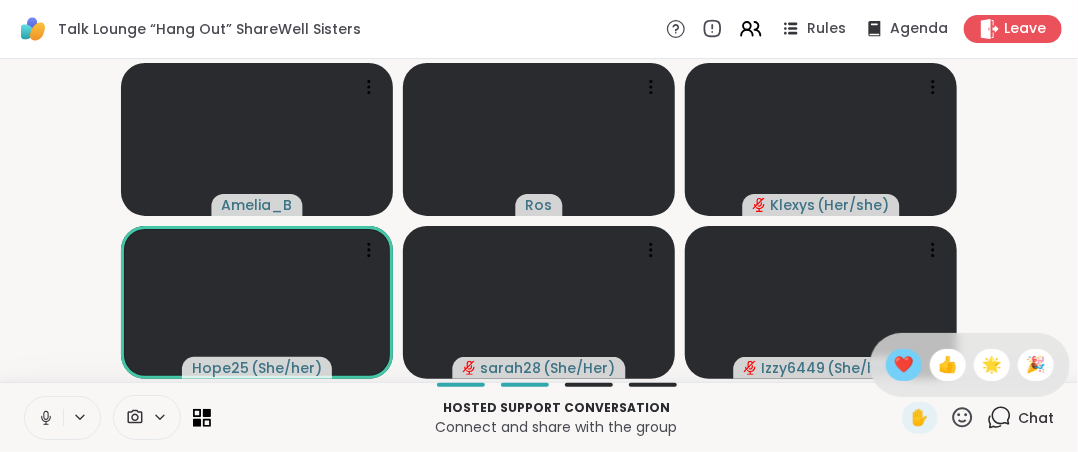click on "❤️" at bounding box center [904, 365] 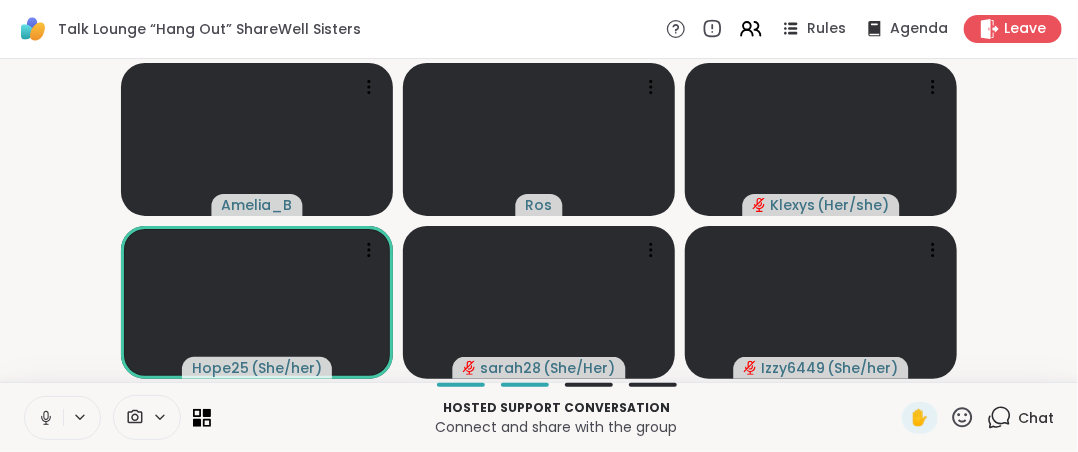 click 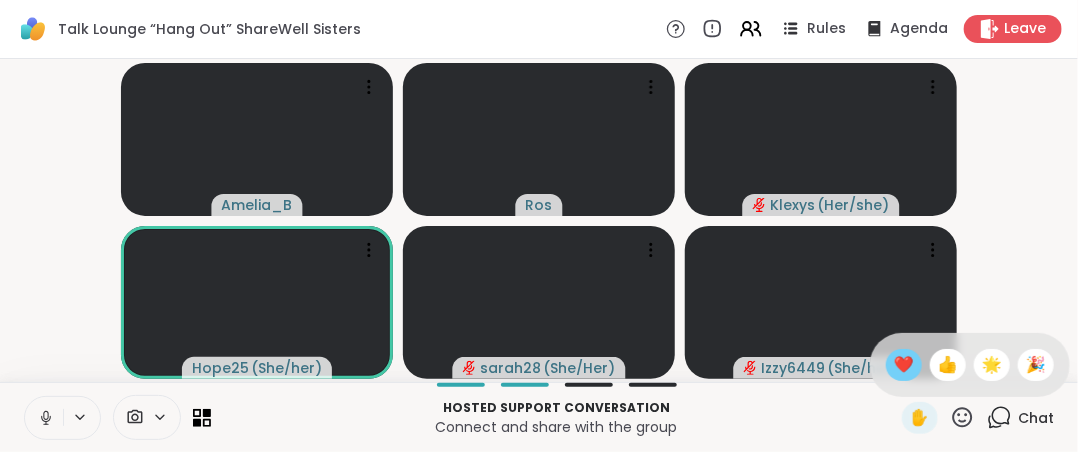 click on "❤️" at bounding box center [904, 365] 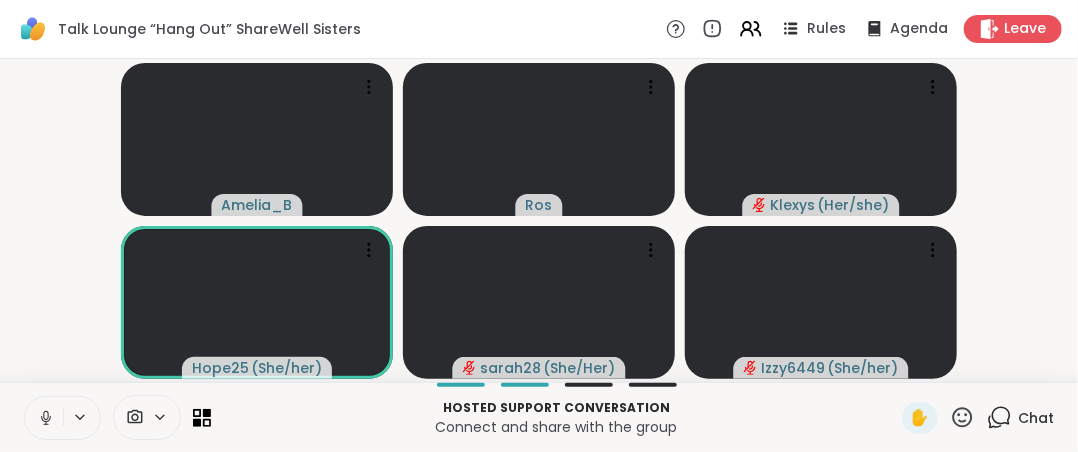 click 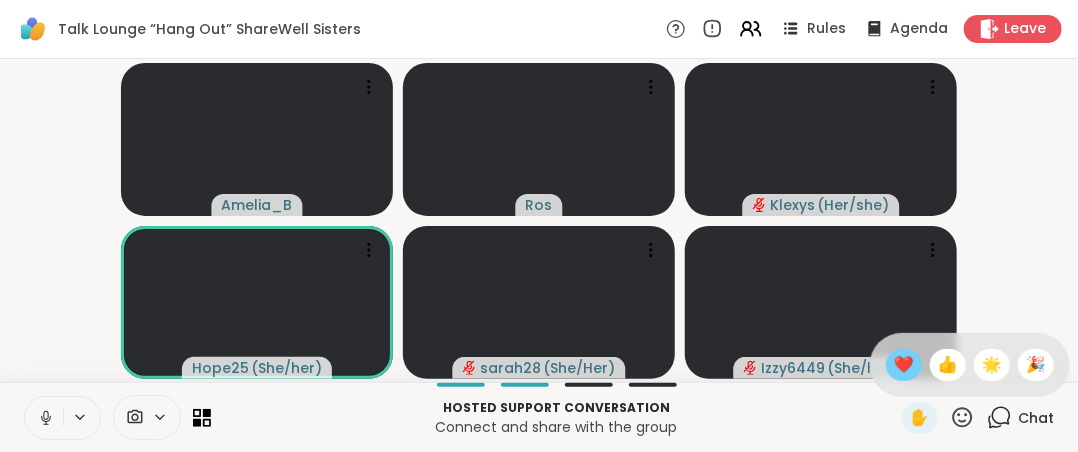 click on "❤️" at bounding box center (904, 365) 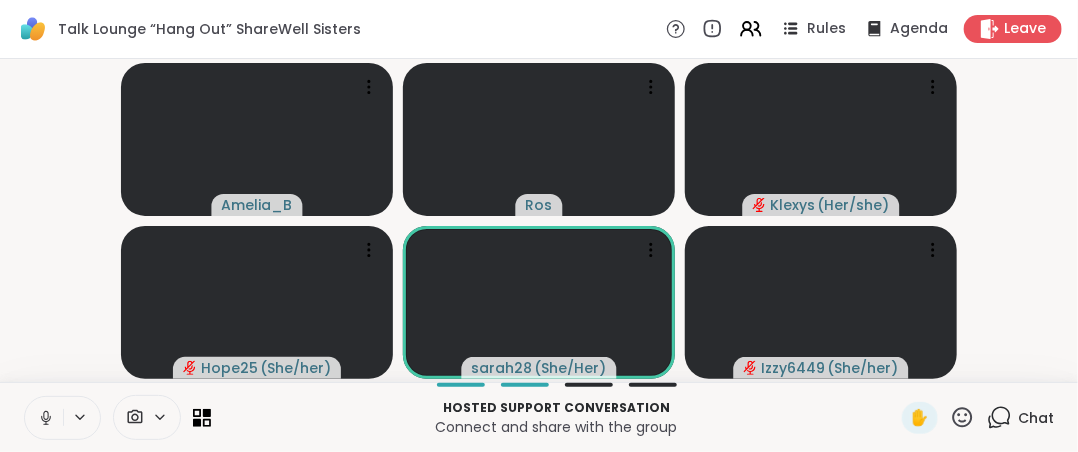 click 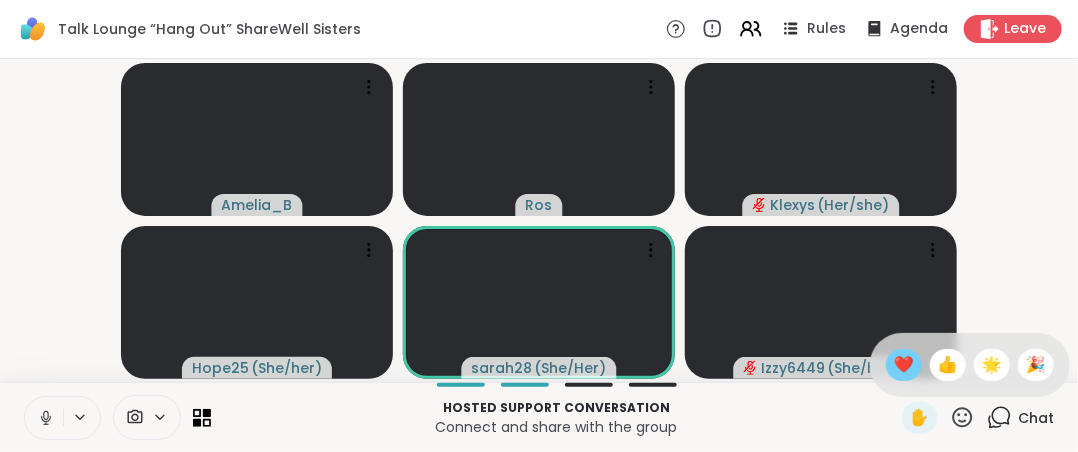 click on "❤️" at bounding box center (904, 365) 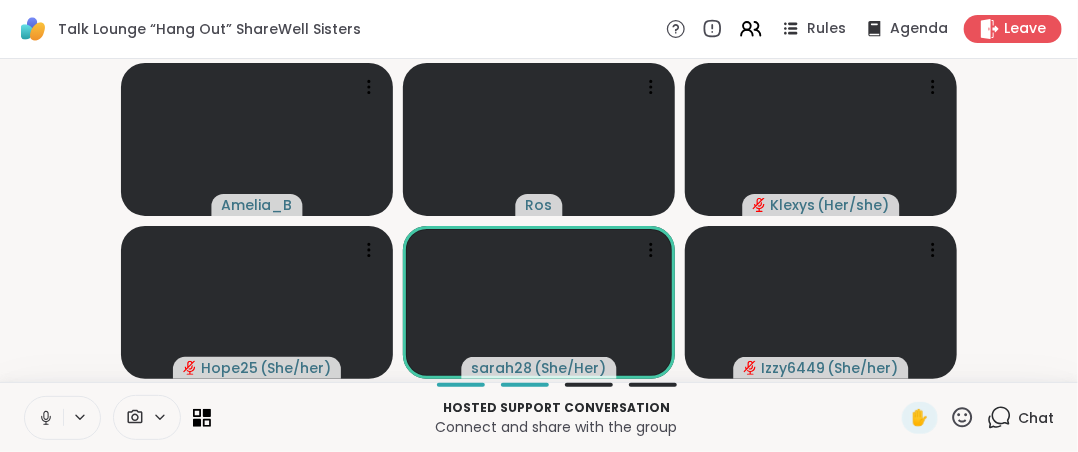 click 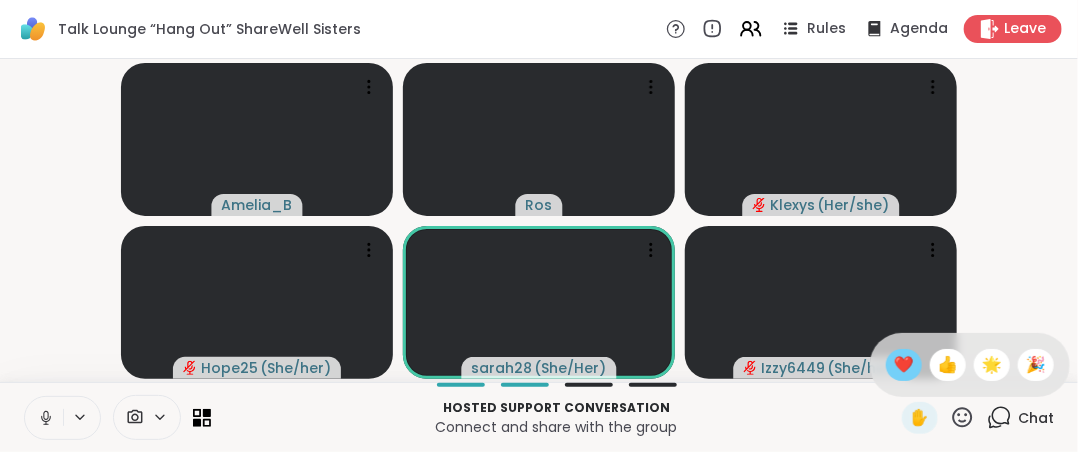 click on "❤️" at bounding box center (904, 365) 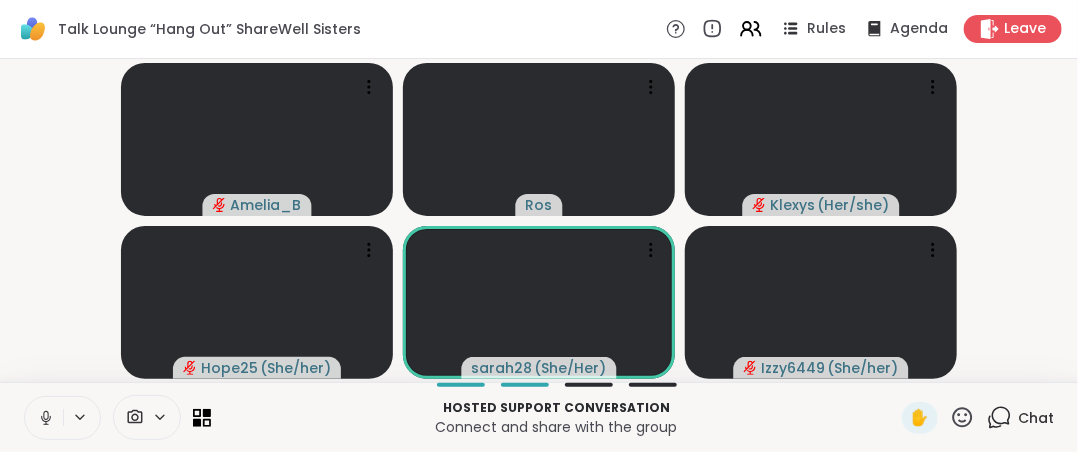 click on "Hosted support conversation Connect and share with the group ✋ Chat" at bounding box center [539, 417] 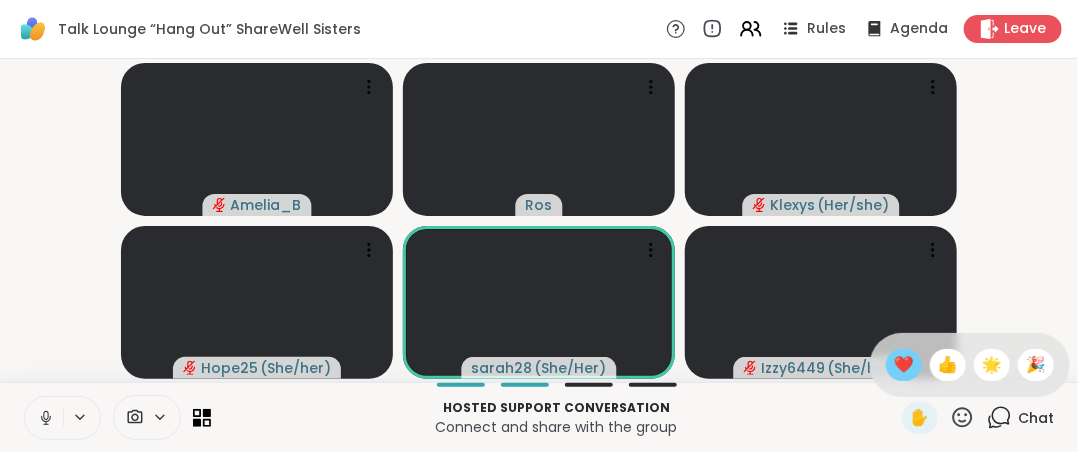 click on "❤️" at bounding box center (904, 365) 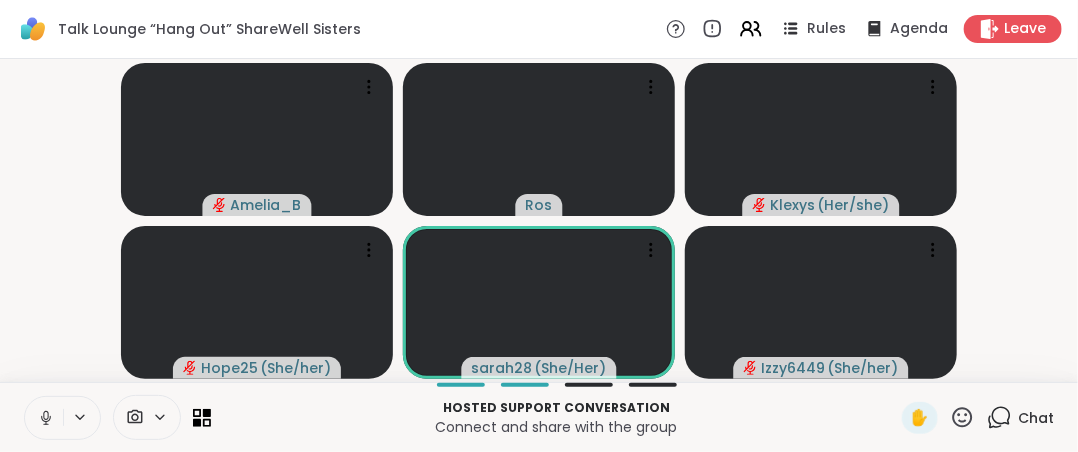click 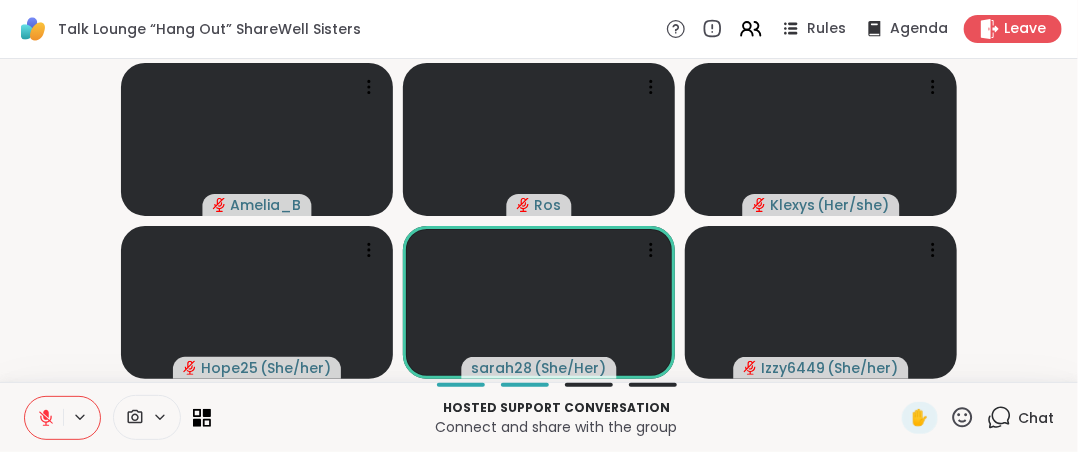 click 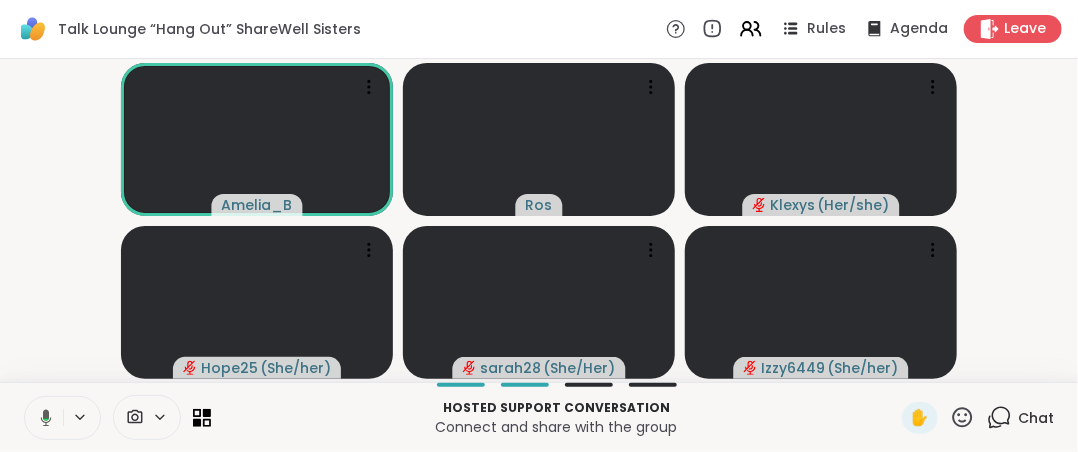 drag, startPoint x: 51, startPoint y: 420, endPoint x: 43, endPoint y: 427, distance: 10.630146 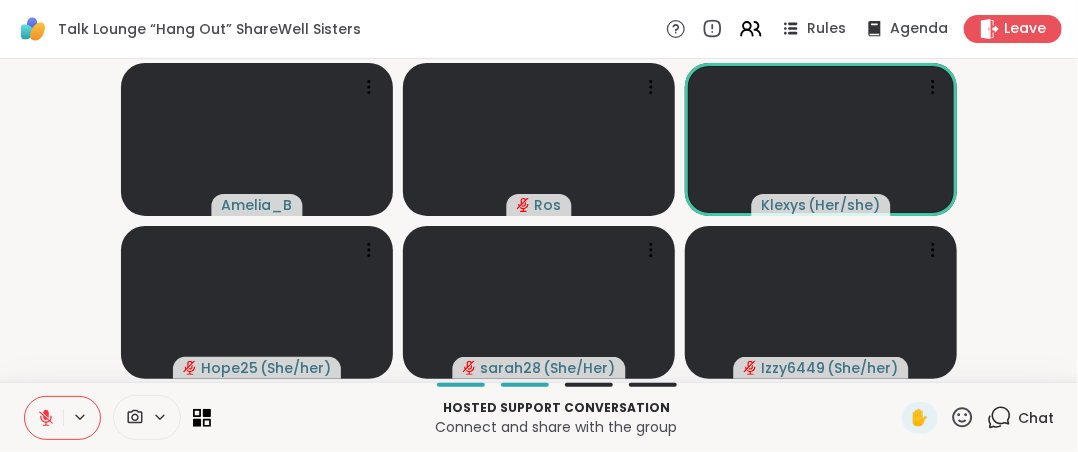 drag, startPoint x: 924, startPoint y: 401, endPoint x: 939, endPoint y: 417, distance: 21.931713 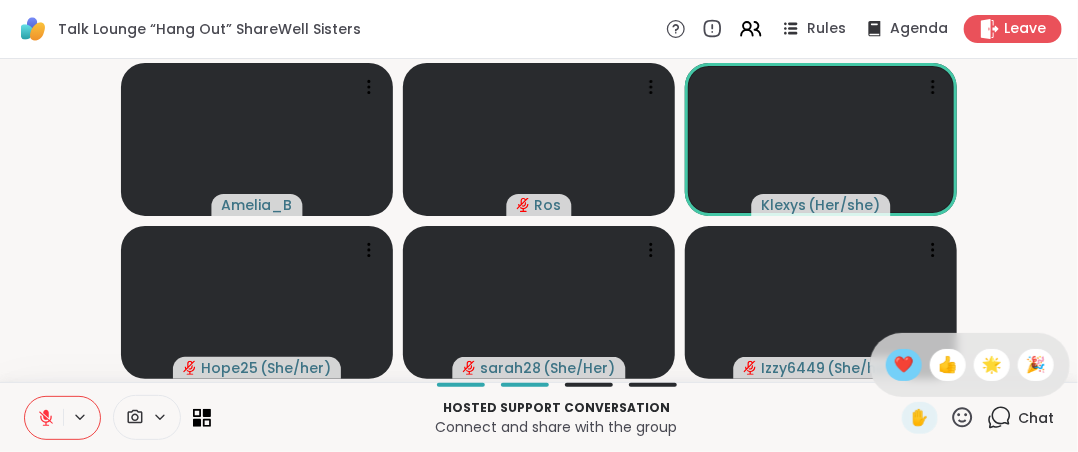 click on "❤️" at bounding box center (904, 365) 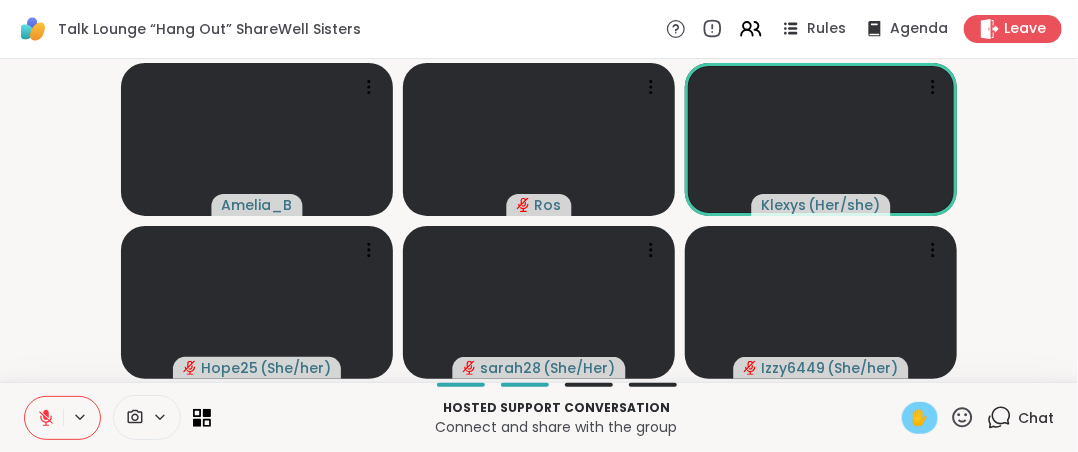 click on "✋" at bounding box center [920, 418] 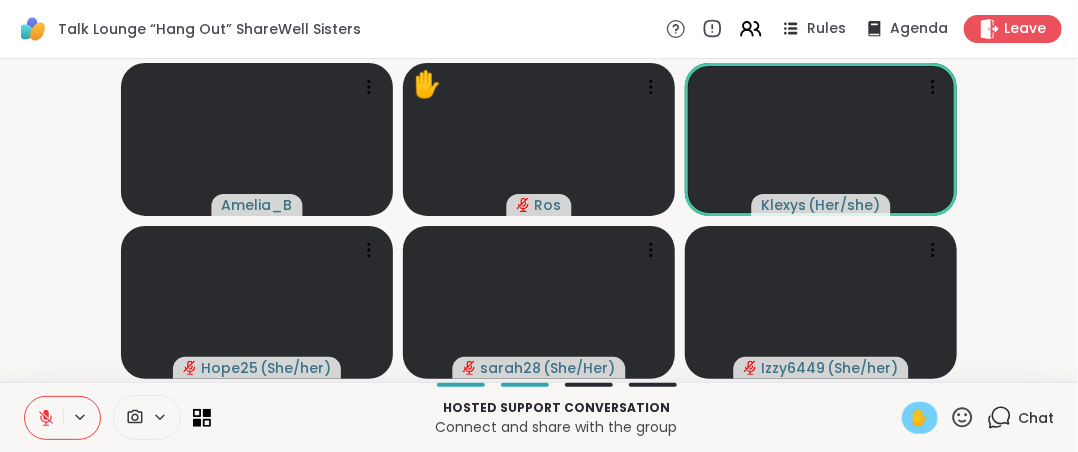 click 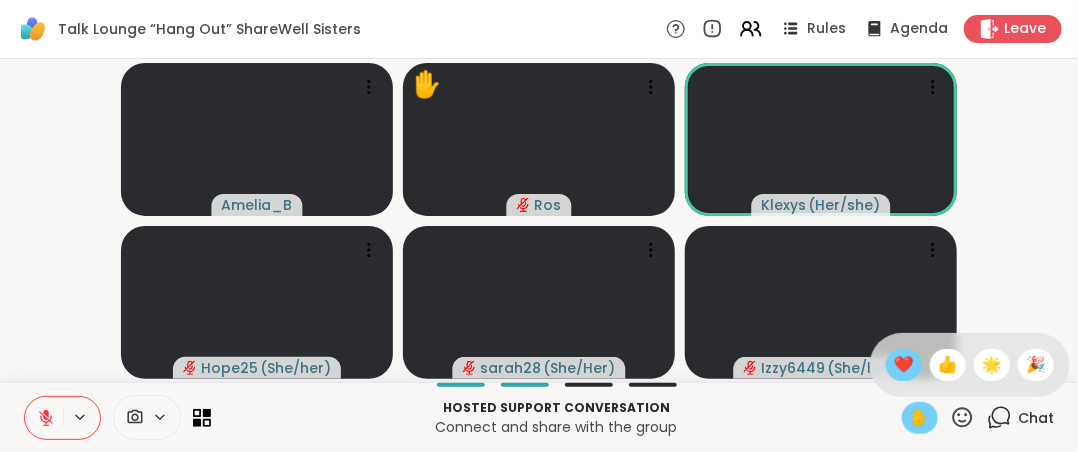 click on "❤️" at bounding box center (904, 365) 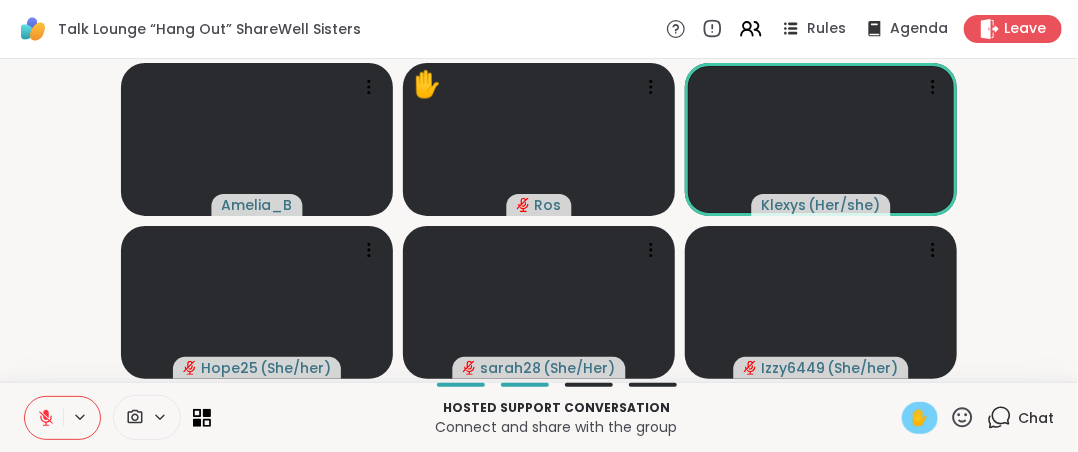 click on "✋" at bounding box center [920, 418] 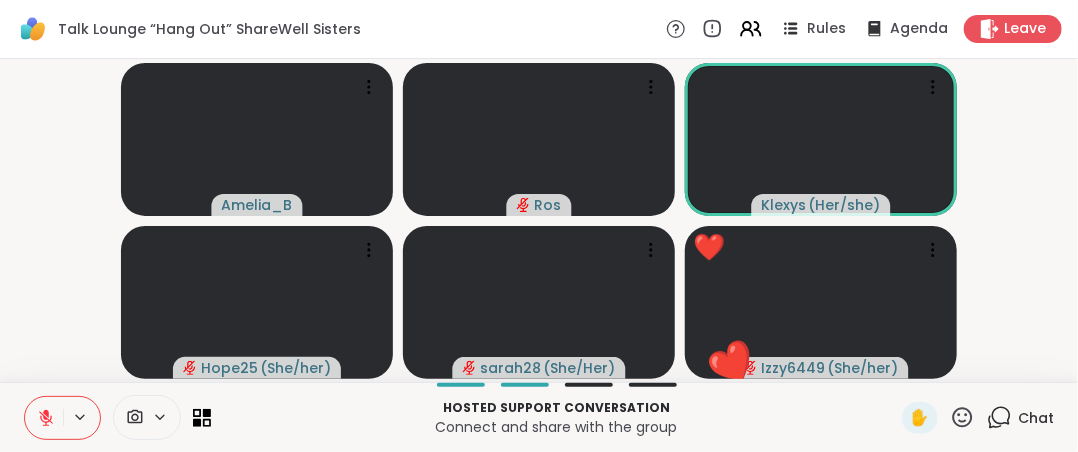 click 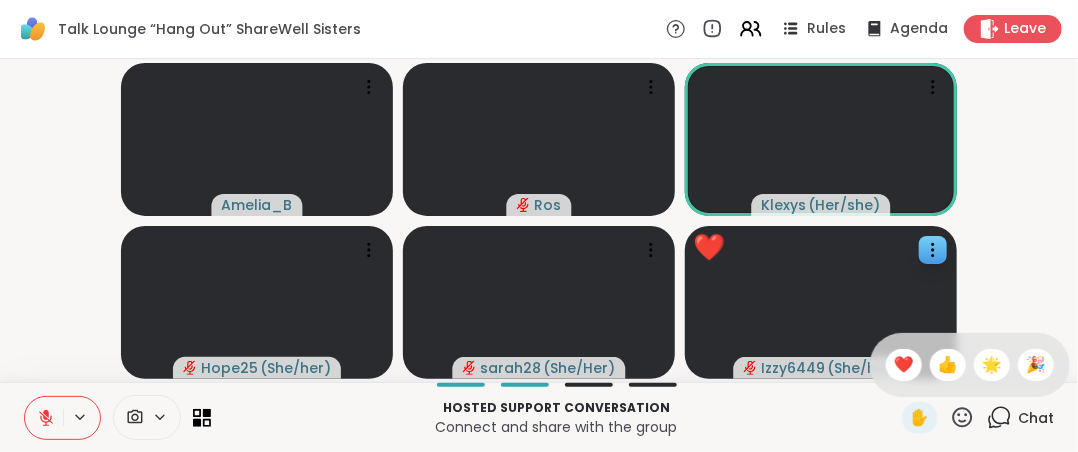 click on "❤️" at bounding box center [904, 365] 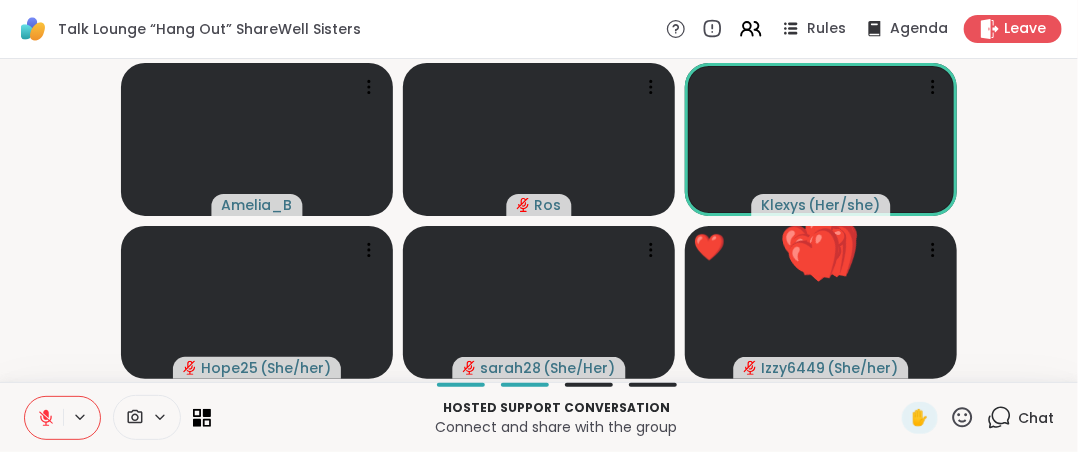 click 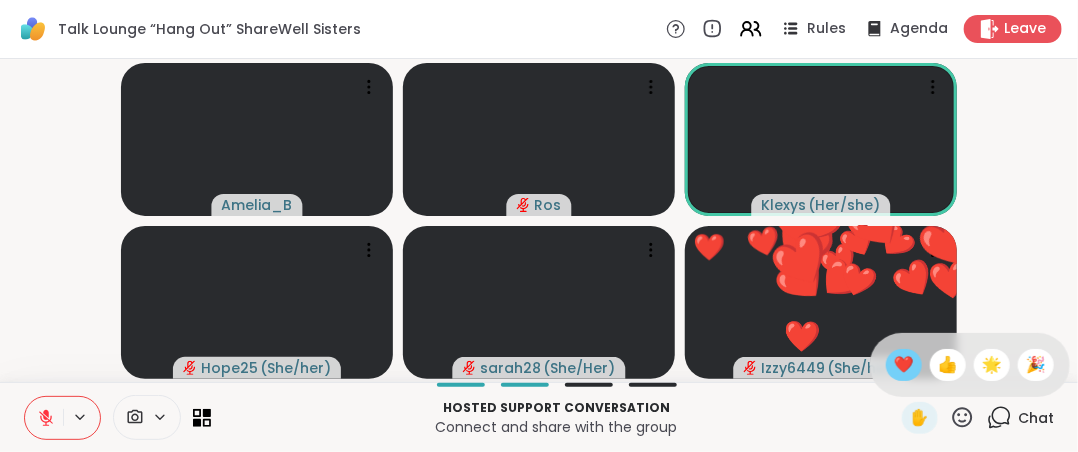 click on "❤️" at bounding box center (904, 365) 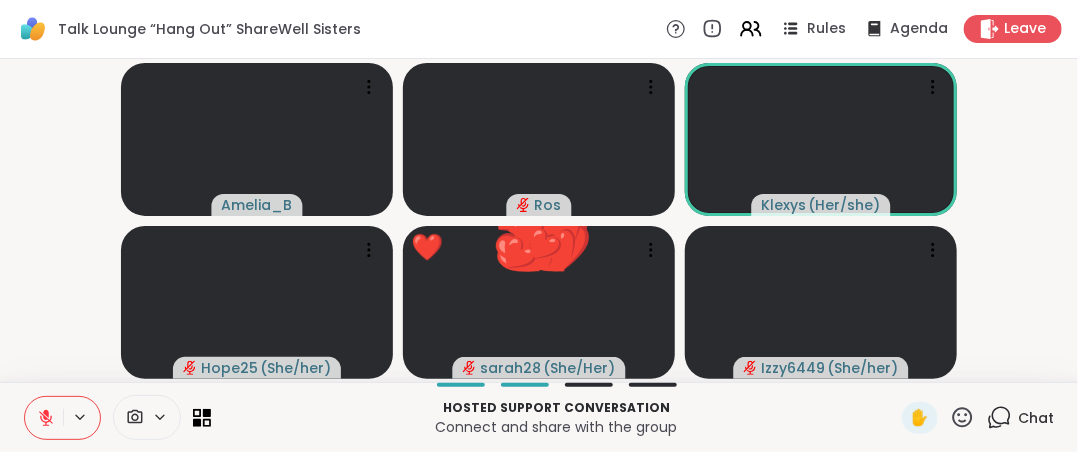 click 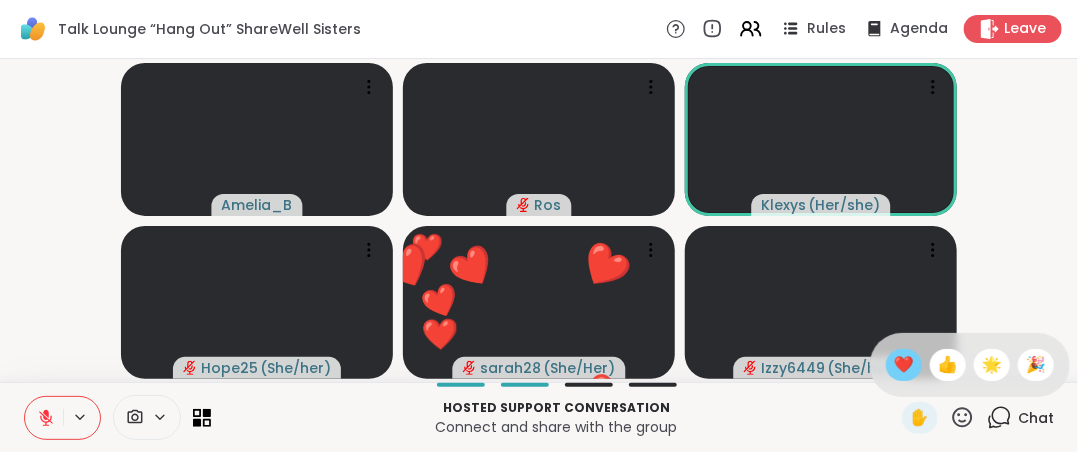 click on "❤️" at bounding box center [904, 365] 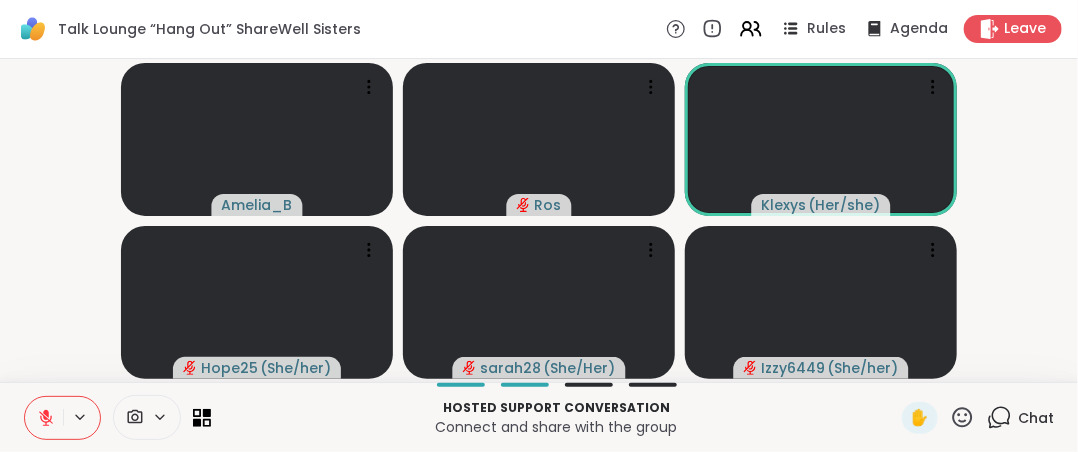 click 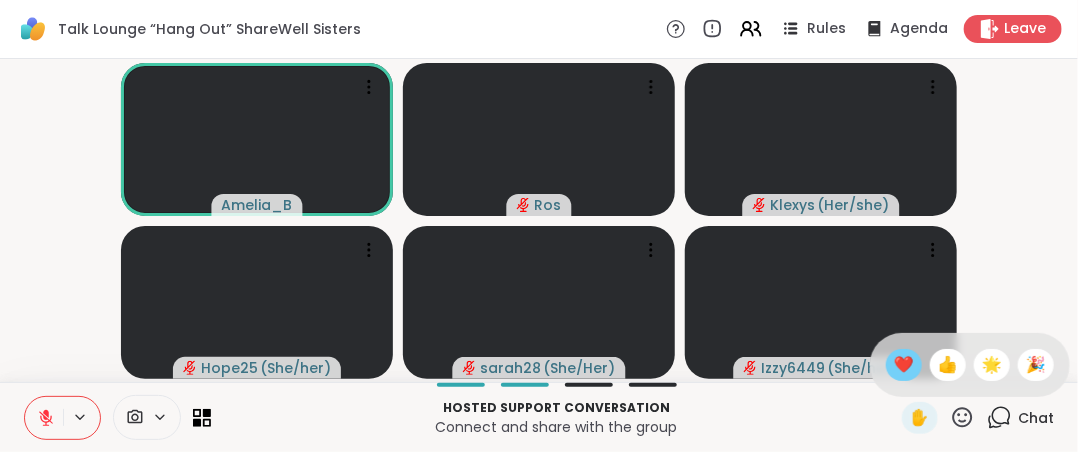 click on "❤️" at bounding box center (904, 365) 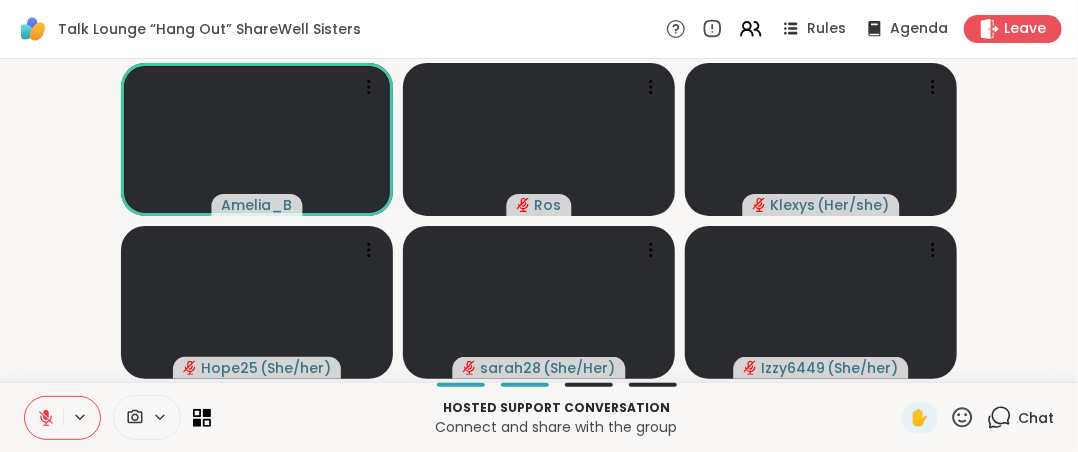click 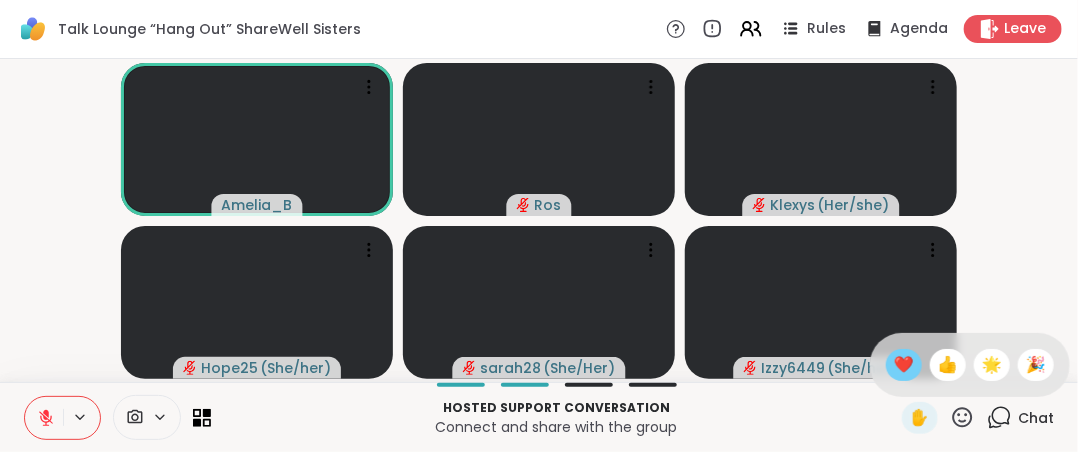 click on "❤️" at bounding box center (904, 365) 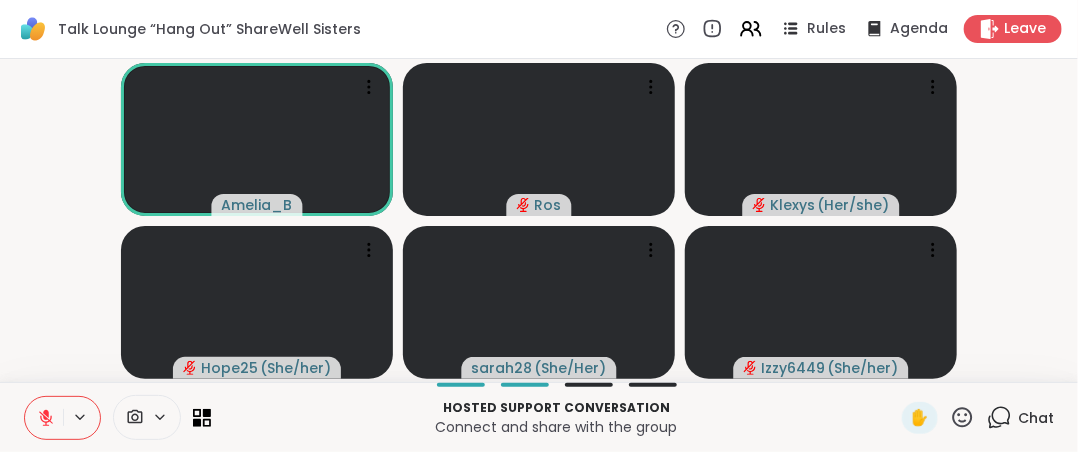 click 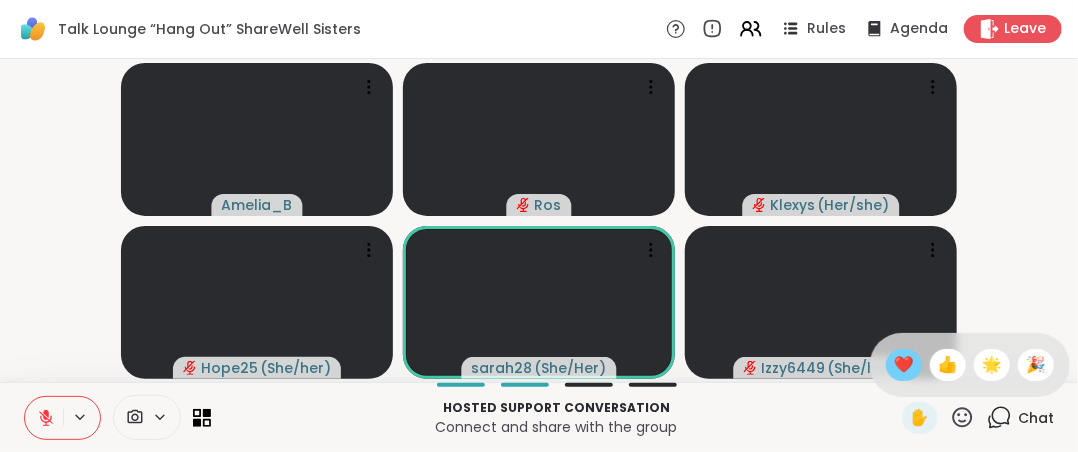 click on "❤️" at bounding box center (904, 365) 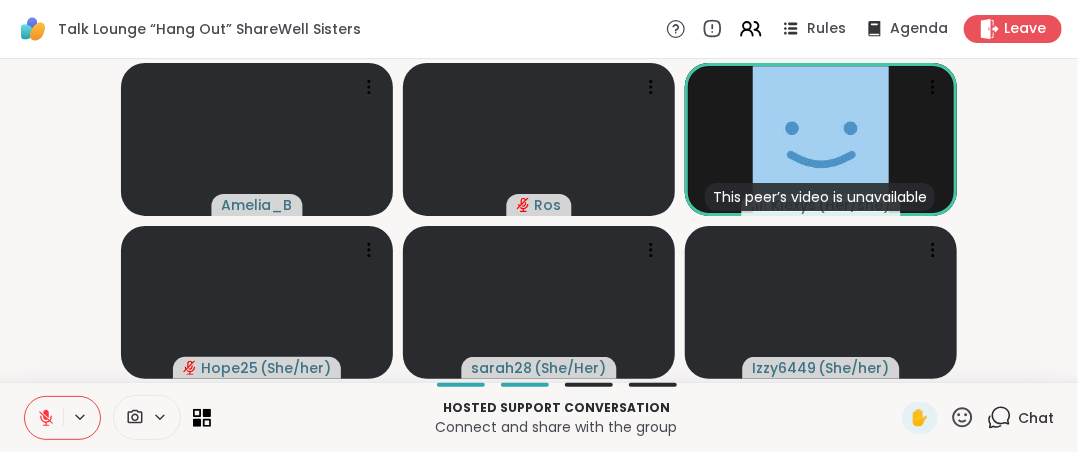 click 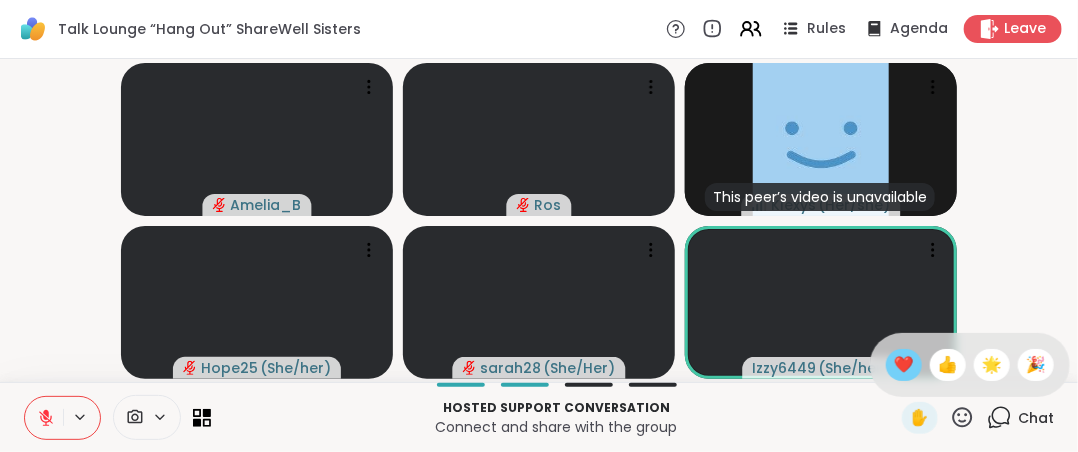 click on "❤️" at bounding box center (904, 365) 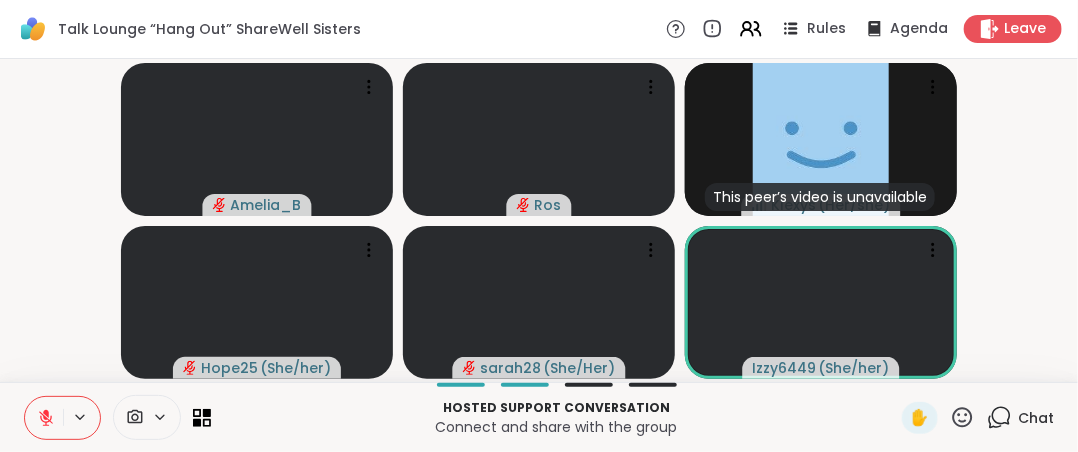 click 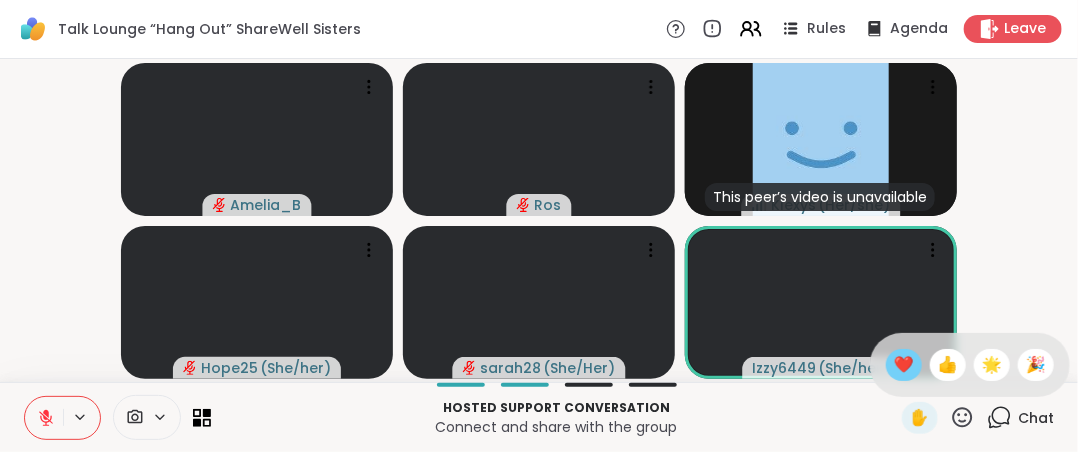 click on "❤️" at bounding box center [904, 365] 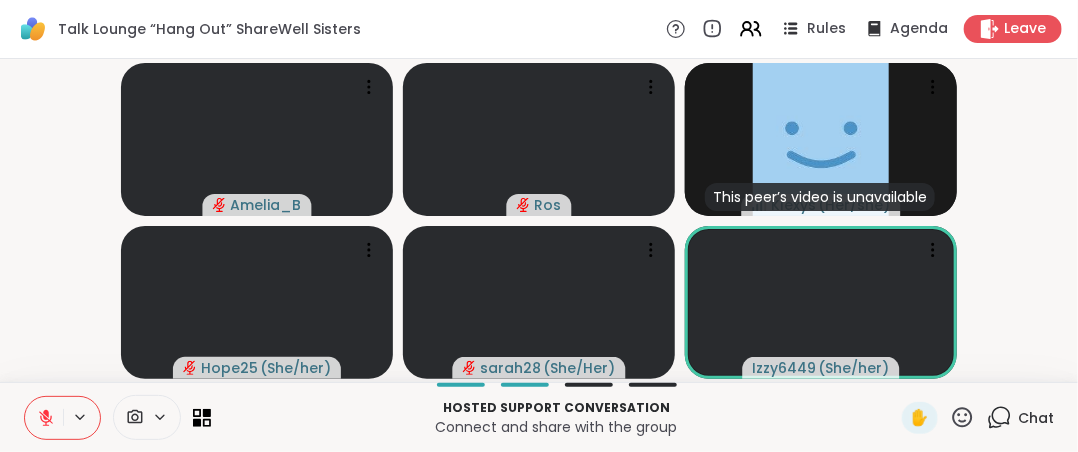 click 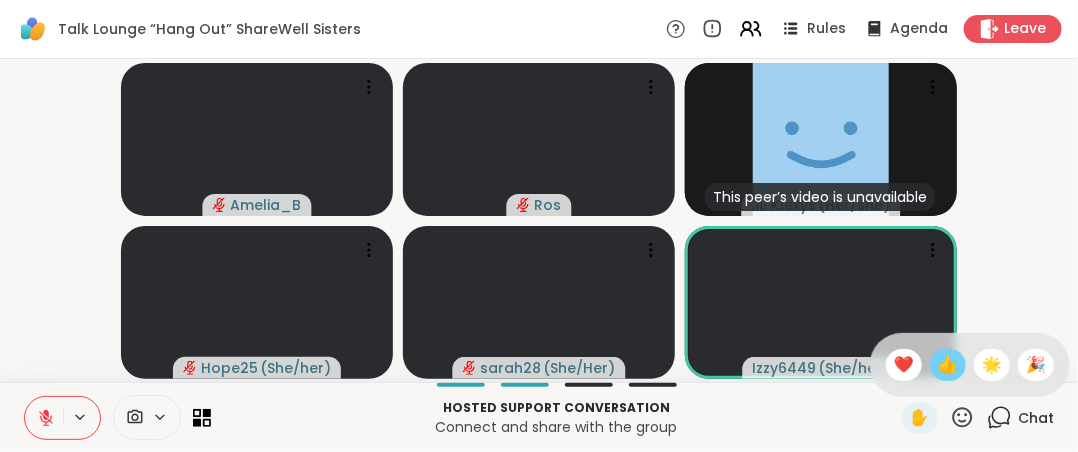 click on "👍" at bounding box center [948, 365] 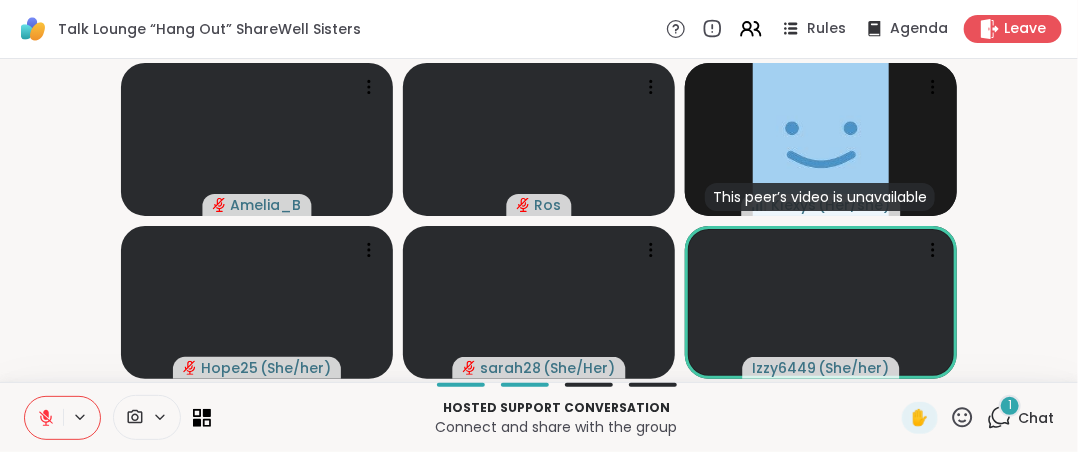 click 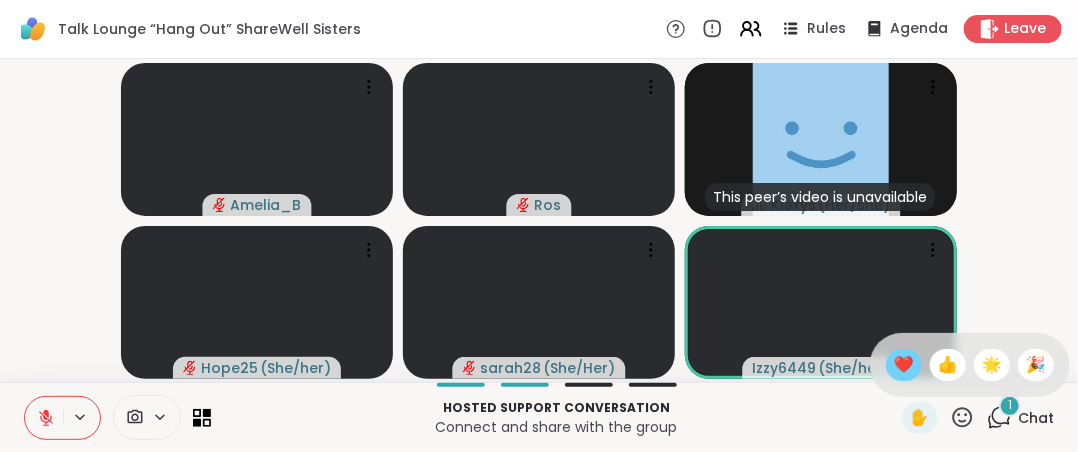 click on "❤️" at bounding box center (904, 365) 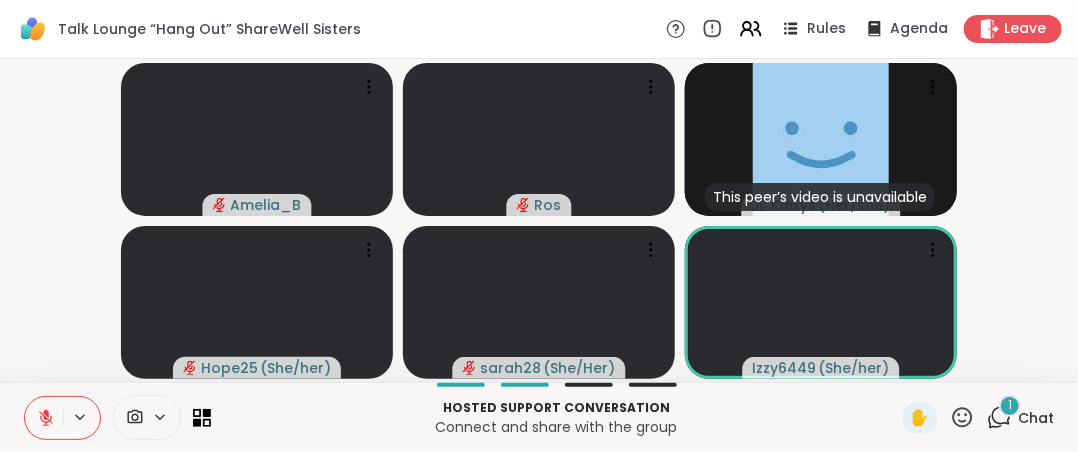 click 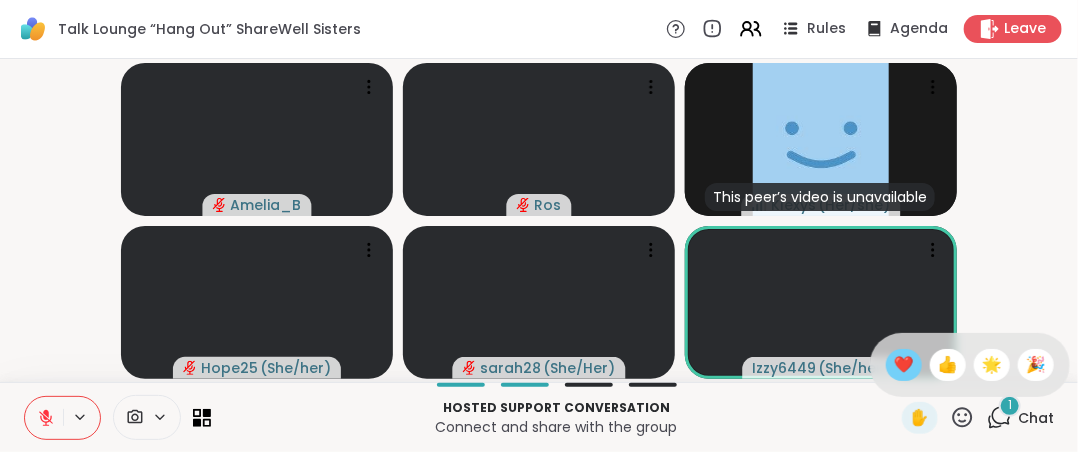 click on "❤️" at bounding box center (904, 365) 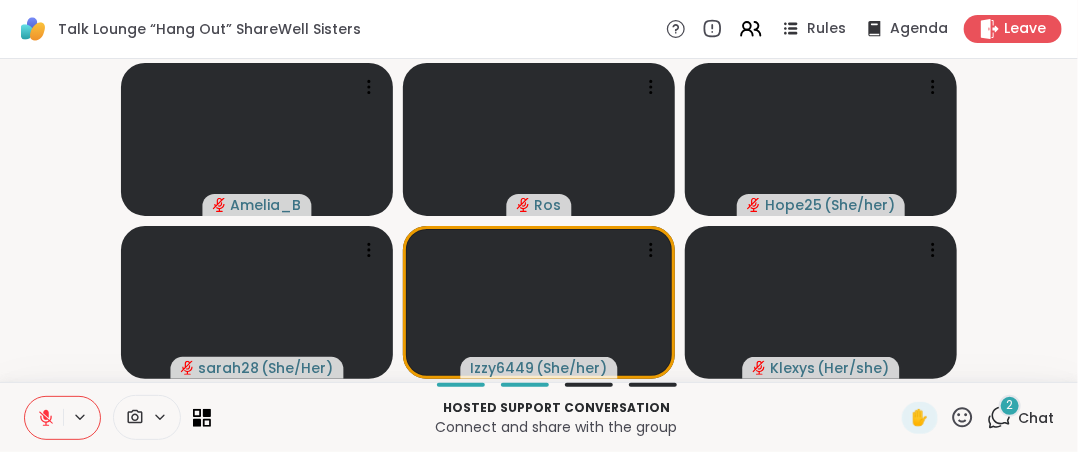 click 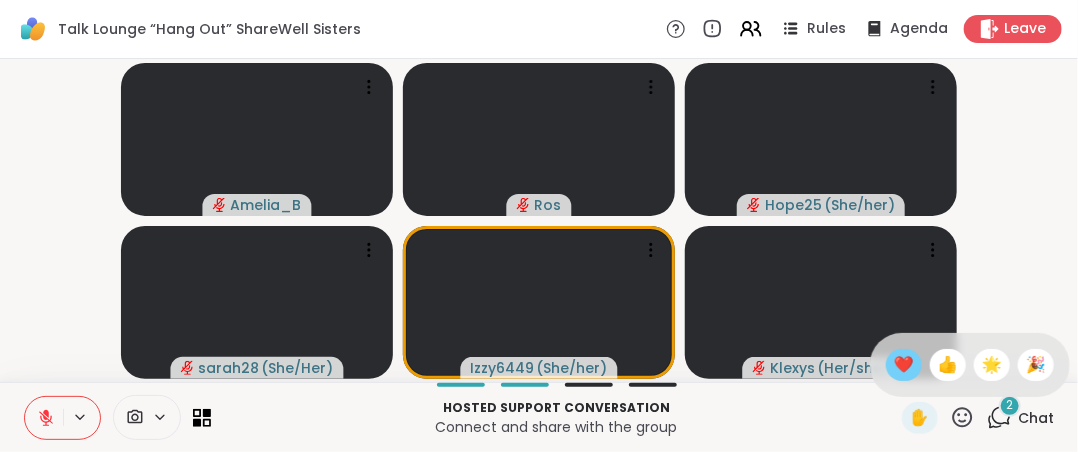 click on "❤️" at bounding box center [904, 365] 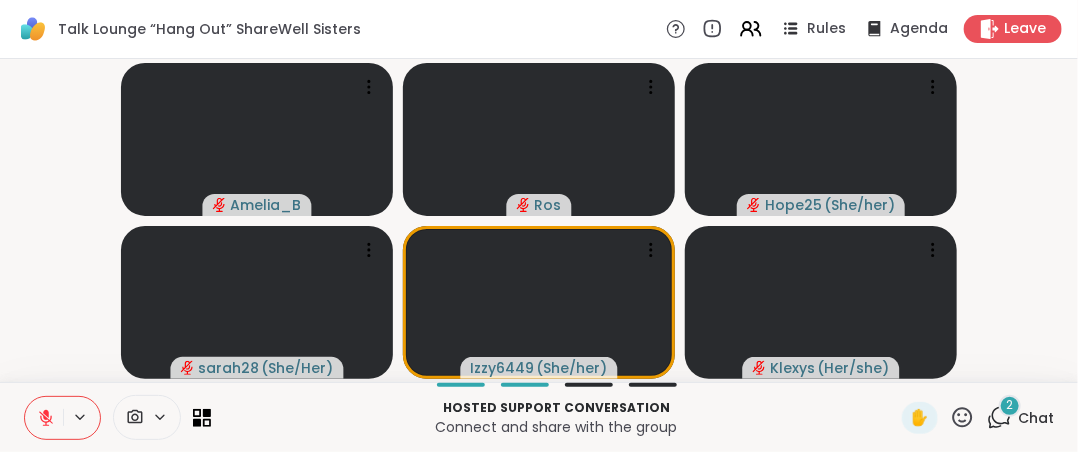 click 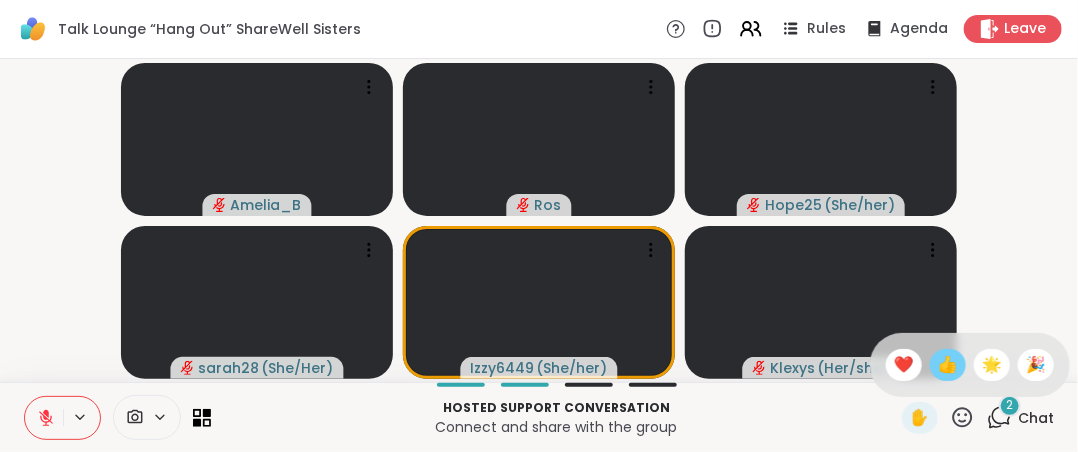 click on "👍" at bounding box center (948, 365) 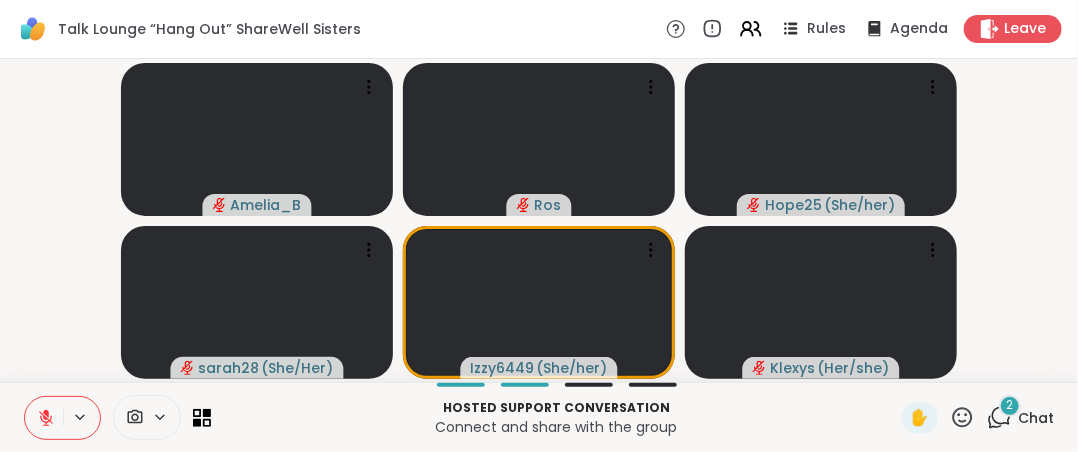click 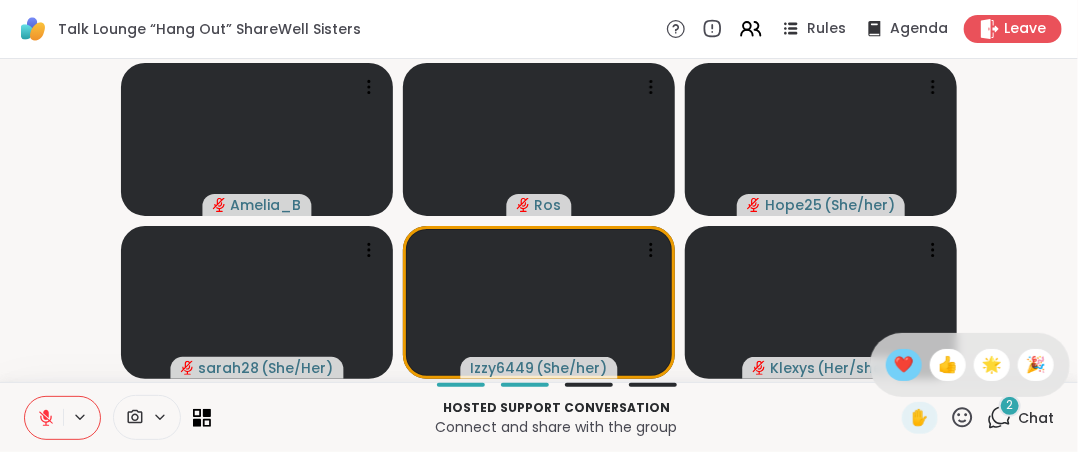 click on "❤️" at bounding box center [904, 365] 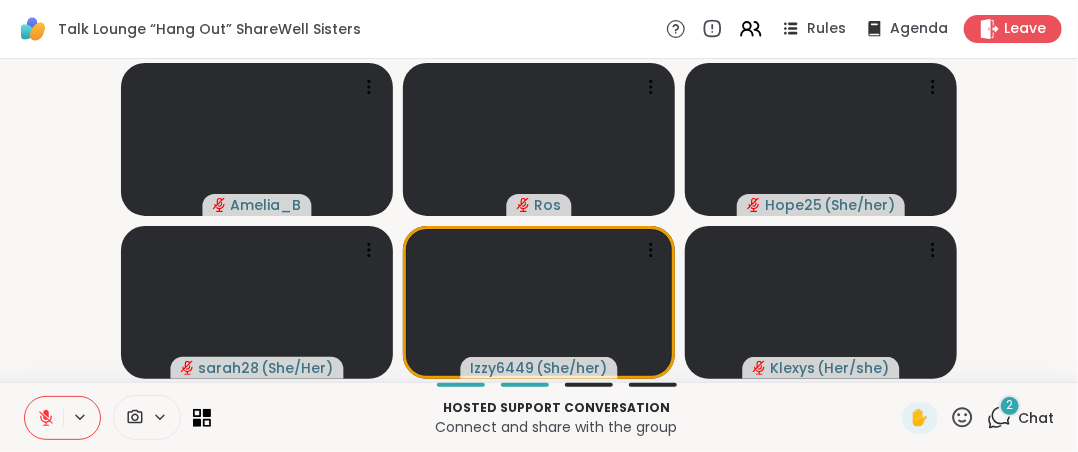 click 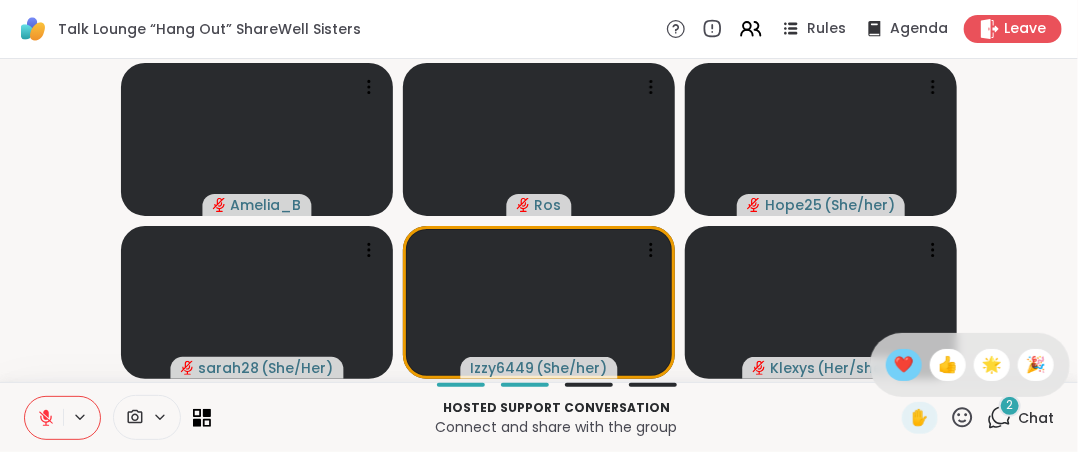 click on "❤️" at bounding box center (904, 365) 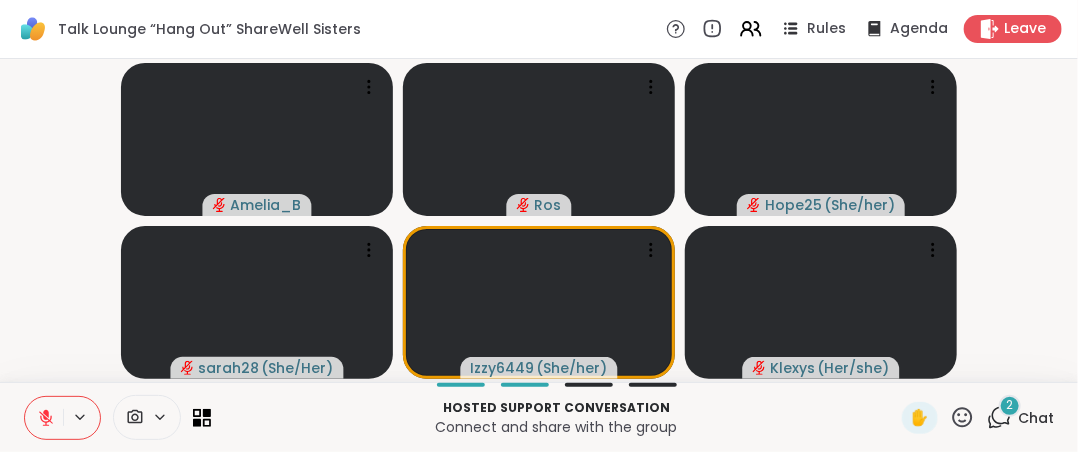 click 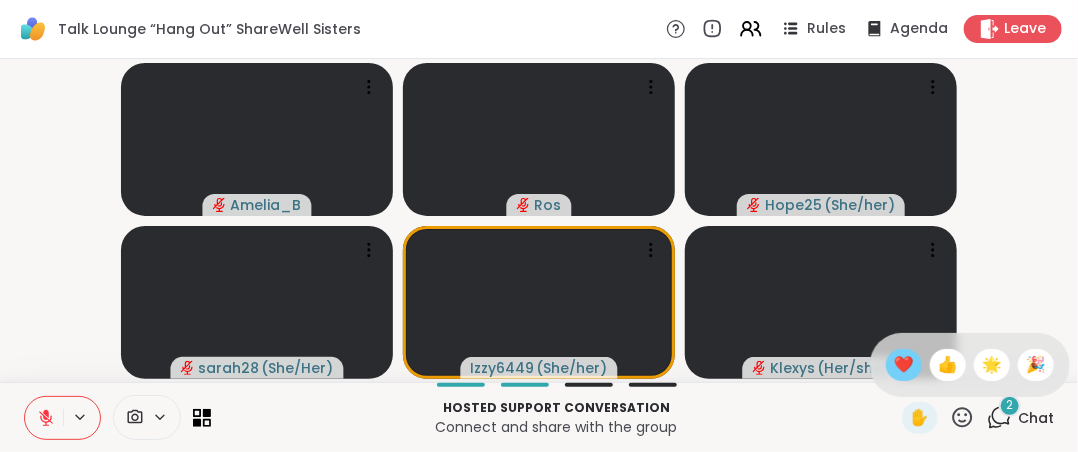 click on "❤️" at bounding box center (904, 365) 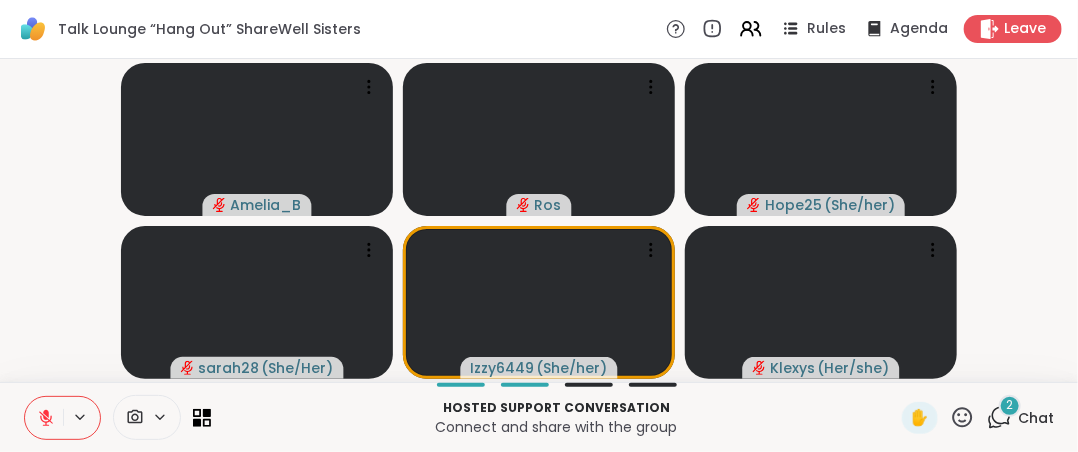 click 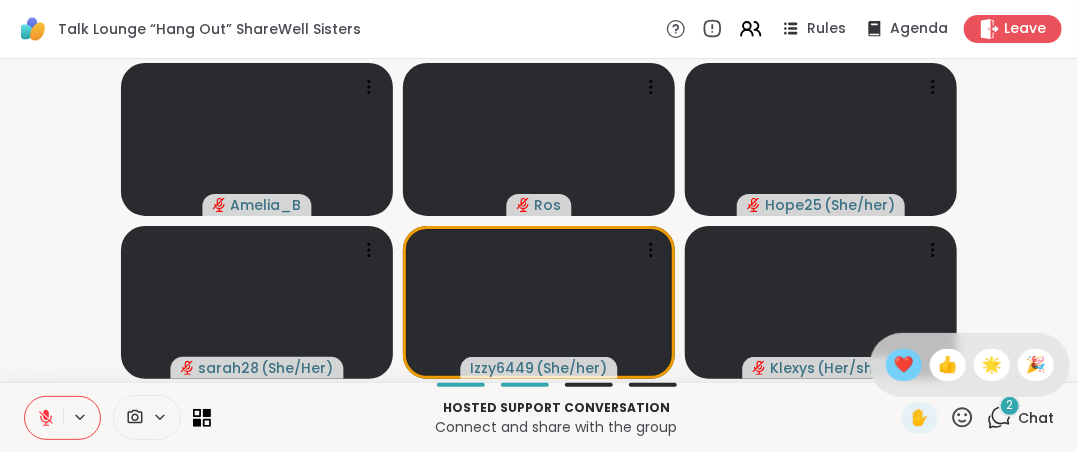 click on "❤️" at bounding box center (904, 365) 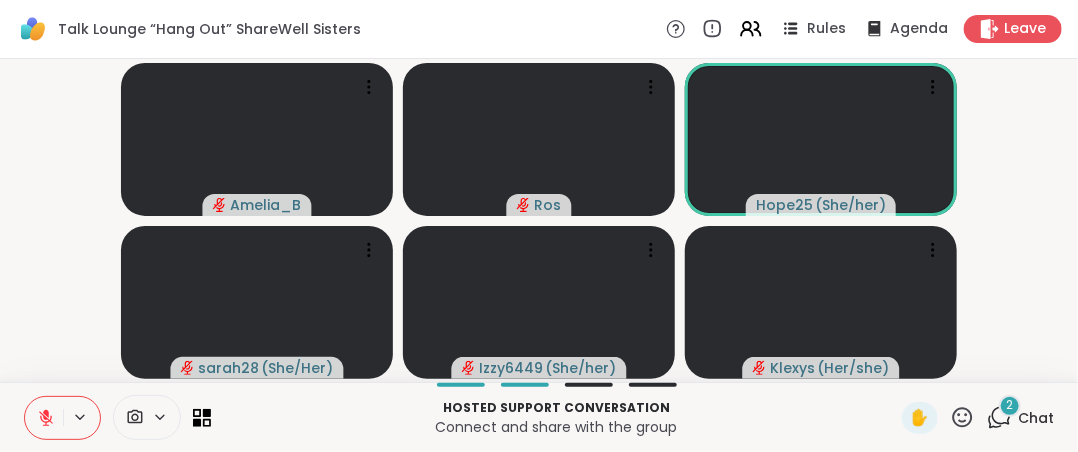 click 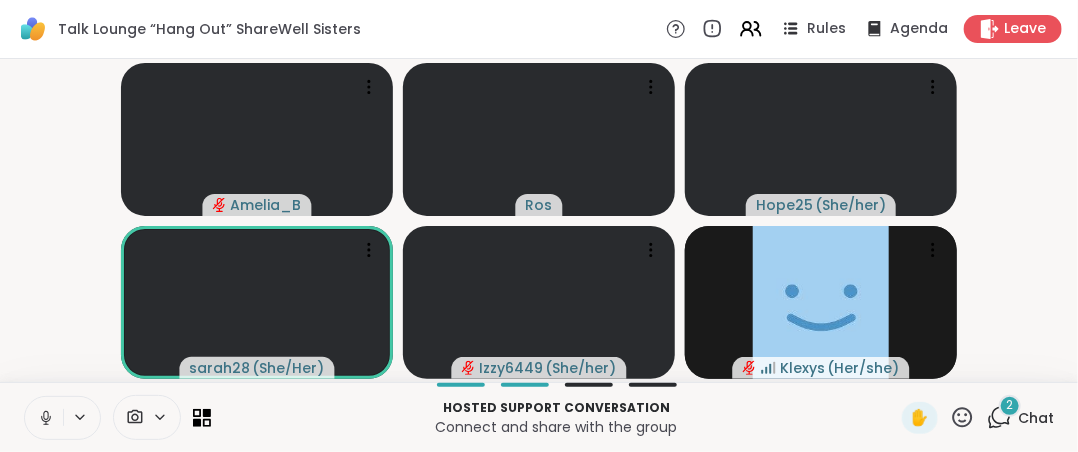 click 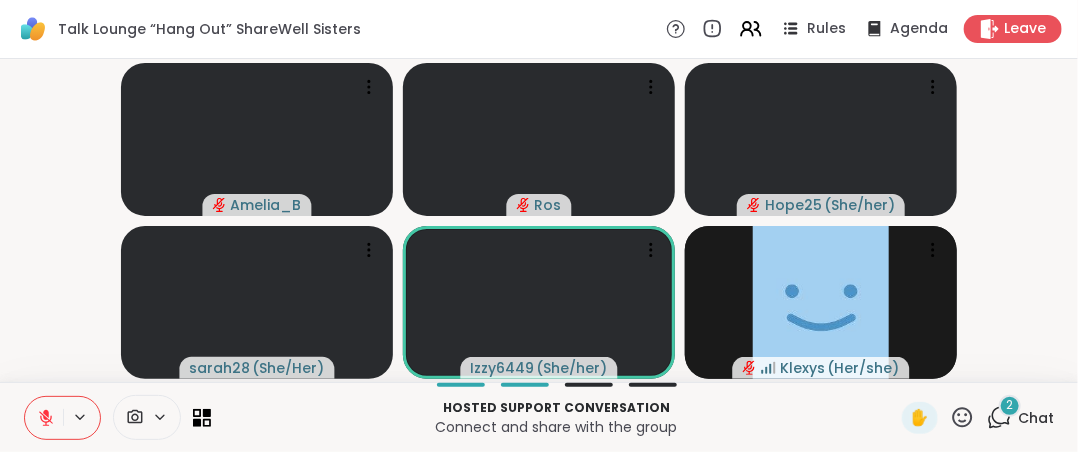click 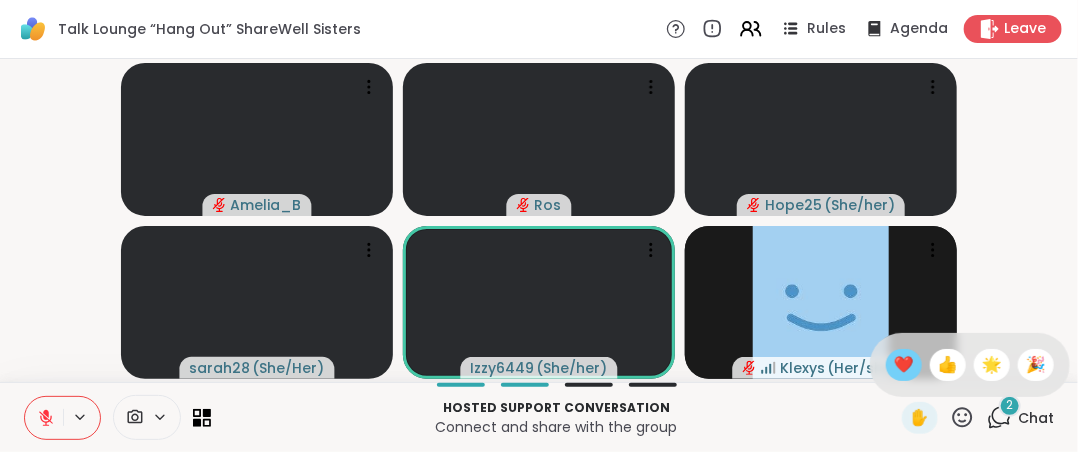click on "❤️" at bounding box center (904, 365) 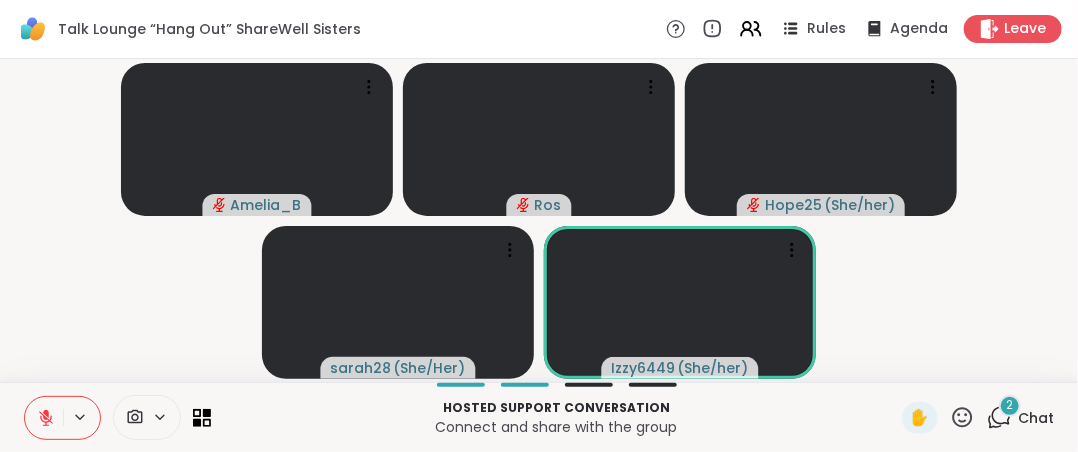 click 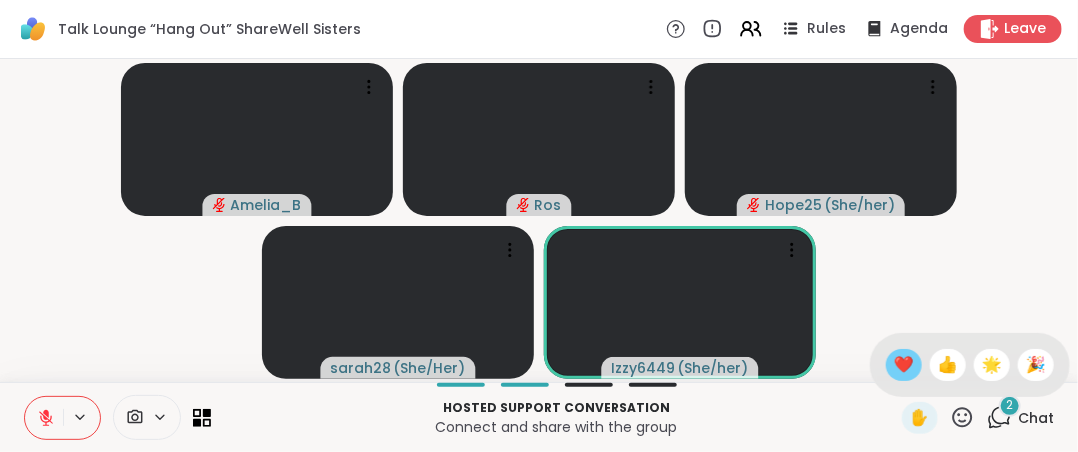 click on "❤️" at bounding box center [904, 365] 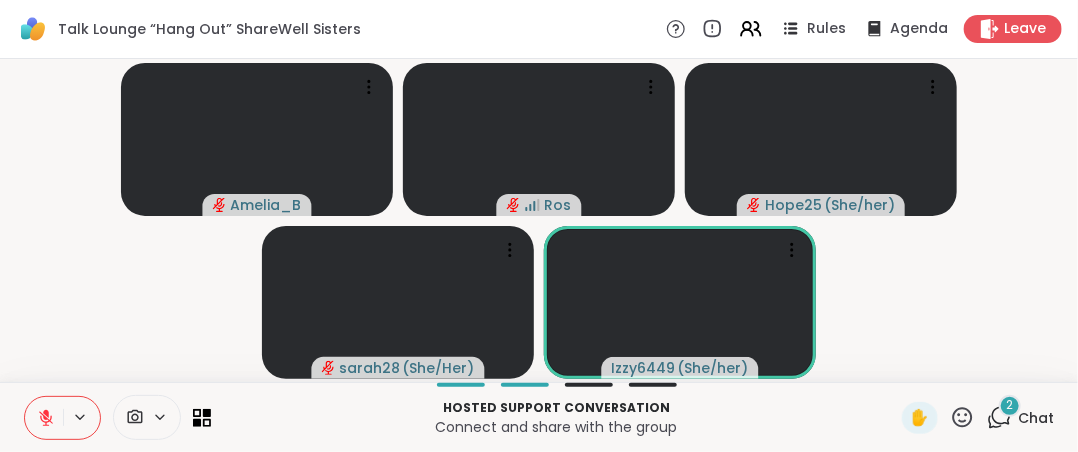 click 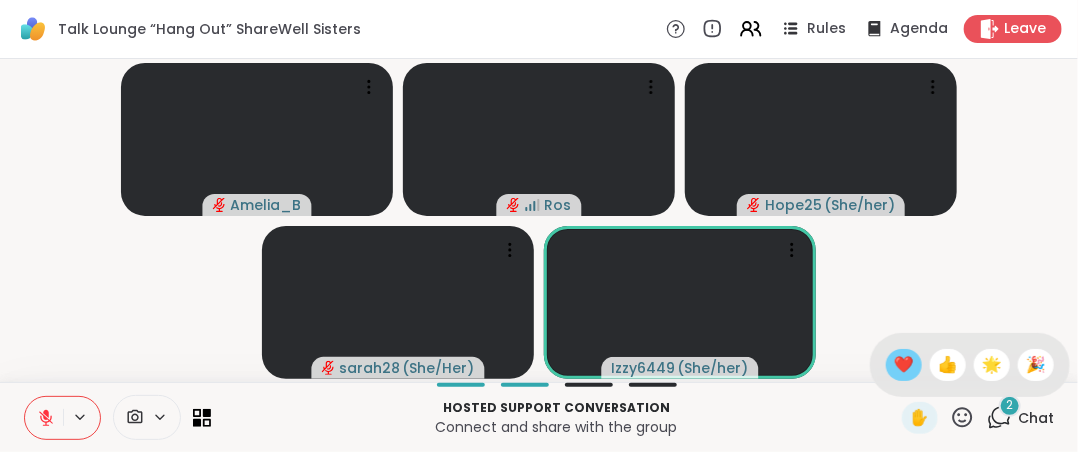 click on "❤️" at bounding box center [904, 365] 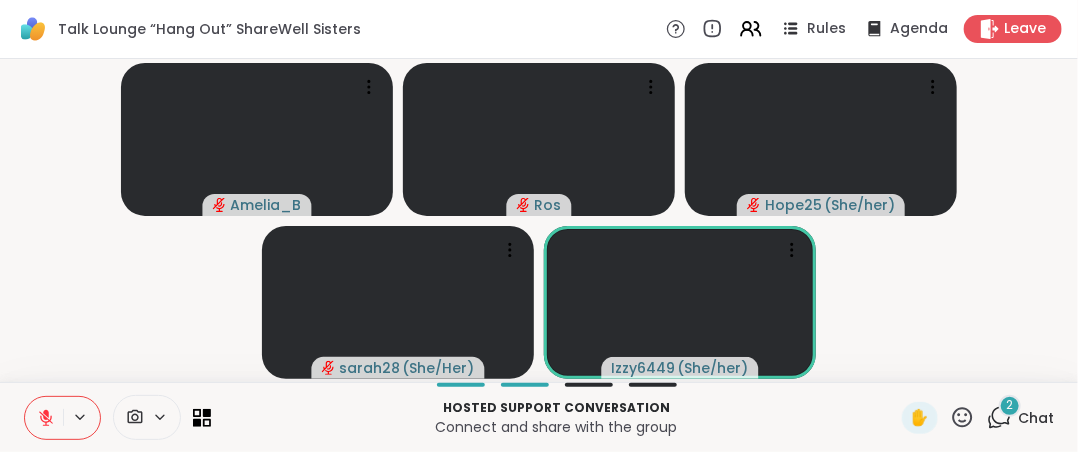 click 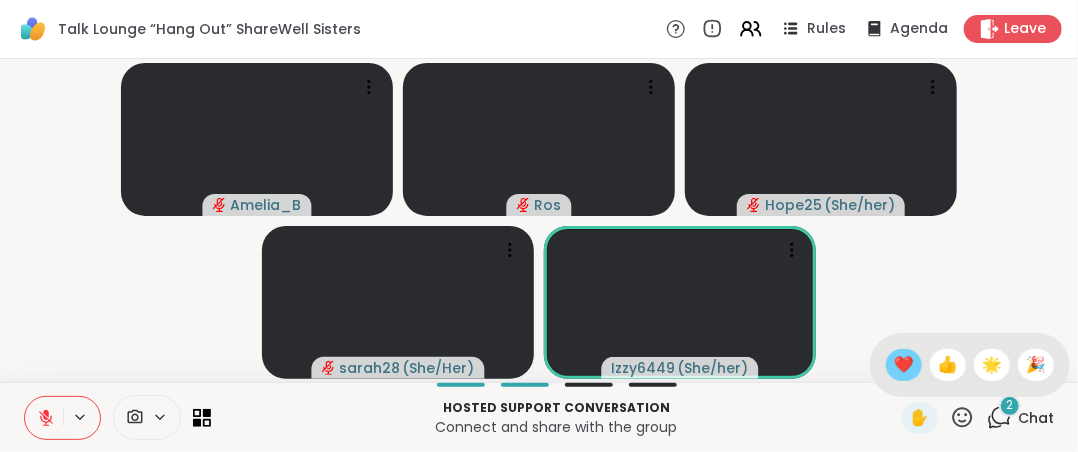 click on "❤️" at bounding box center (904, 365) 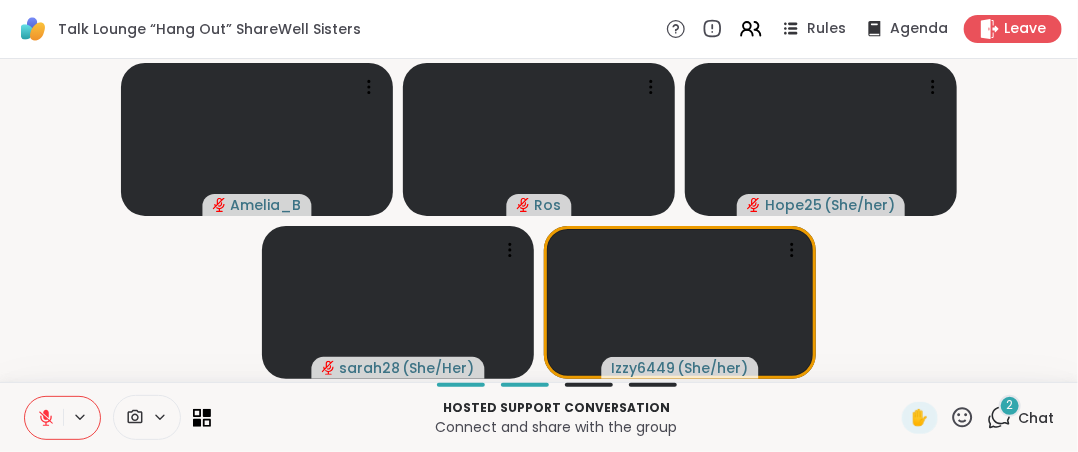 click 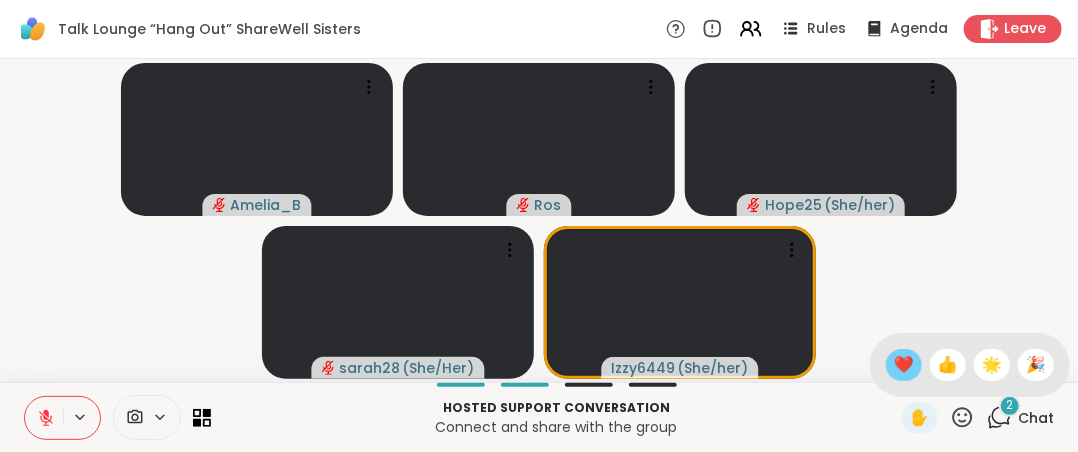 click on "❤️" at bounding box center [904, 365] 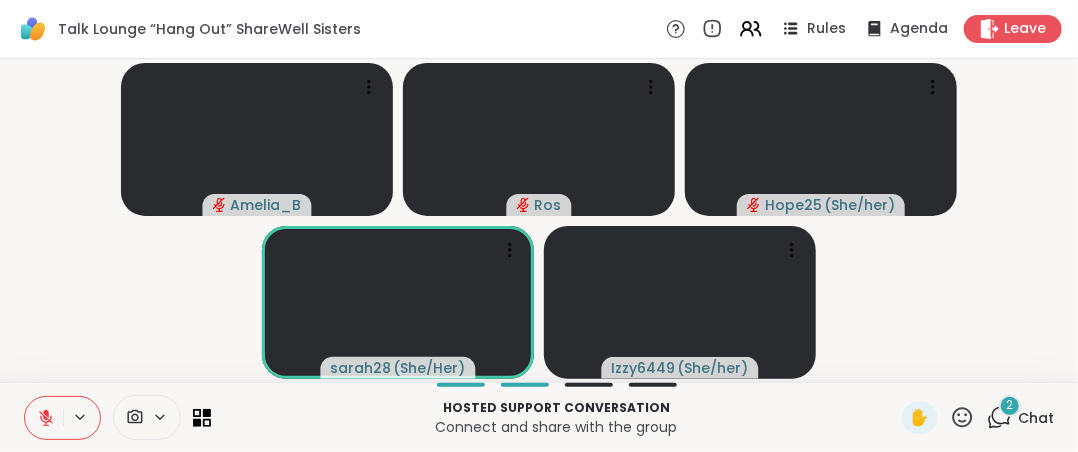 click 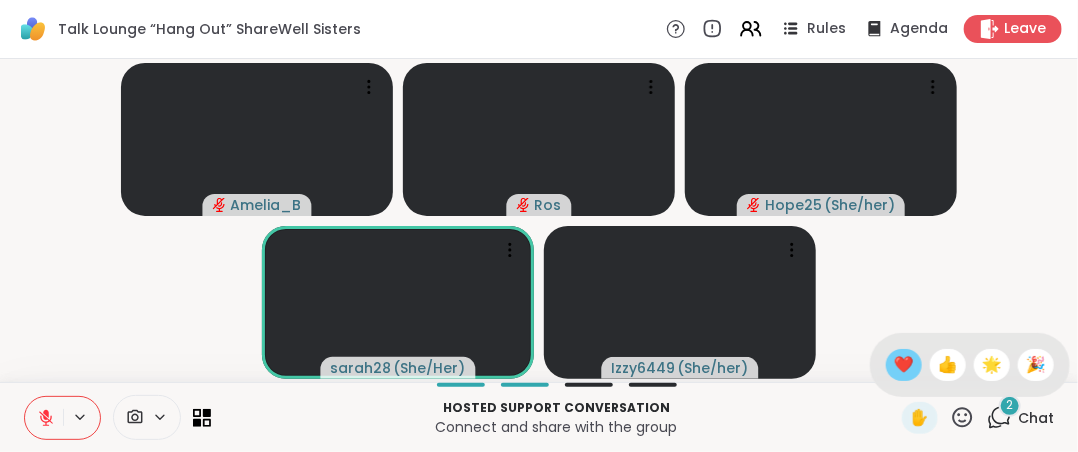 click on "❤️" at bounding box center (904, 365) 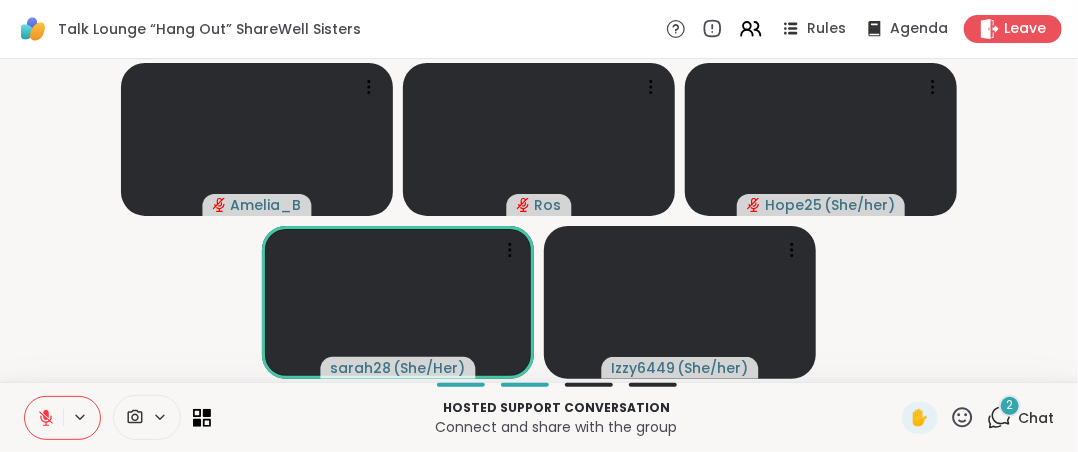 click 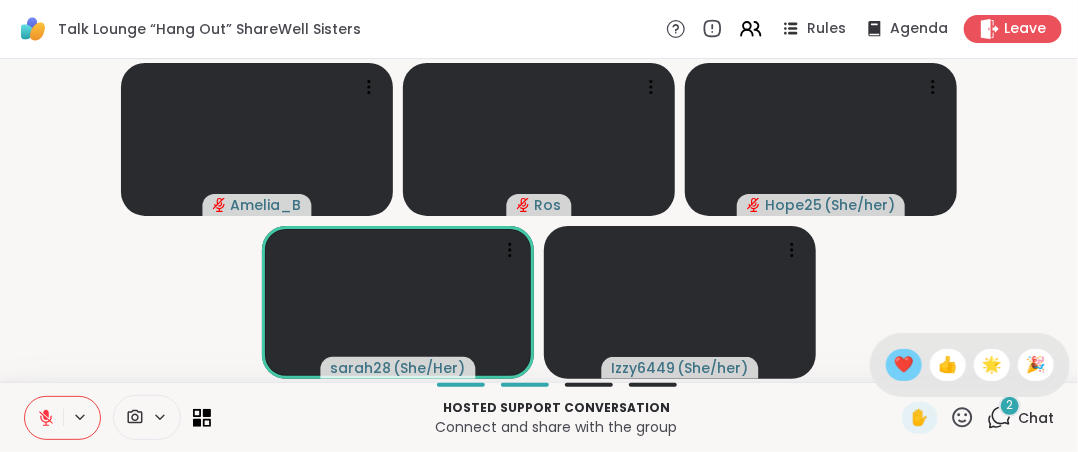 click on "❤️" at bounding box center (904, 365) 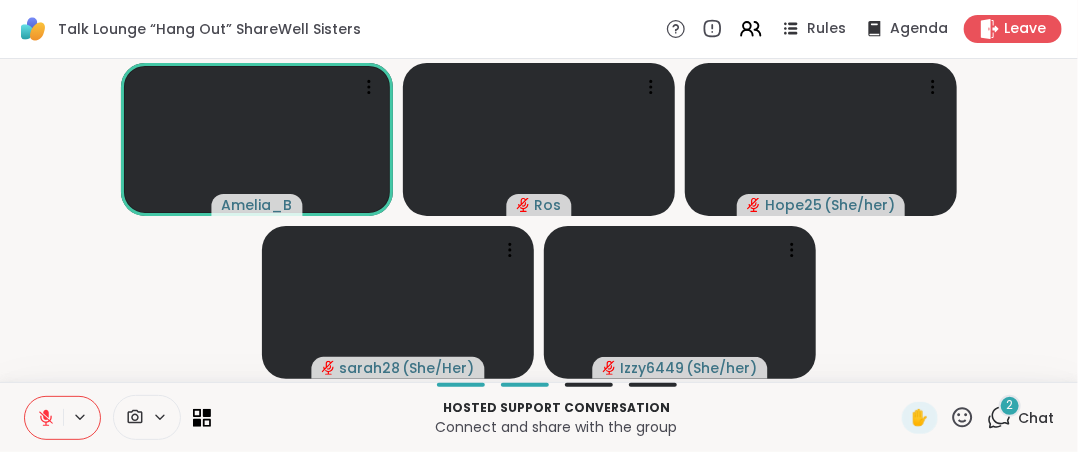 click 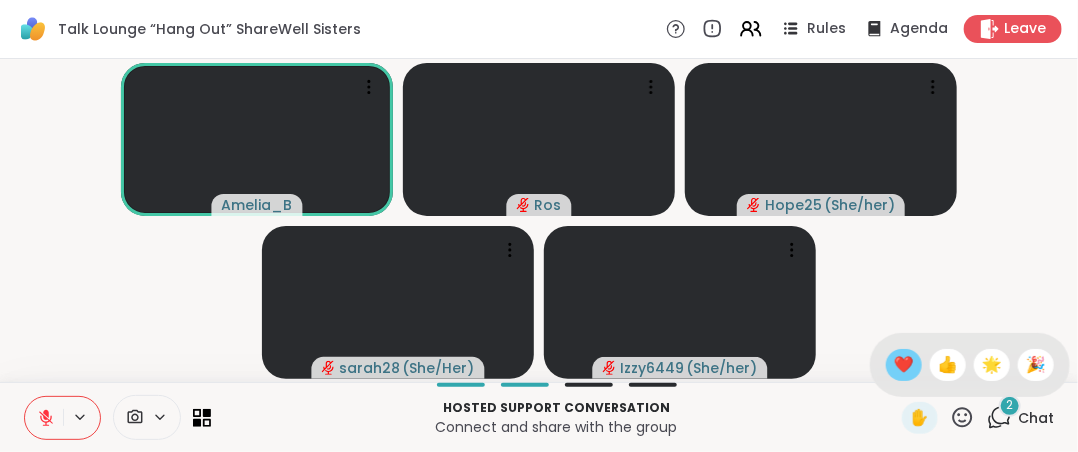 click on "❤️" at bounding box center (904, 365) 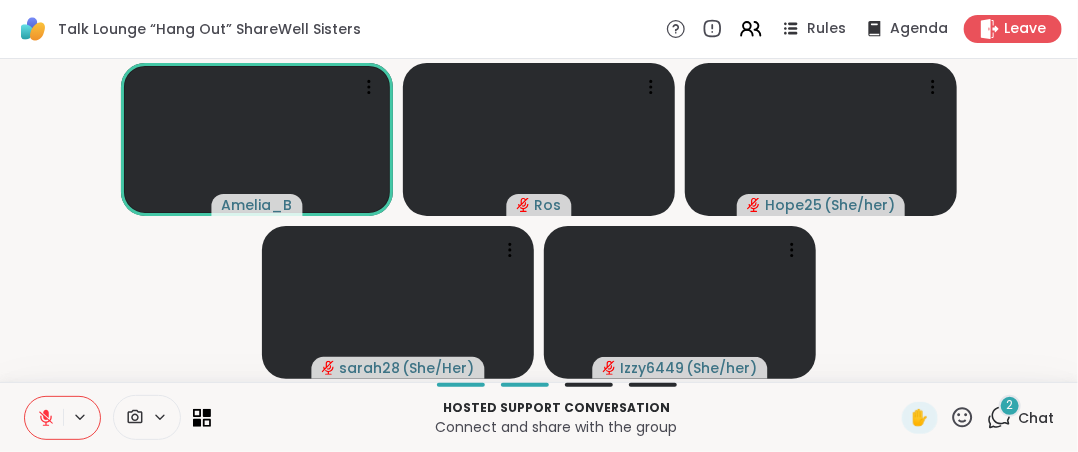 click 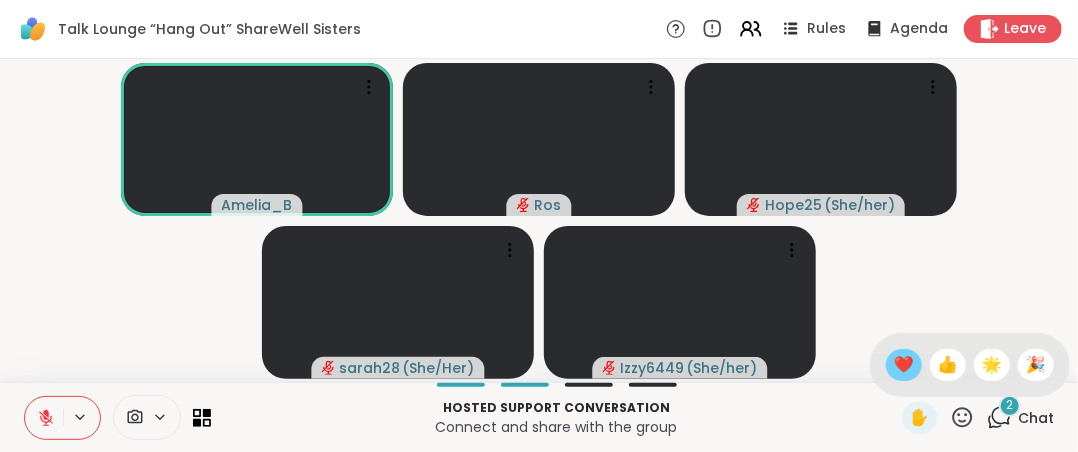 click on "❤️" at bounding box center (904, 365) 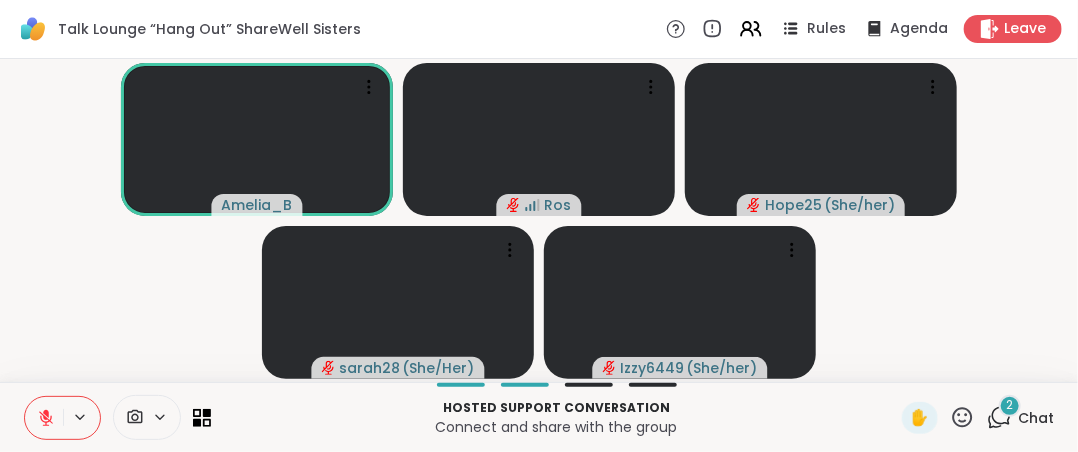 click 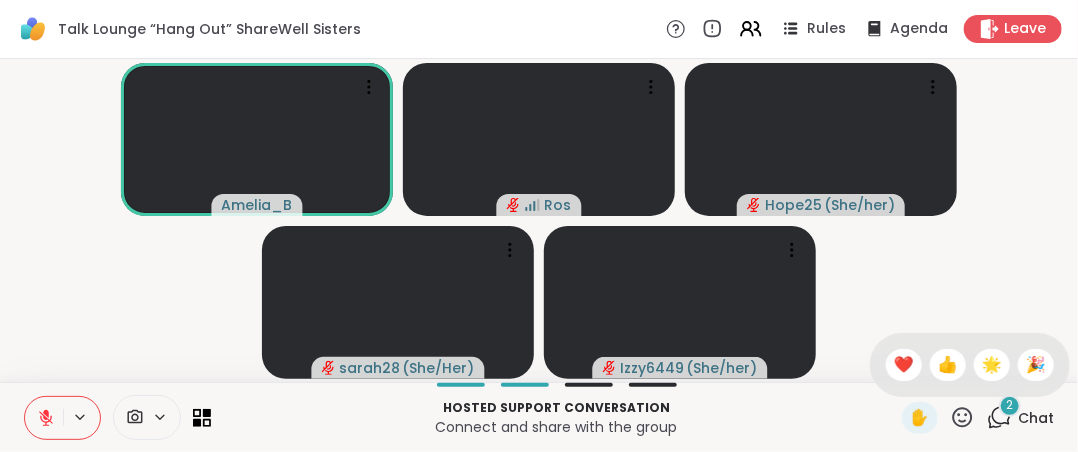 click on "❤️" at bounding box center [904, 365] 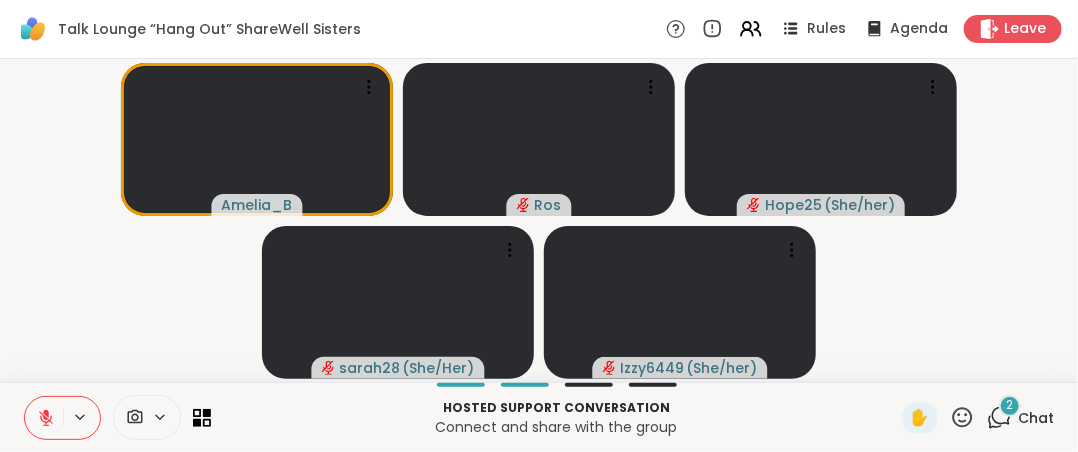 click 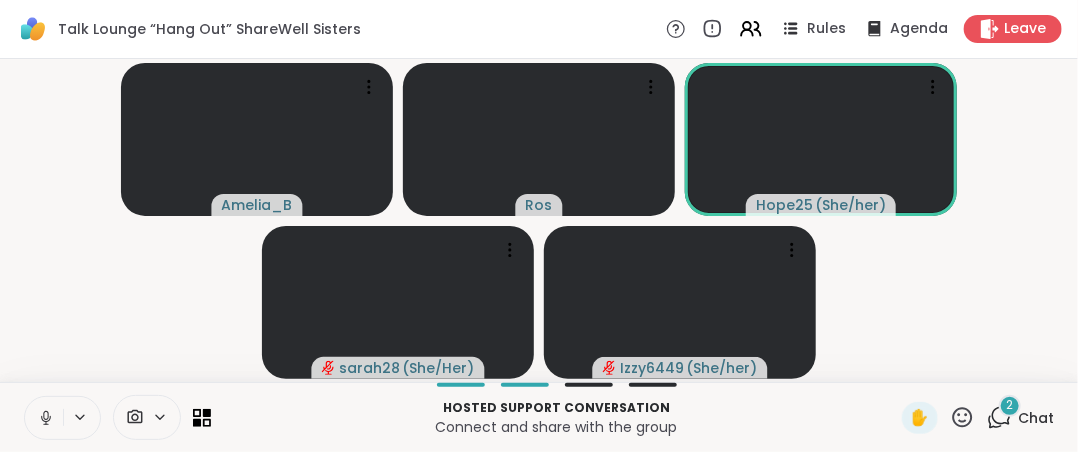 click 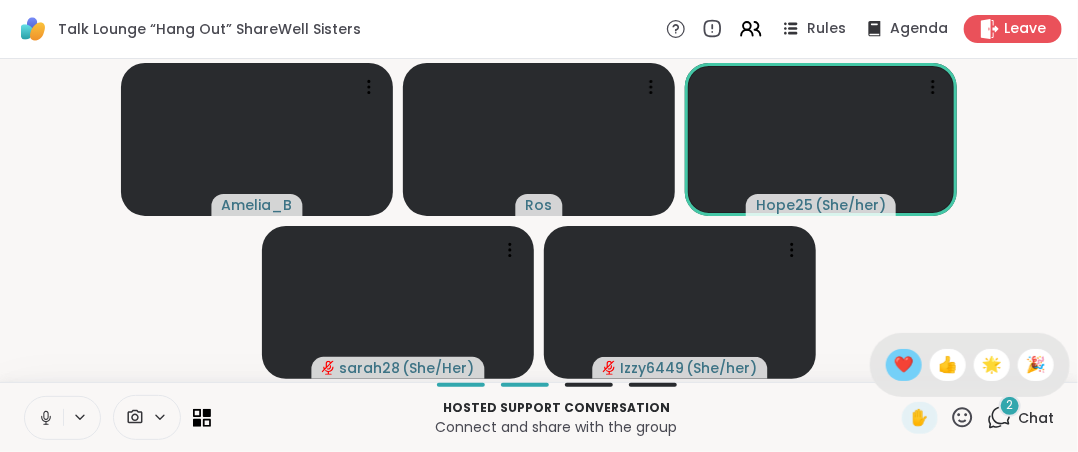 click on "❤️" at bounding box center [904, 365] 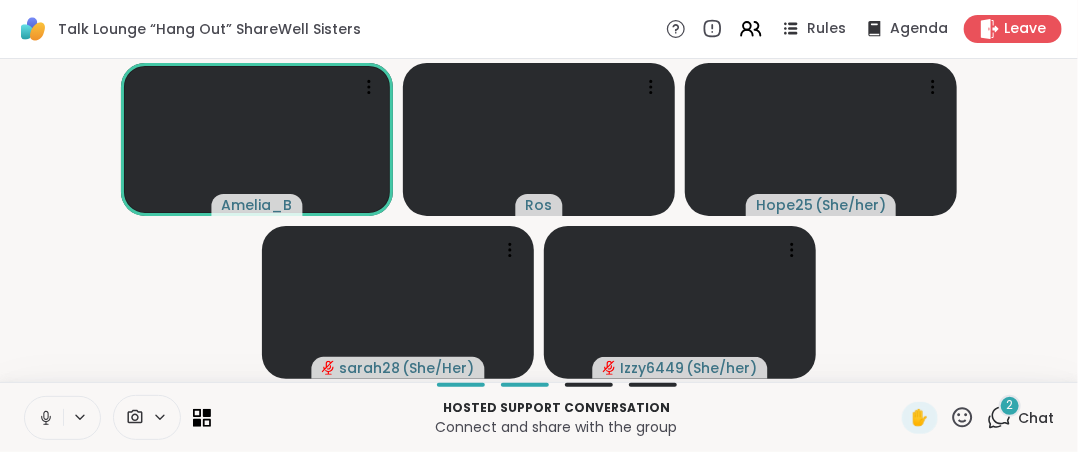 click 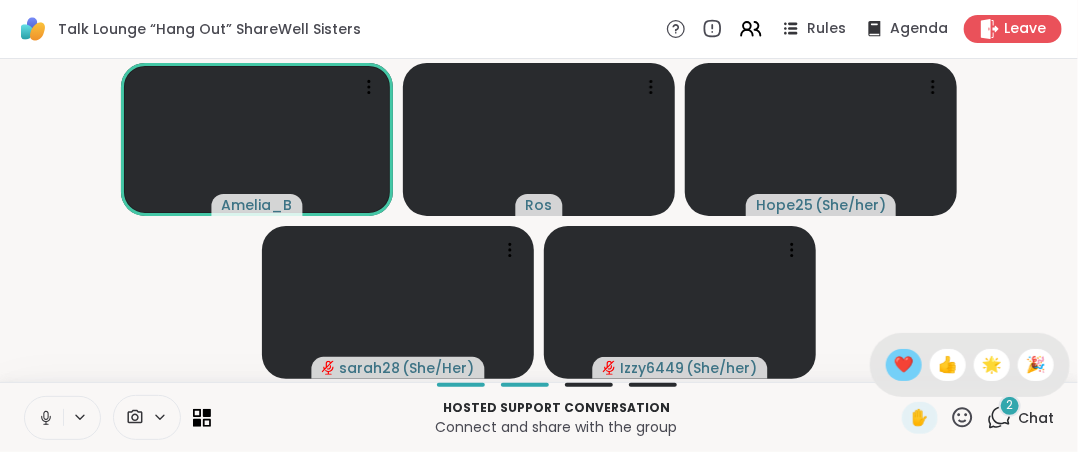 click on "❤️" at bounding box center [904, 365] 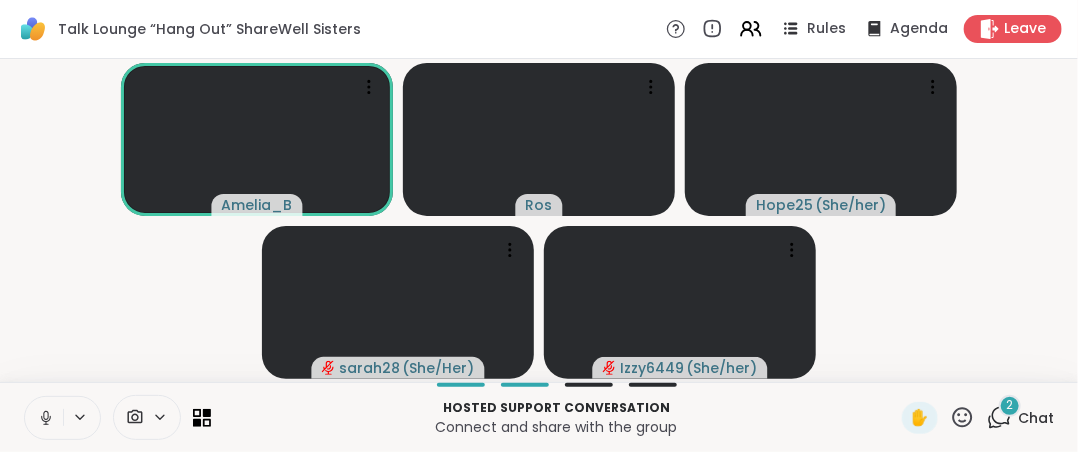 click 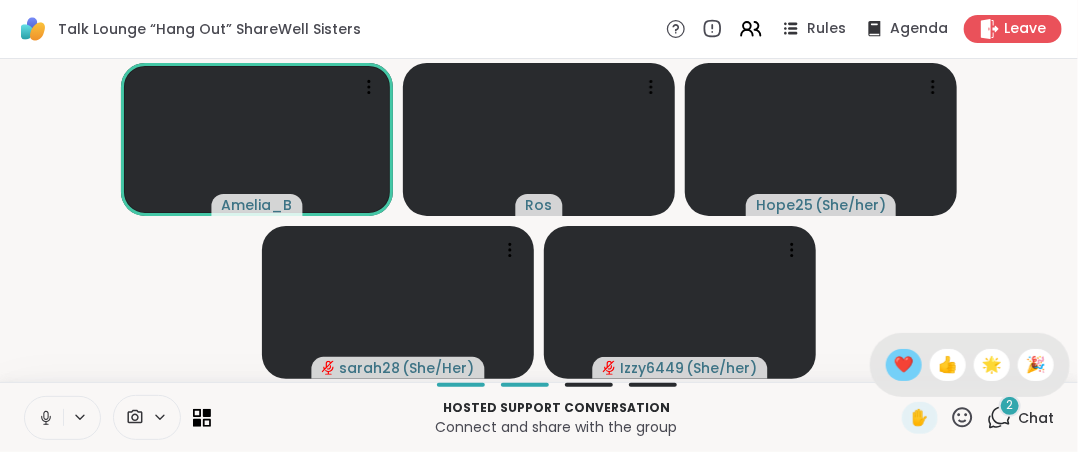 click on "❤️" at bounding box center (904, 365) 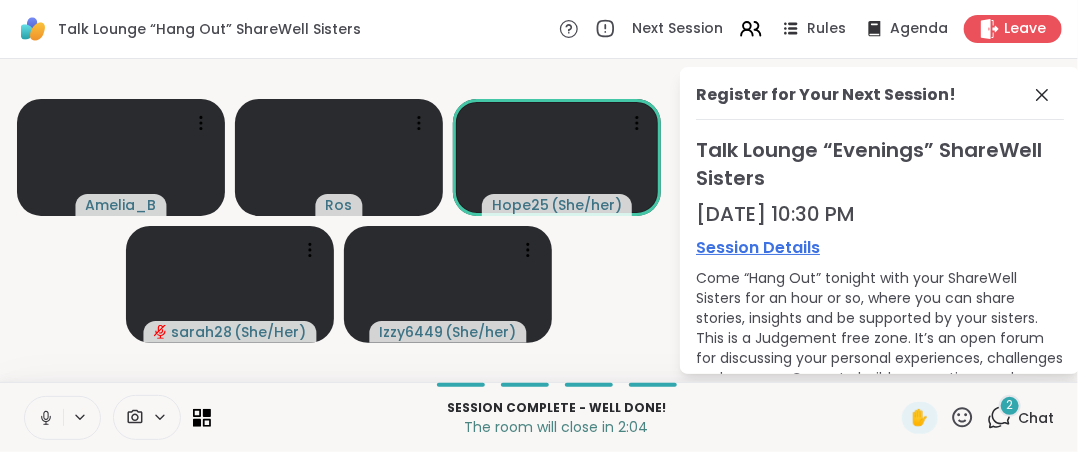 click 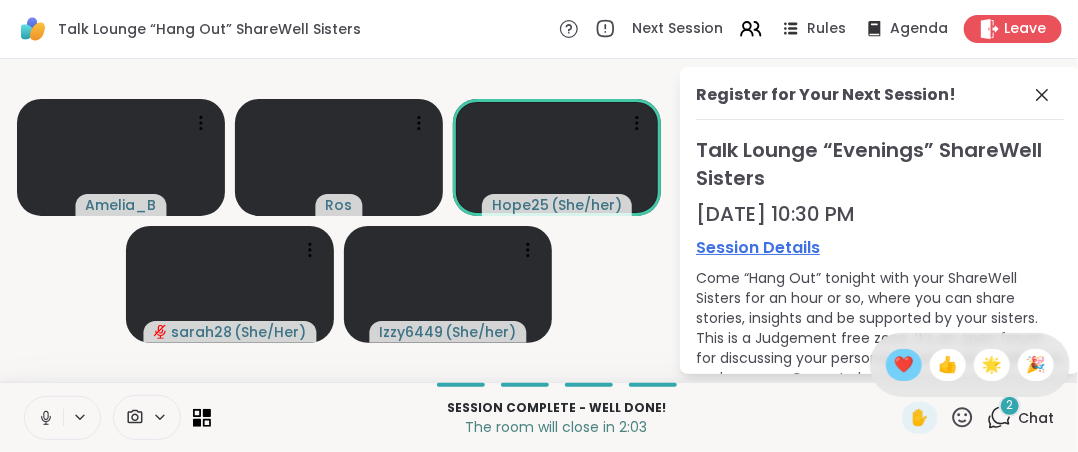 click on "❤️" at bounding box center [904, 365] 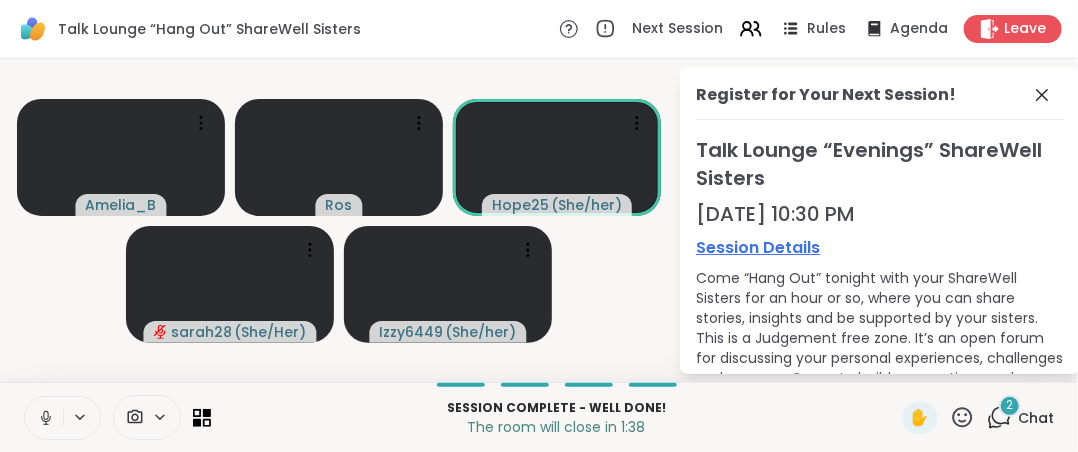 click 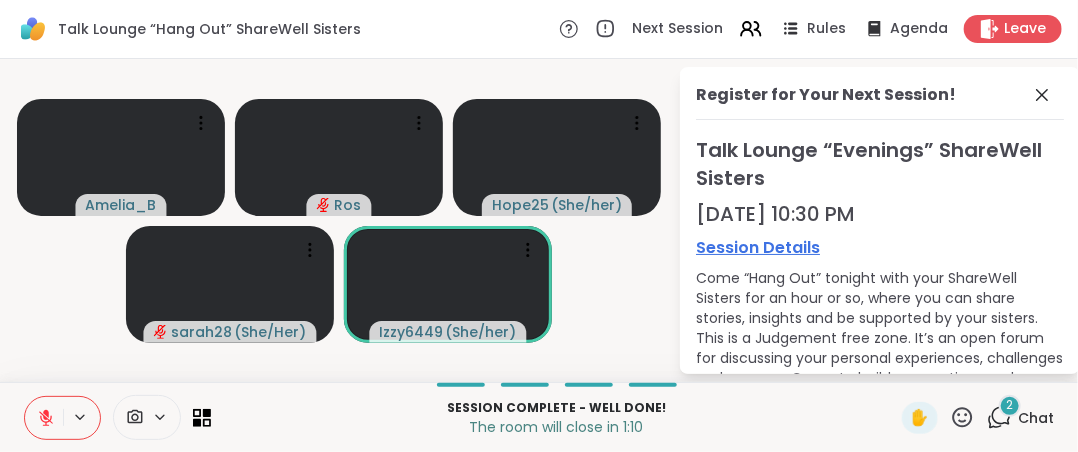 click 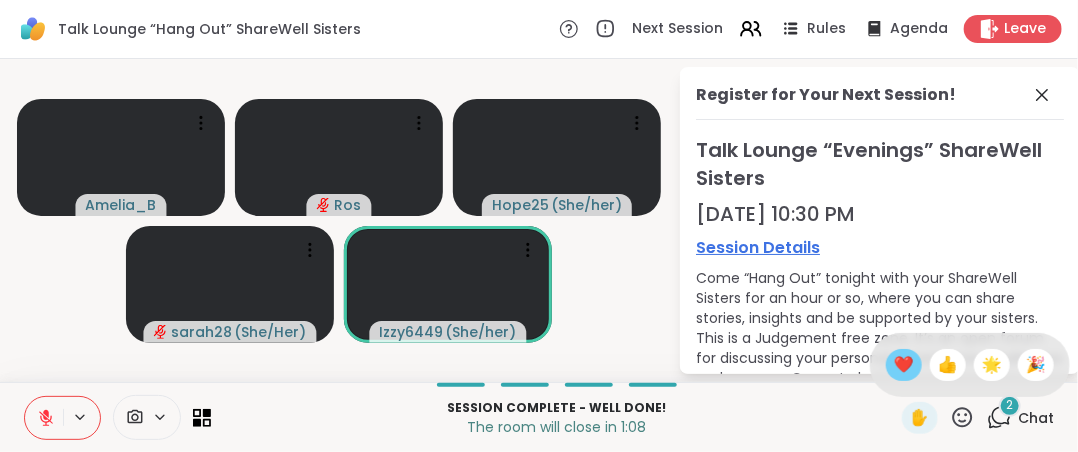 click on "❤️" at bounding box center (904, 365) 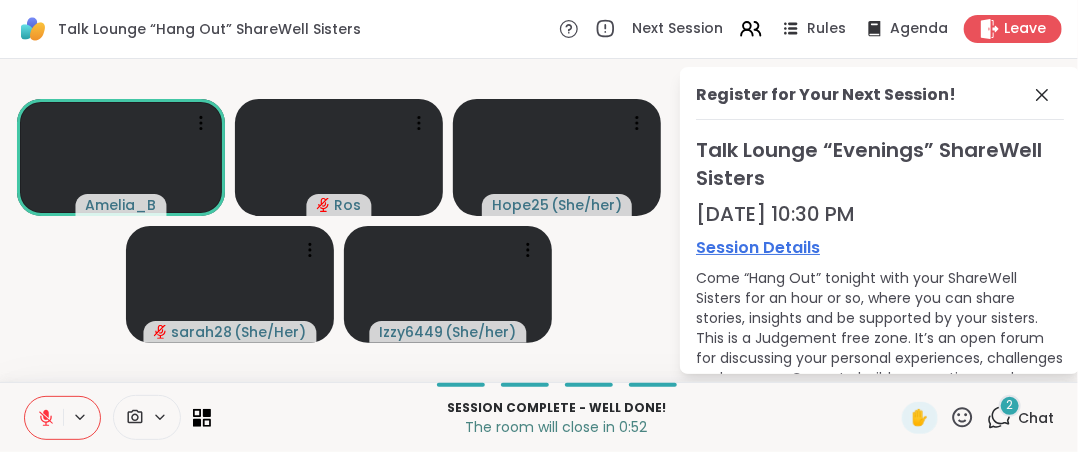 drag, startPoint x: 41, startPoint y: 412, endPoint x: 58, endPoint y: 414, distance: 17.117243 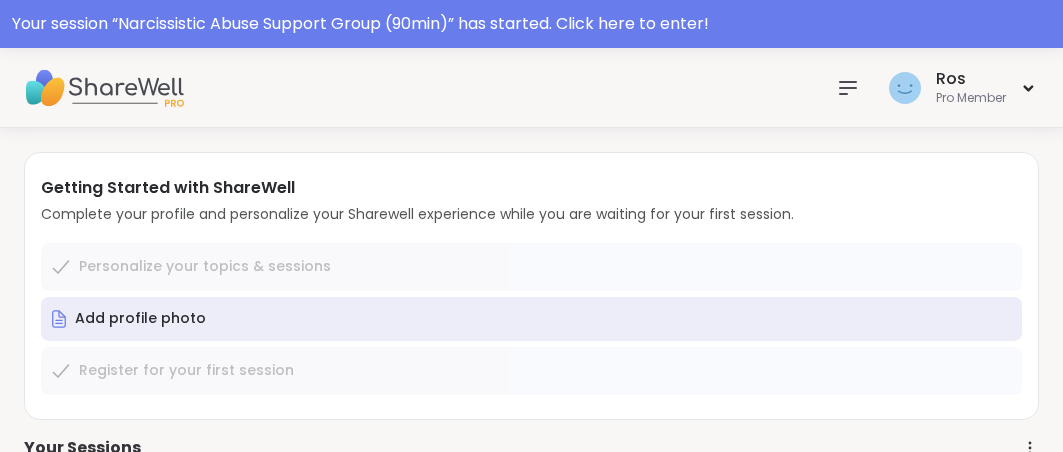 scroll, scrollTop: 0, scrollLeft: 0, axis: both 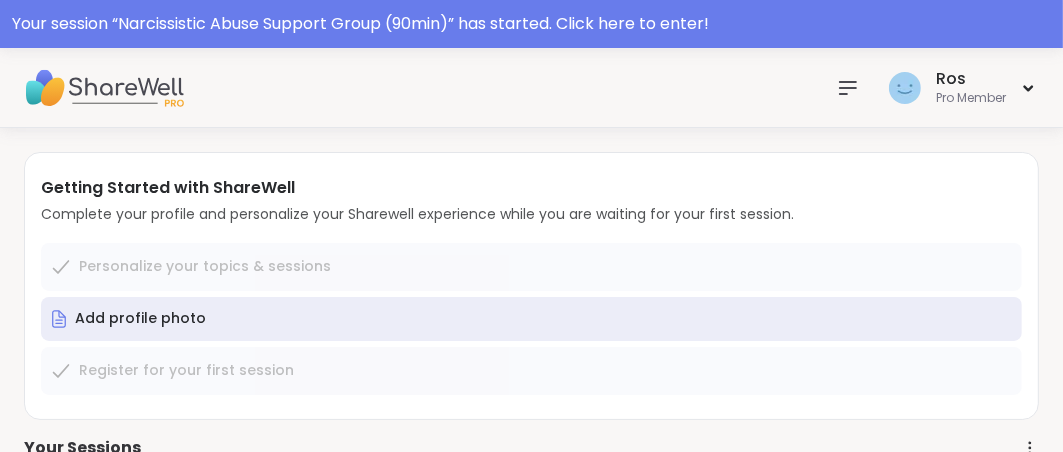 click 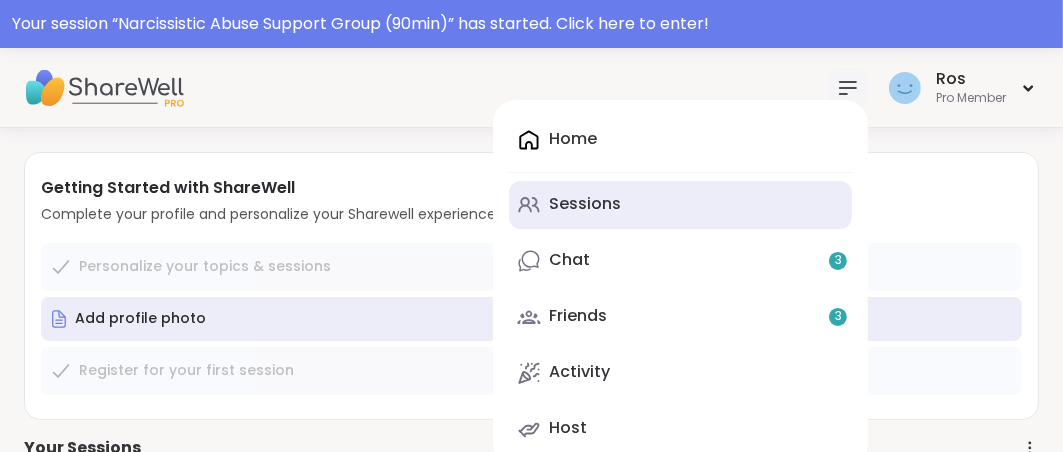 click on "Sessions" at bounding box center (585, 204) 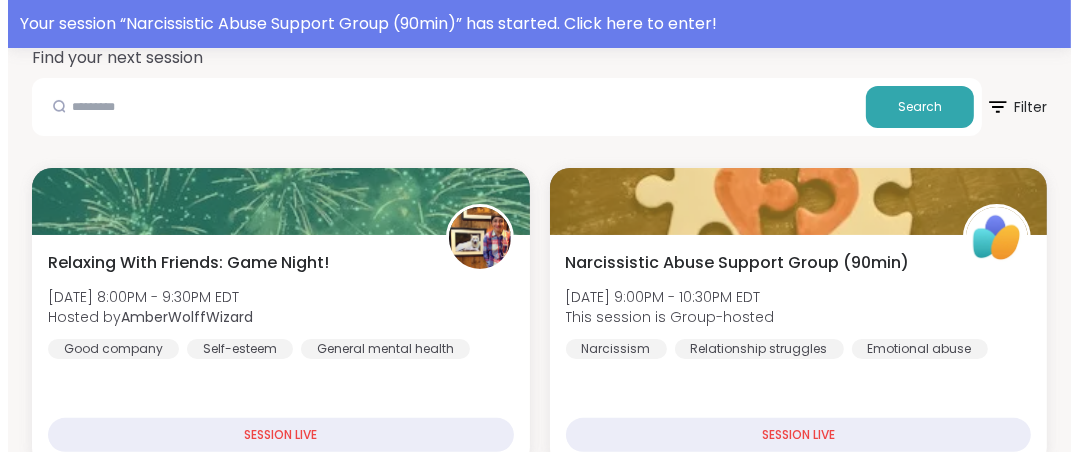 scroll, scrollTop: 308, scrollLeft: 0, axis: vertical 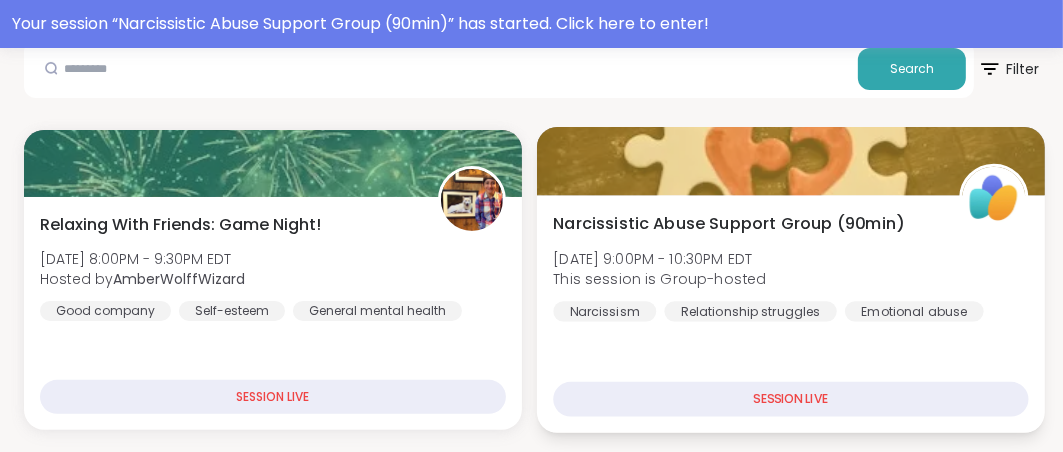 click at bounding box center [790, 161] 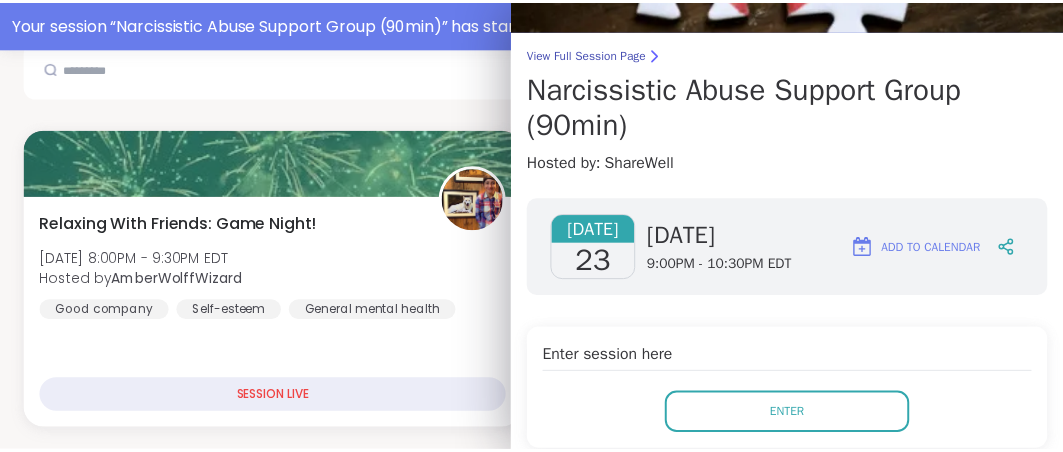scroll, scrollTop: 147, scrollLeft: 0, axis: vertical 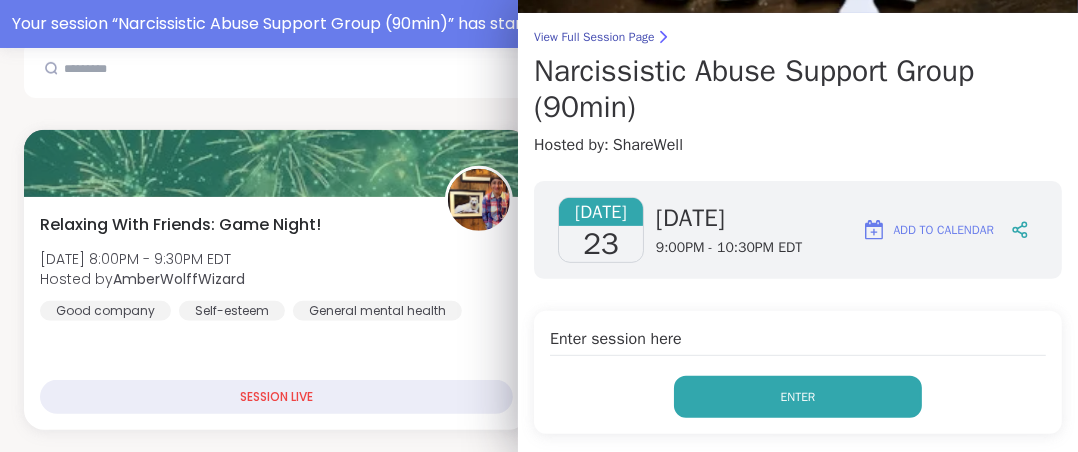 click on "Enter" at bounding box center [798, 397] 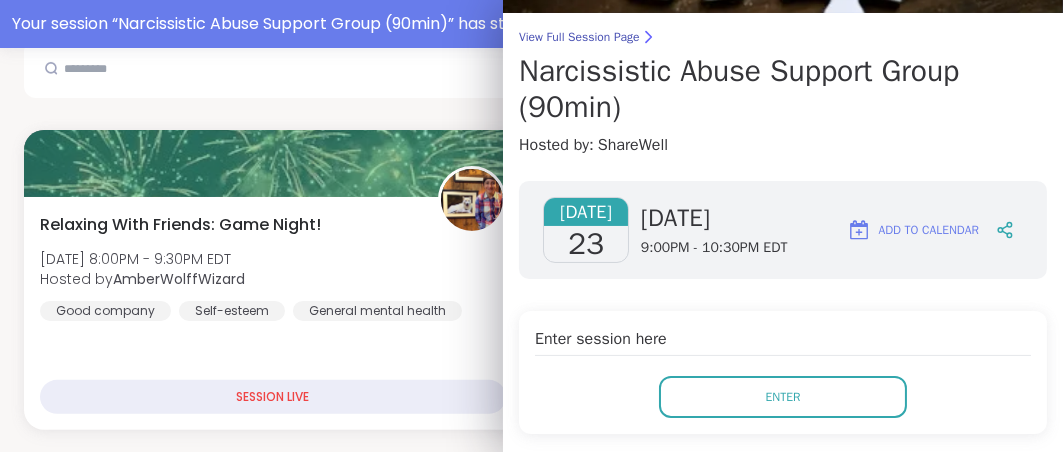 click on "Your session “ Narcissistic Abuse Support Group (90min) ” has started. Click here to enter! Ros Pro Member R Ros Pro Member Profile Membership Settings Help Home Sessions Chat 3 Friends 3 Activity Host Logout How It Works Referrals About Us FAQ Help Host Training Safety Policy Safety Resources Redeem Code Blog Upcoming Sessions CREATE A SESSION All Sessions Pro Sessions NEW My Sessions 2 Find your next session Search  Filter   Relaxing With Friends: Game Night! [DATE] 8:00PM - 9:30PM EDT Hosted by  AmberWolffWizard Good company Self-esteem General mental health SESSION LIVE Narcissistic Abuse Support Group (90min) [DATE] 9:00PM - 10:30PM EDT This session is Group-hosted Narcissism Relationship struggles Emotional abuse SESSION LIVE Narcissistic Abuse Support Group (90min) [DATE] 9:00PM - 10:30PM EDT This session is Group-hosted Narcissism Relationship struggles Emotional abuse SESSION LIVE C New Host! 🎉  Emotions after walking away from your narcissist  Hosted by  Caprice [MEDICAL_DATA]" at bounding box center (531, 2992) 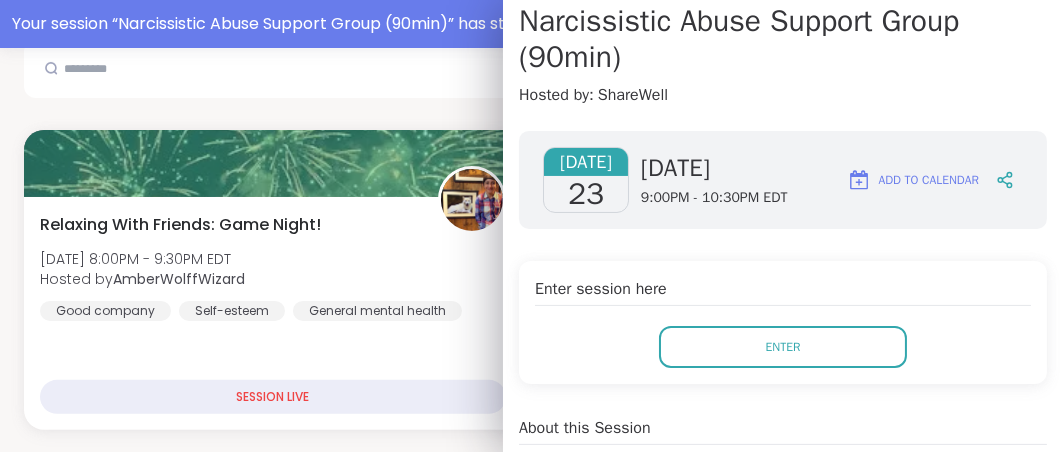 scroll, scrollTop: 200, scrollLeft: 0, axis: vertical 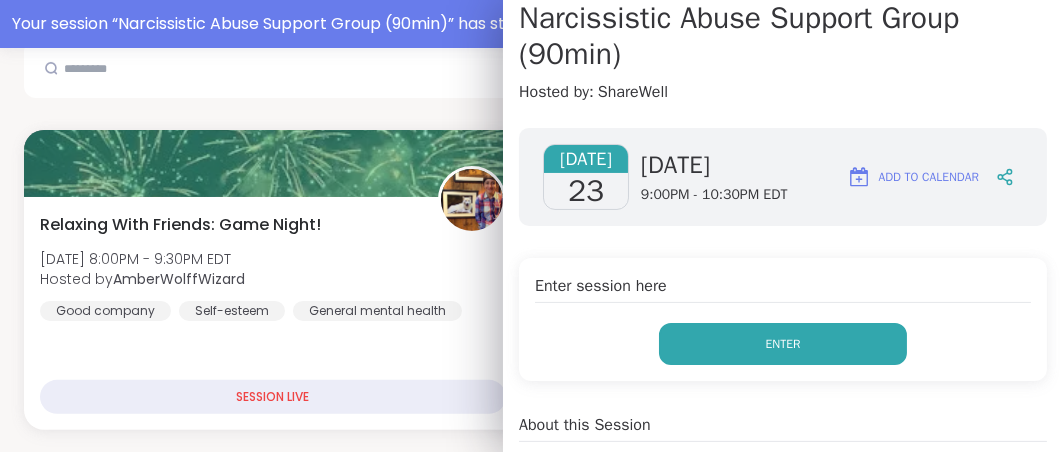 click on "Enter" at bounding box center (783, 344) 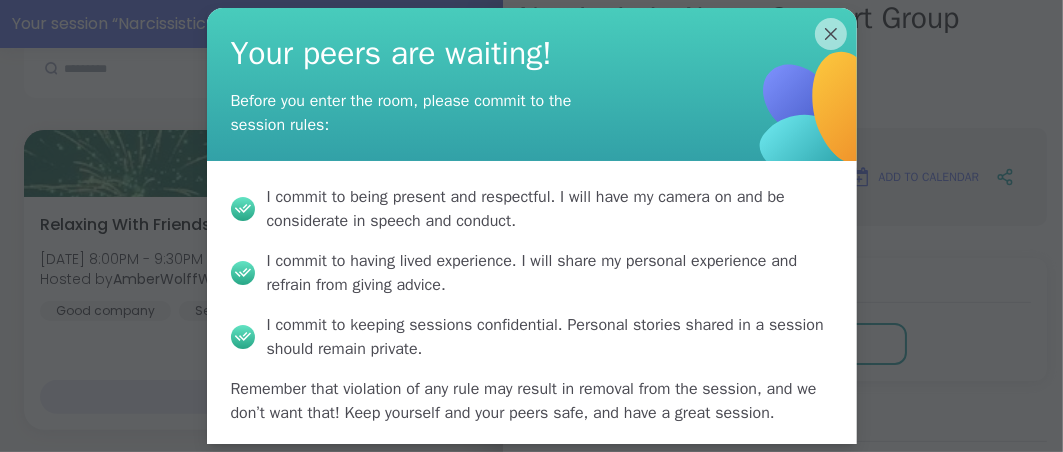click on "Your session “ Narcissistic Abuse Support Group (90min) ” has started. Click here to enter! Ros Pro Member R Ros Pro Member Profile Membership Settings Help Home Sessions Chat 3 Friends 3 Activity Host Logout How It Works Referrals About Us FAQ Help Host Training Safety Policy Safety Resources Redeem Code Blog Upcoming Sessions CREATE A SESSION All Sessions Pro Sessions NEW My Sessions 2 Find your next session Search  Filter   Relaxing With Friends: Game Night! [DATE] 8:00PM - 9:30PM EDT Hosted by  AmberWolffWizard Good company Self-esteem General mental health SESSION LIVE Narcissistic Abuse Support Group (90min) [DATE] 9:00PM - 10:30PM EDT This session is Group-hosted Narcissism Relationship struggles Emotional abuse SESSION LIVE Narcissistic Abuse Support Group (90min) [DATE] 9:00PM - 10:30PM EDT This session is Group-hosted Narcissism Relationship struggles Emotional abuse SESSION LIVE C New Host! 🎉  Emotions after walking away from your narcissist  Hosted by  Caprice [MEDICAL_DATA]" at bounding box center (531, 2992) 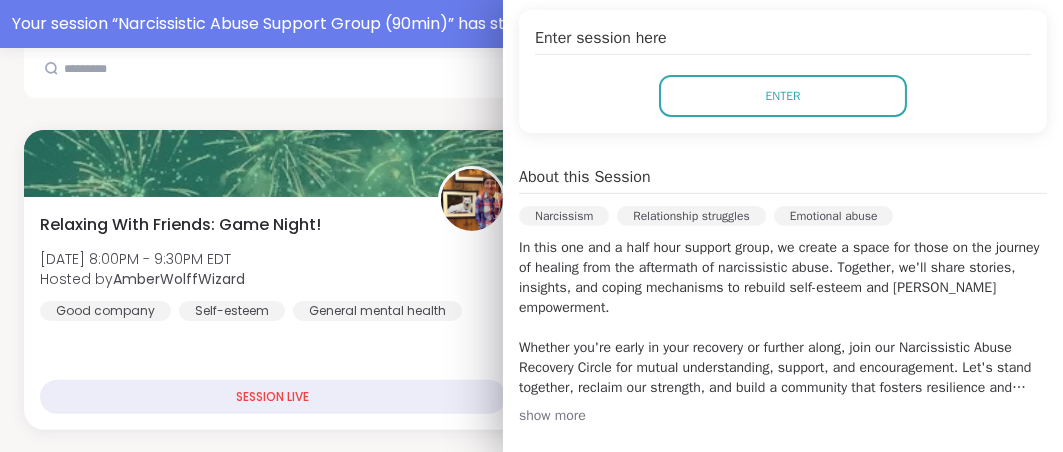 scroll, scrollTop: 439, scrollLeft: 0, axis: vertical 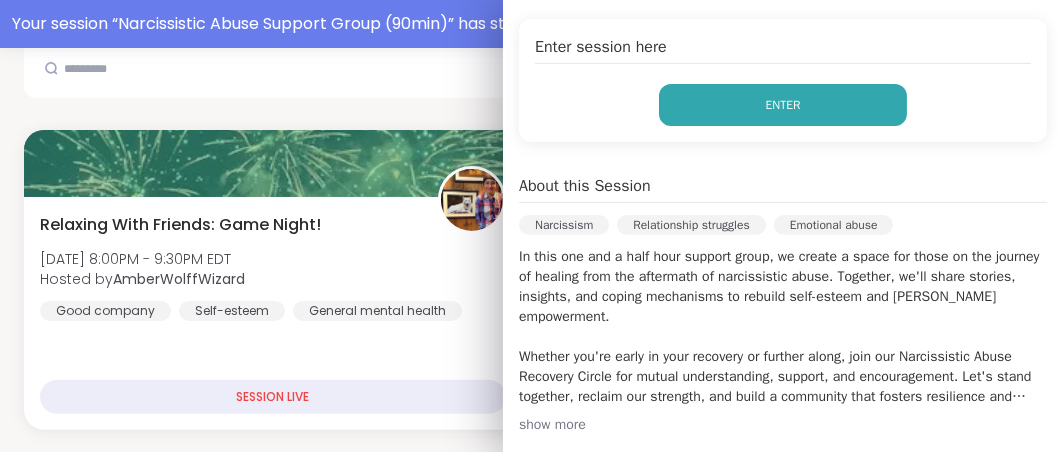 click on "Enter" at bounding box center (783, 105) 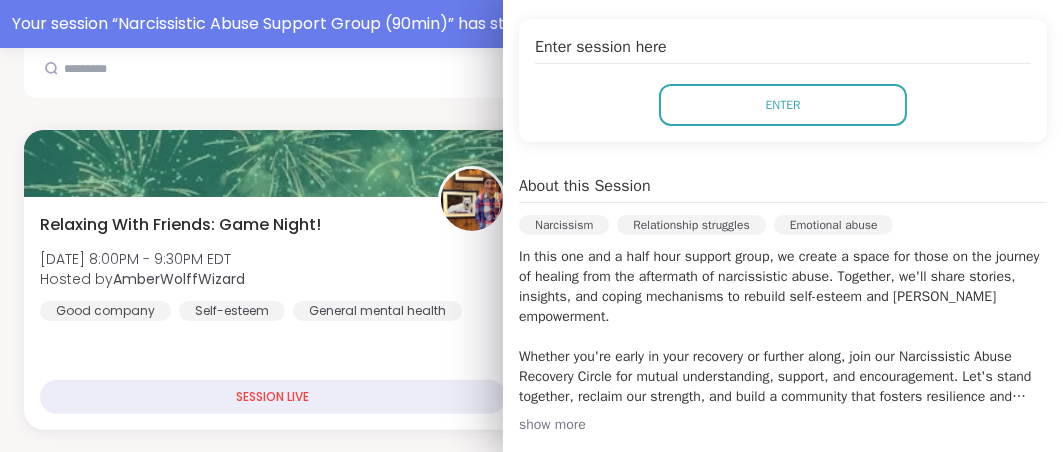 drag, startPoint x: 1053, startPoint y: 175, endPoint x: 1048, endPoint y: 245, distance: 70.178345 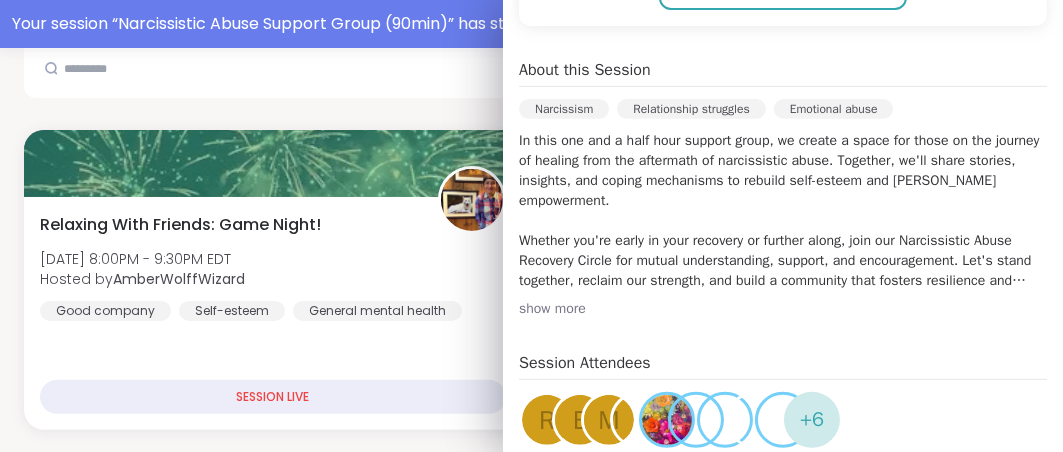 scroll, scrollTop: 607, scrollLeft: 0, axis: vertical 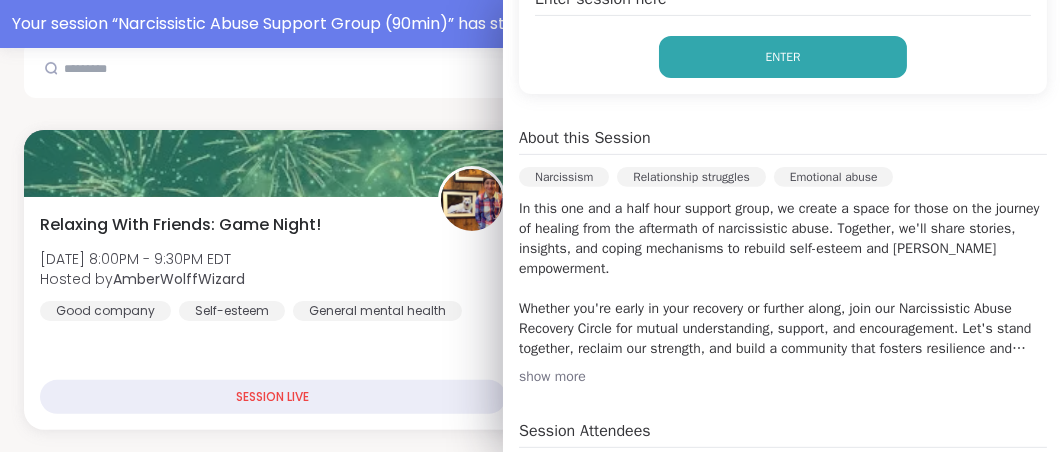 click on "Enter" at bounding box center (783, 57) 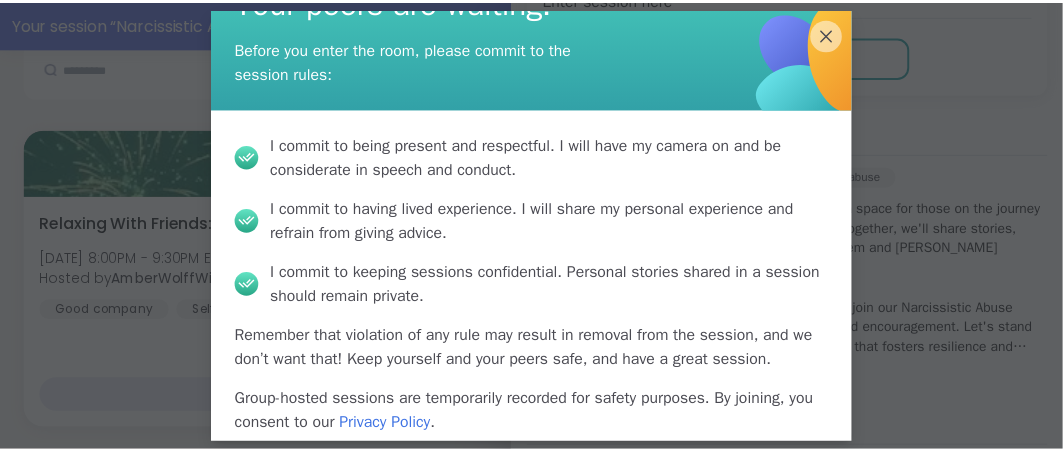 scroll, scrollTop: 100, scrollLeft: 0, axis: vertical 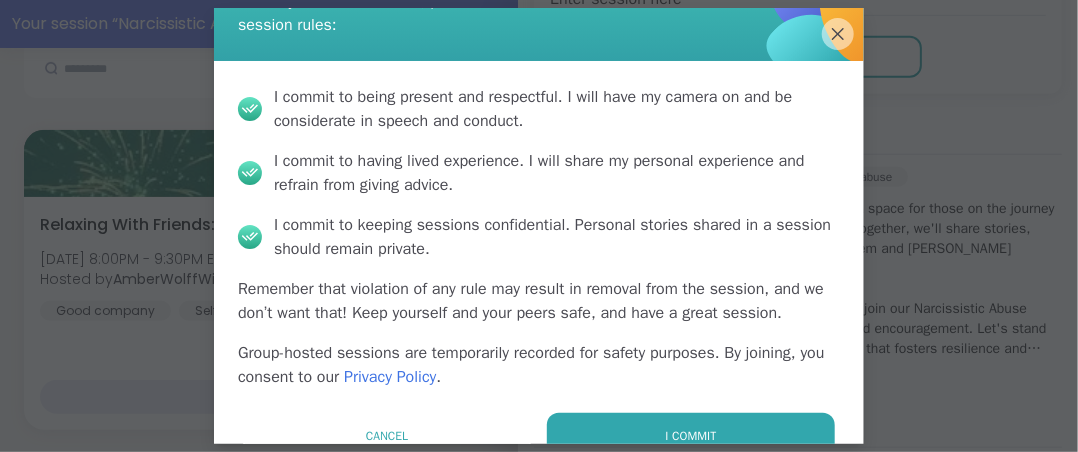 click on "I commit" at bounding box center [691, 436] 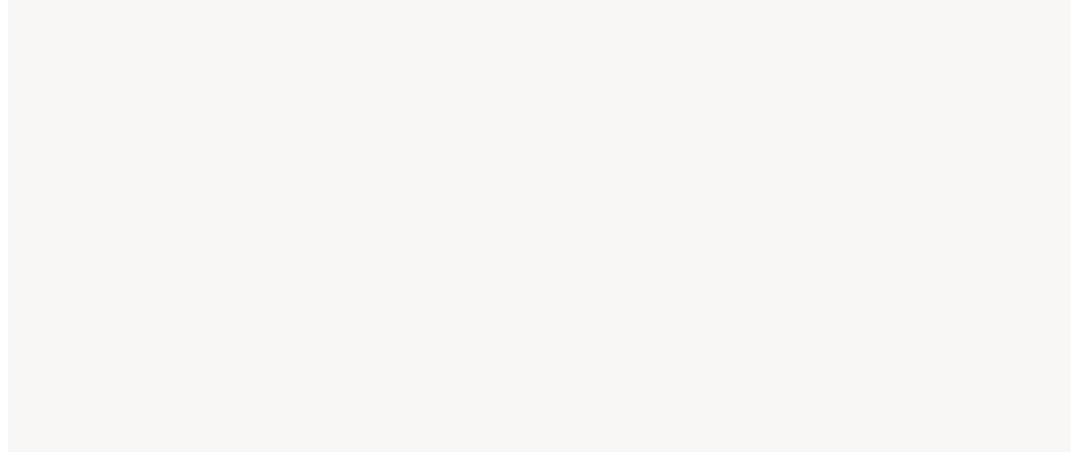 scroll, scrollTop: 0, scrollLeft: 0, axis: both 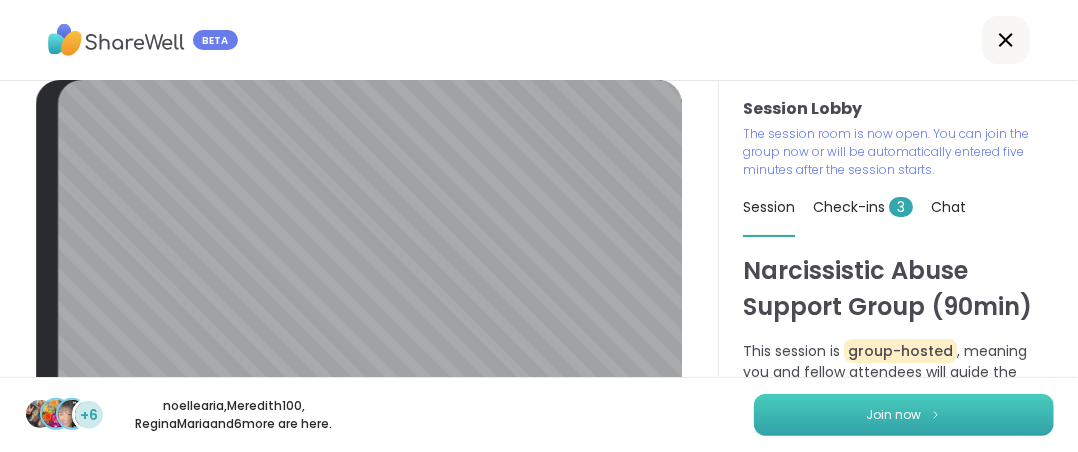 click on "Join now" at bounding box center [894, 415] 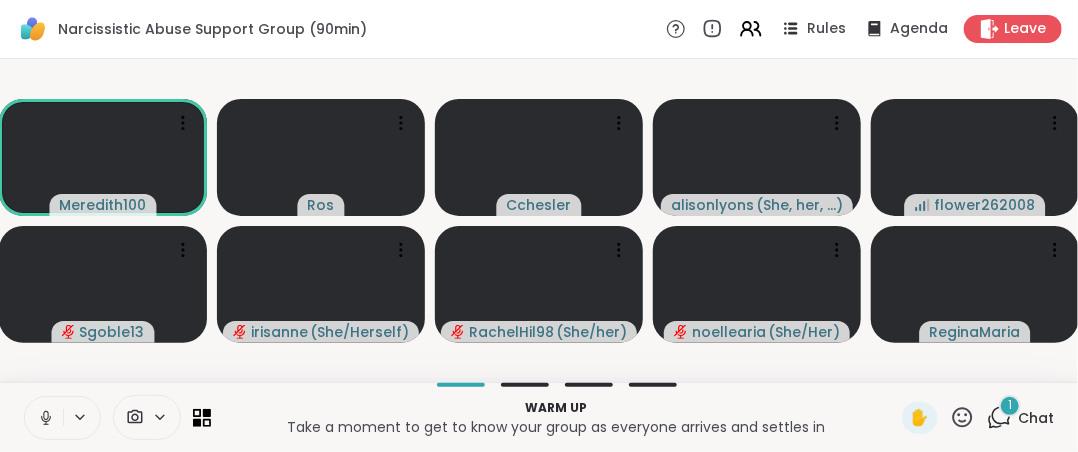 click 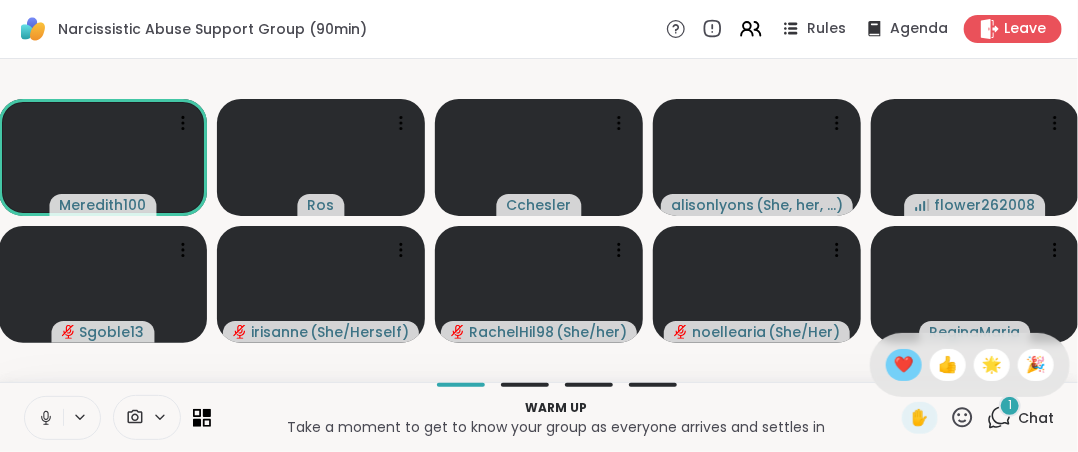 click on "❤️" at bounding box center [904, 365] 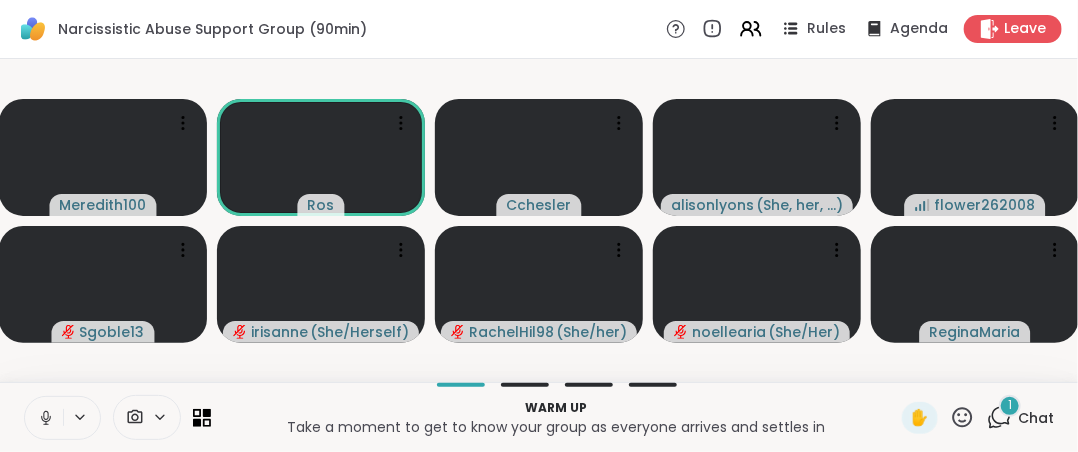 click at bounding box center [44, 418] 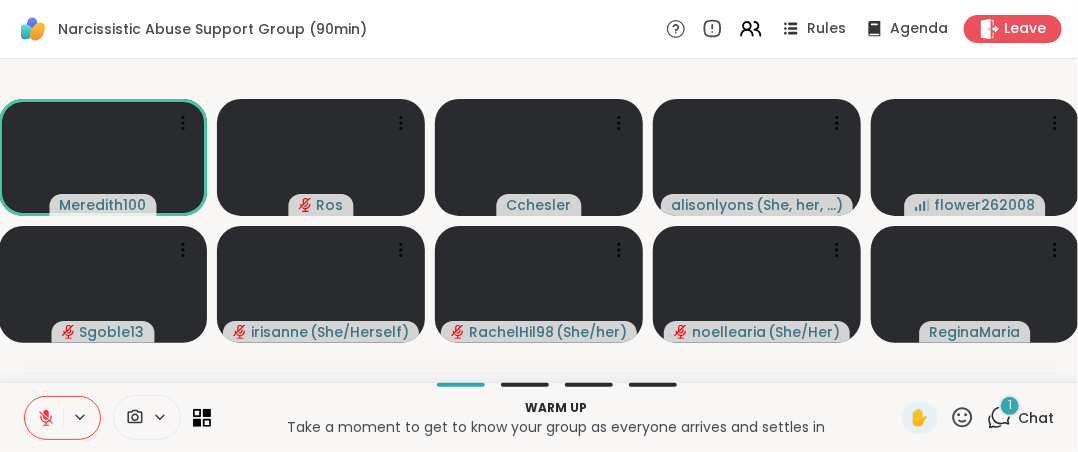 click 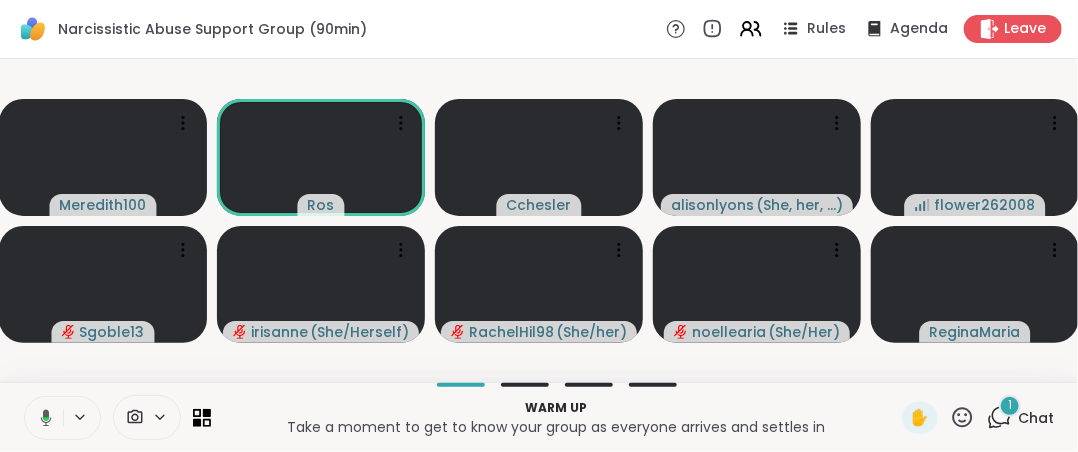 click 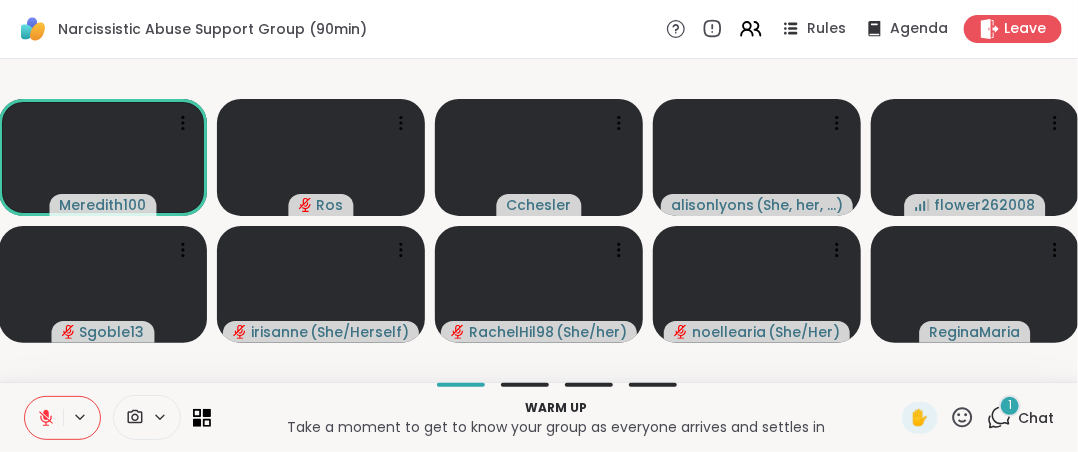 click 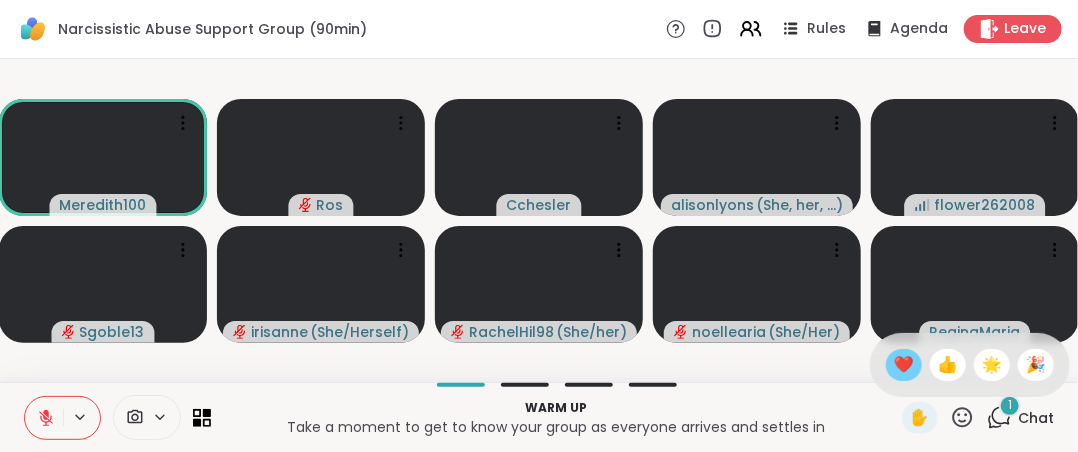 click on "❤️" at bounding box center [904, 365] 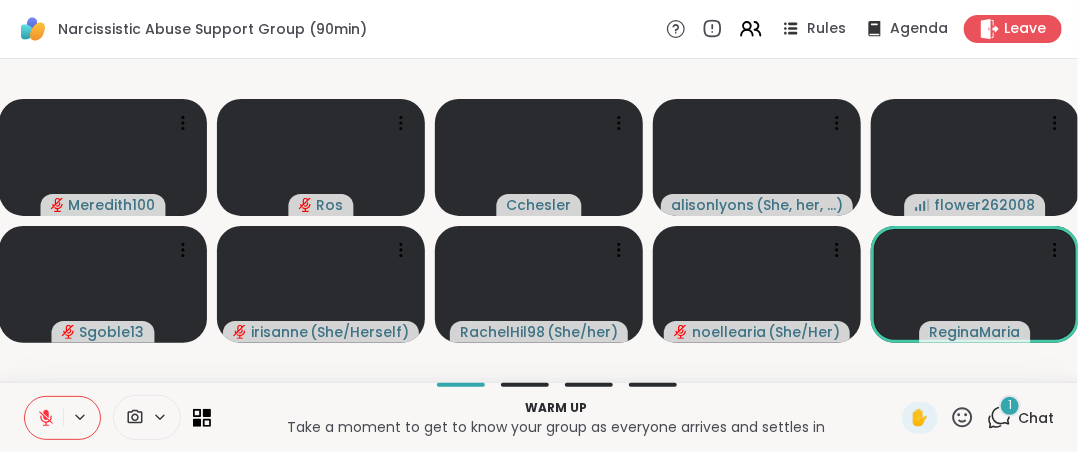 click 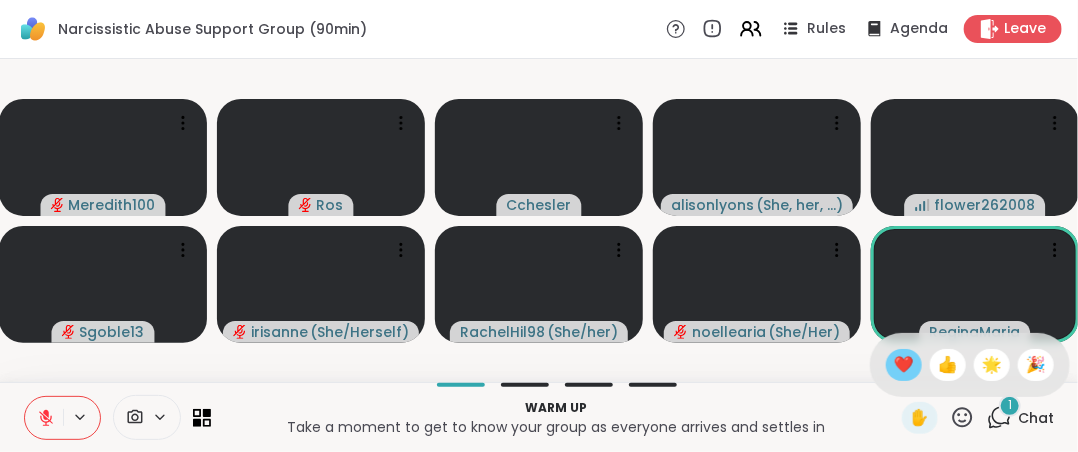 click on "❤️" at bounding box center [904, 365] 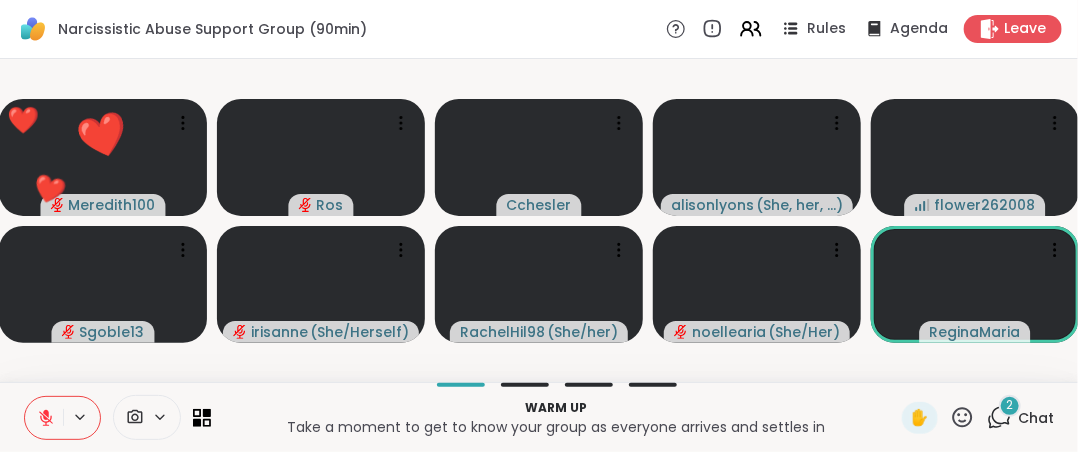 click 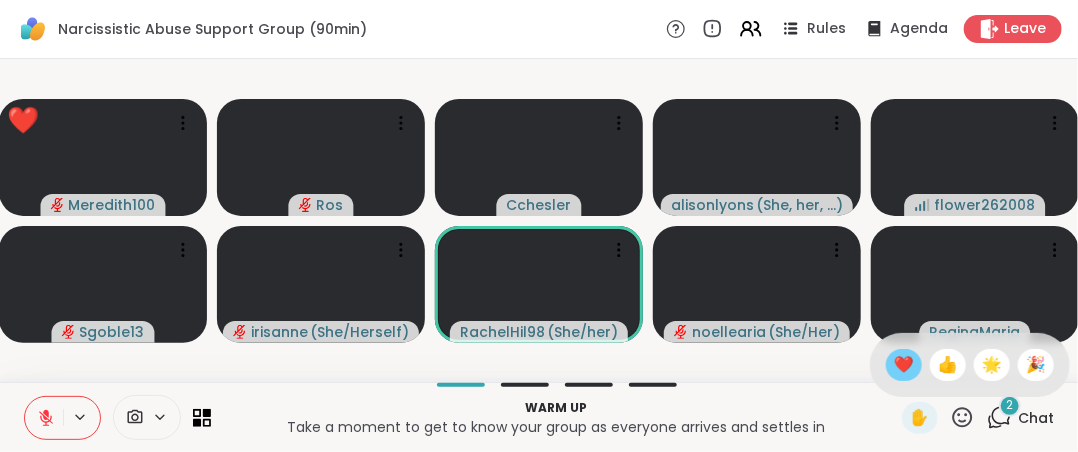 click on "❤️" at bounding box center [904, 365] 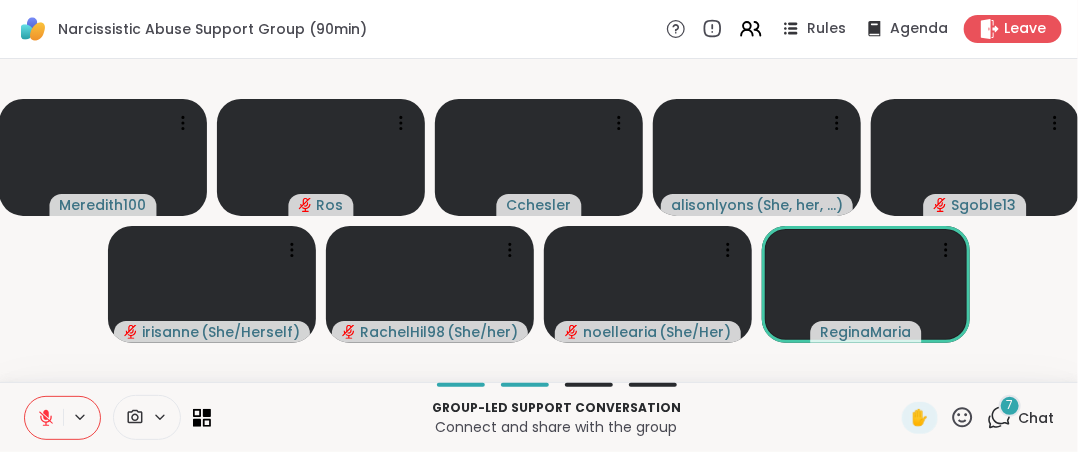 click 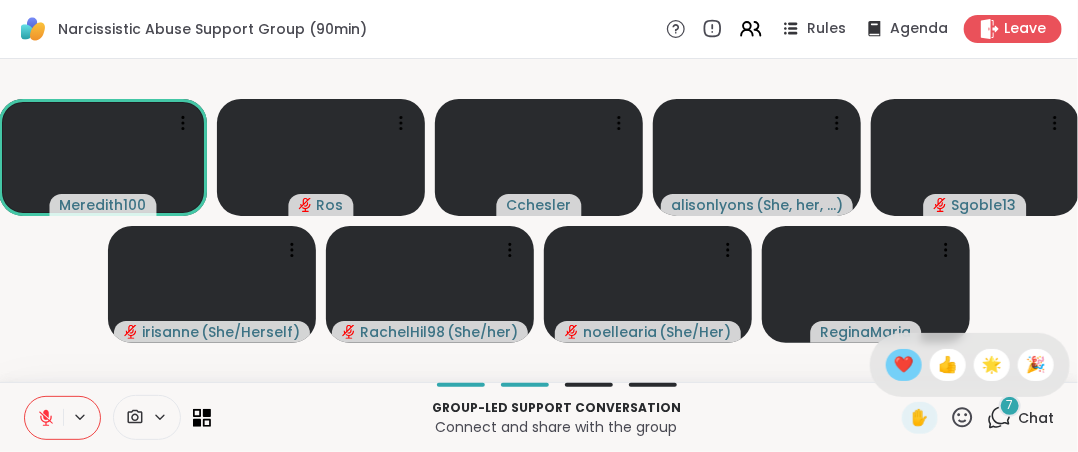 click on "❤️" at bounding box center (904, 365) 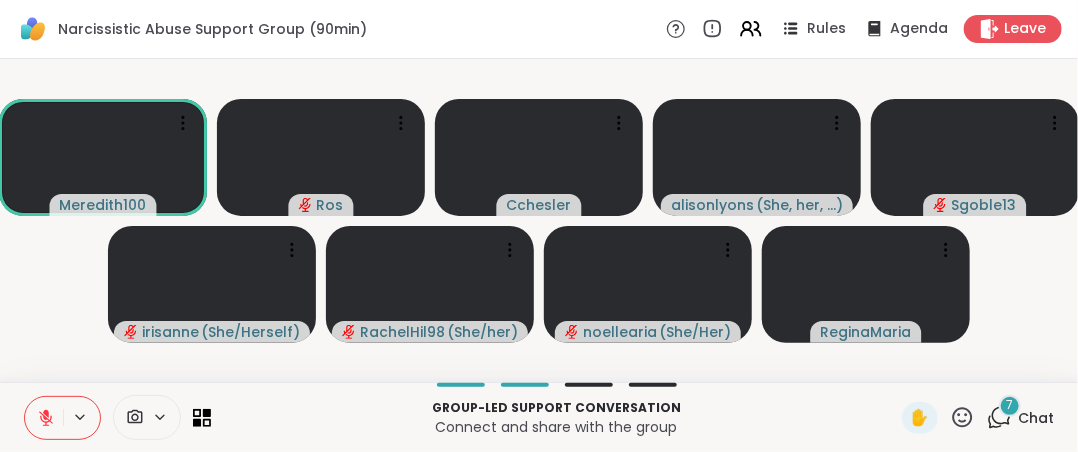 click 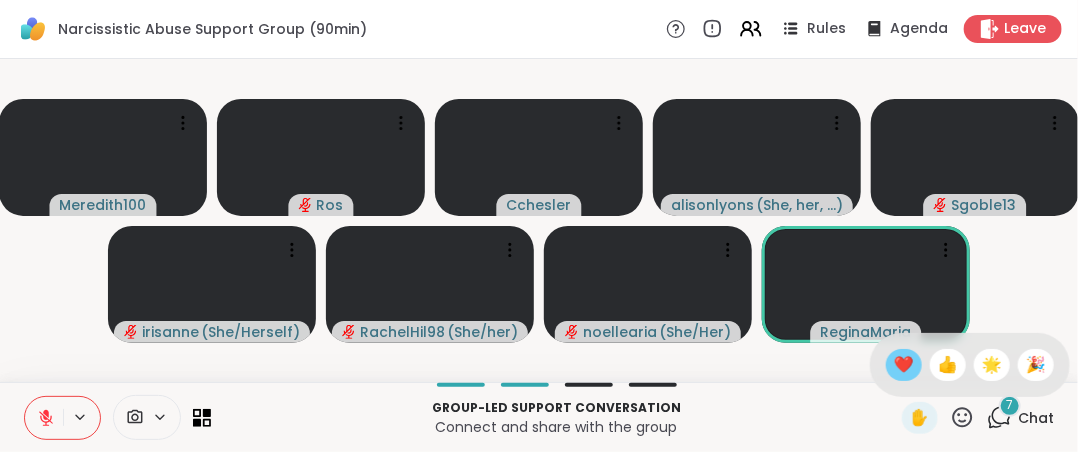 click on "❤️" at bounding box center (904, 365) 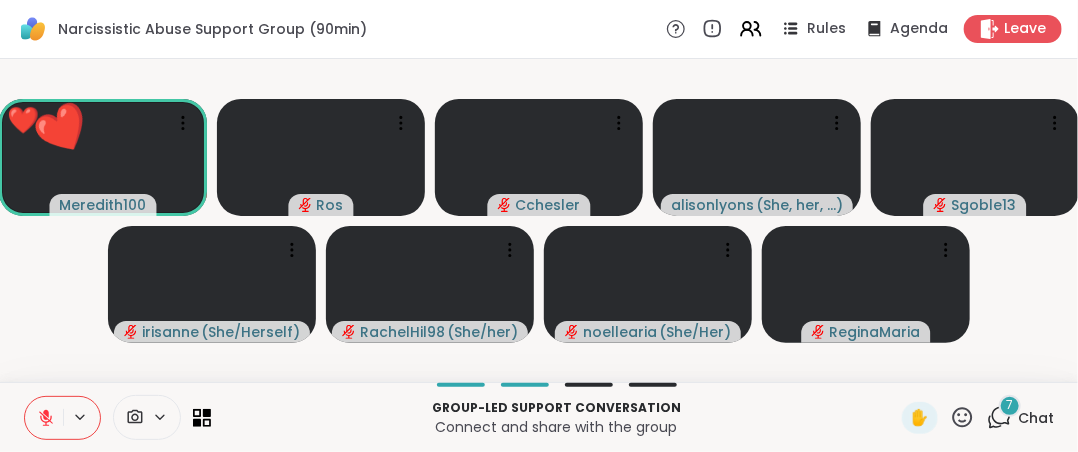 click 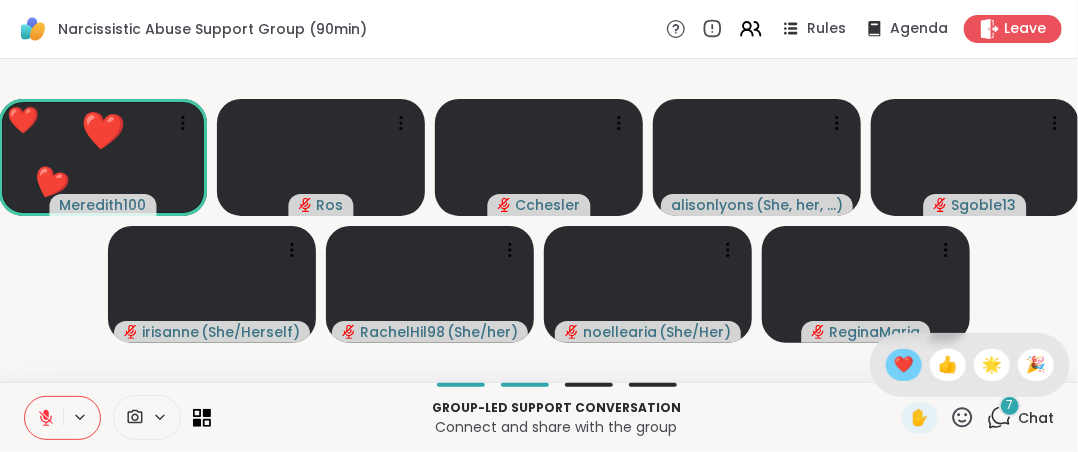 click on "❤️" at bounding box center [904, 365] 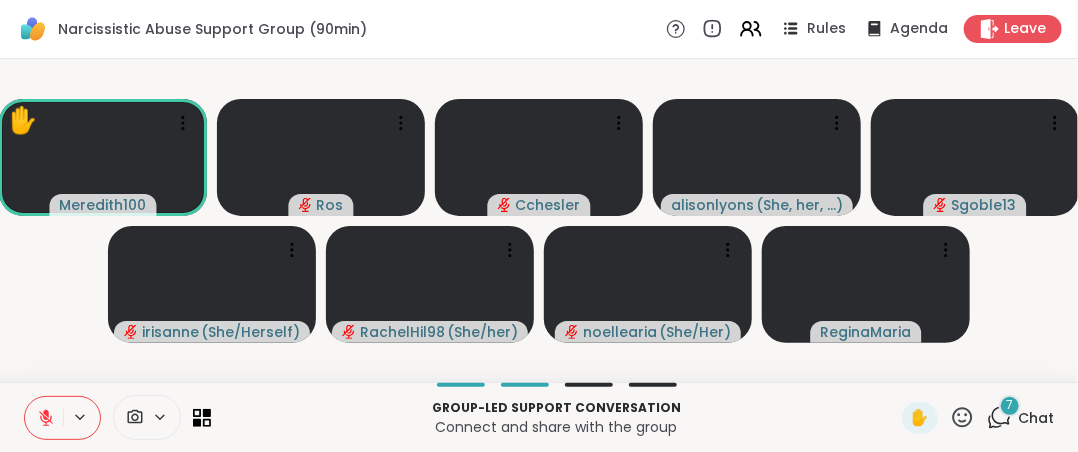 click 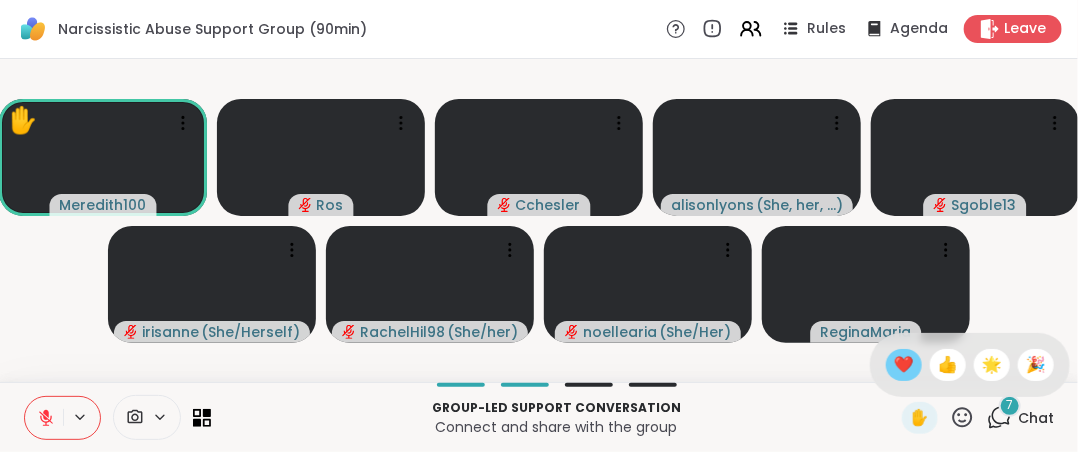 click on "❤️" at bounding box center (904, 365) 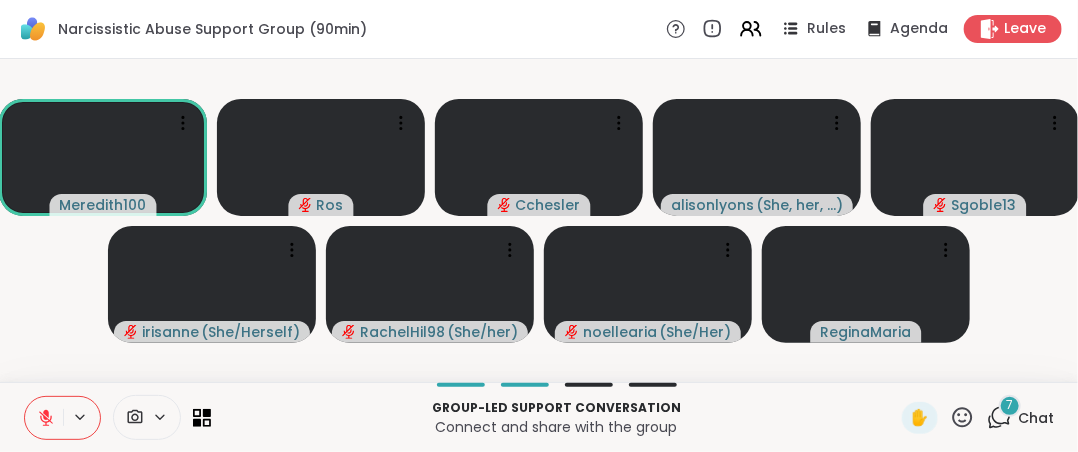 click 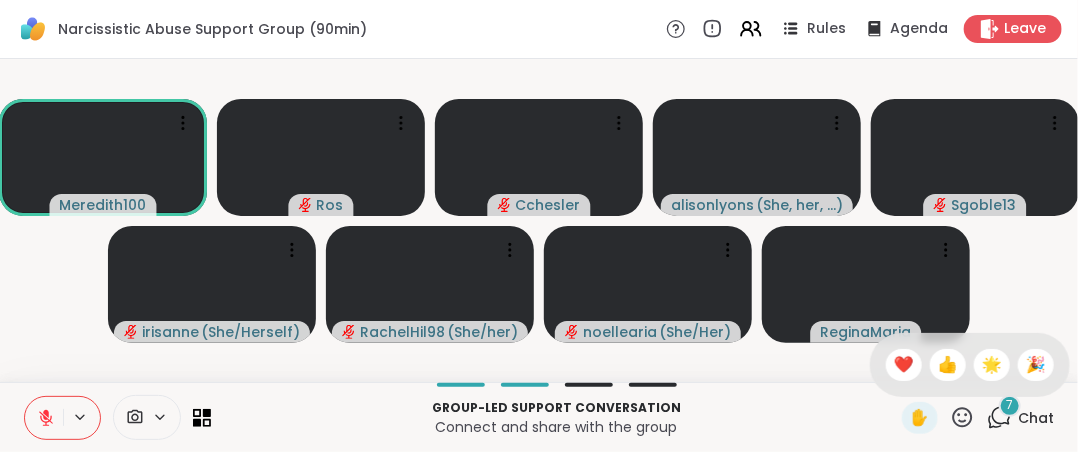 click on "❤️" at bounding box center [904, 365] 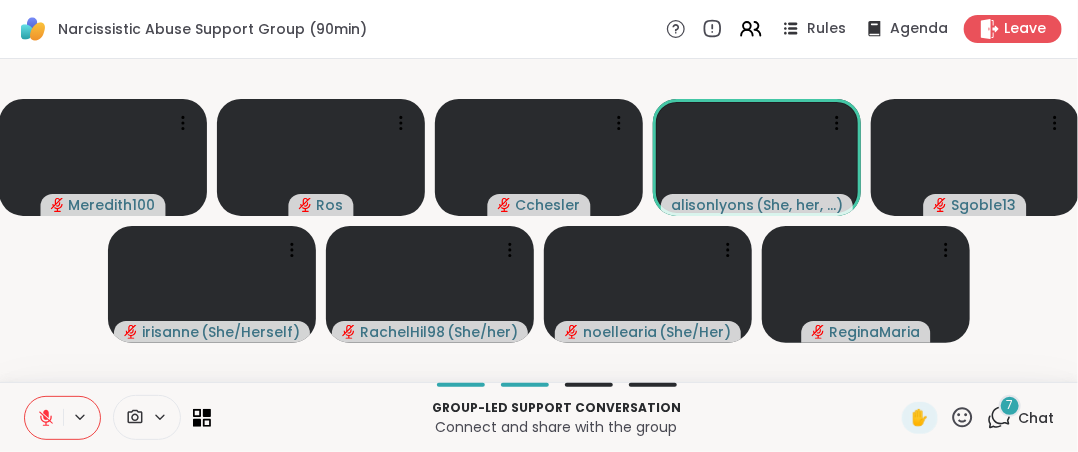 click 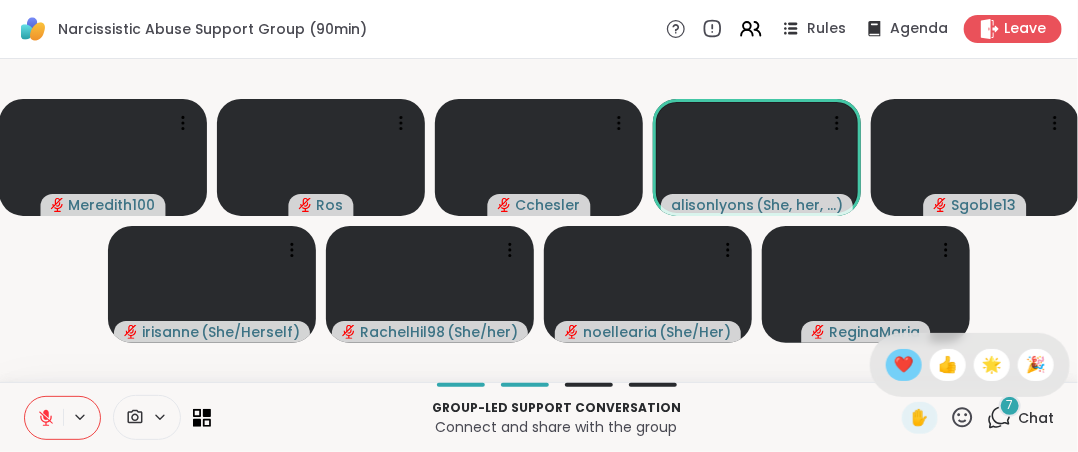 click on "❤️" at bounding box center [904, 365] 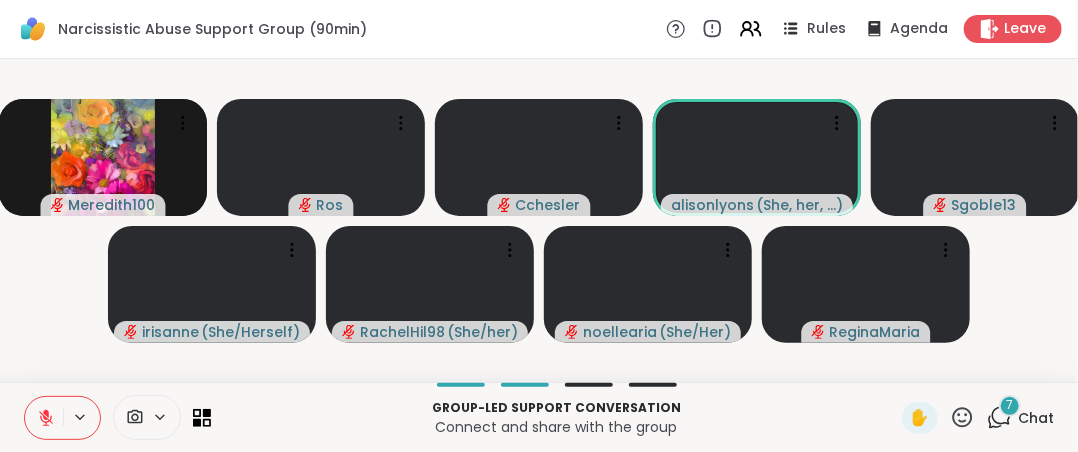 click 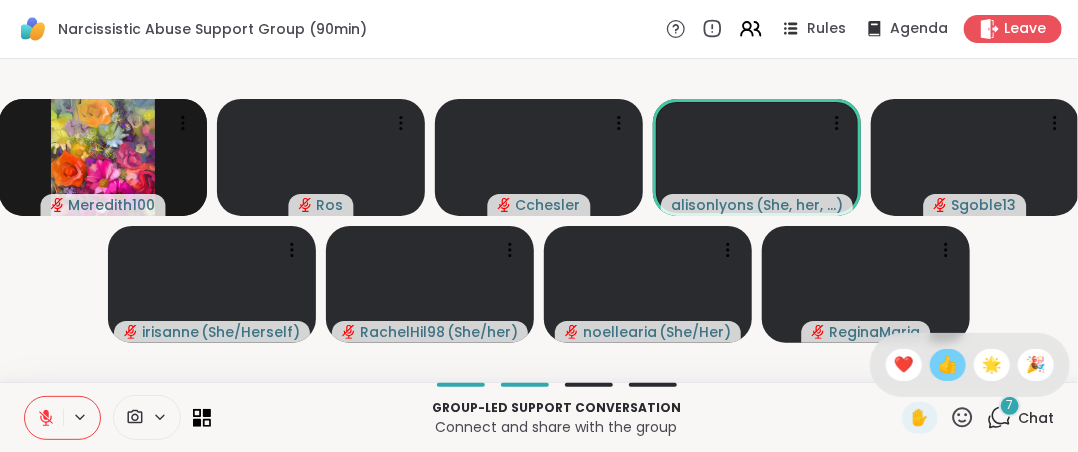 click on "👍" at bounding box center [948, 365] 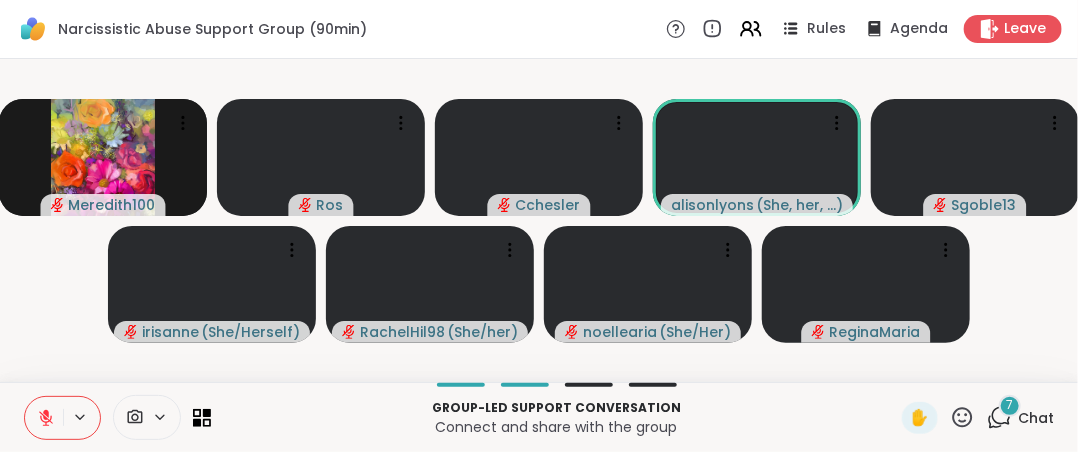 click 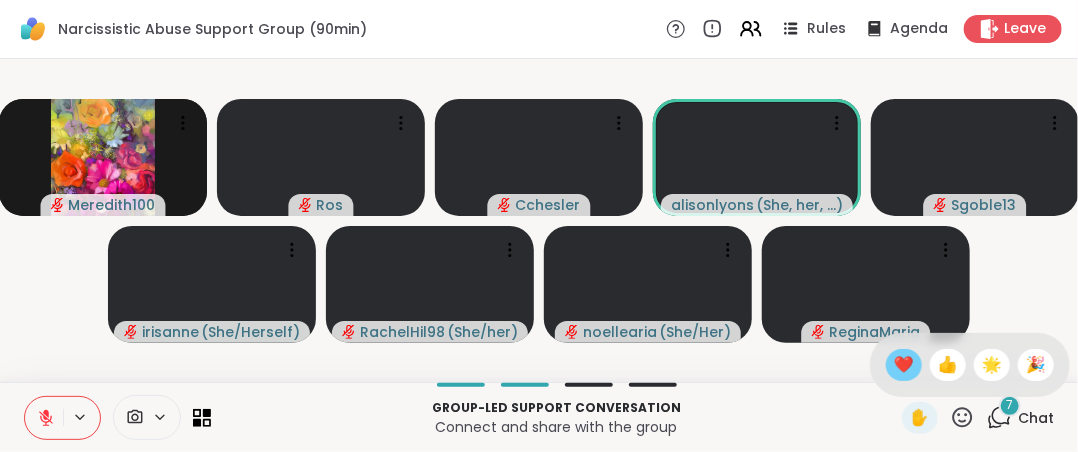 click on "❤️" at bounding box center [904, 365] 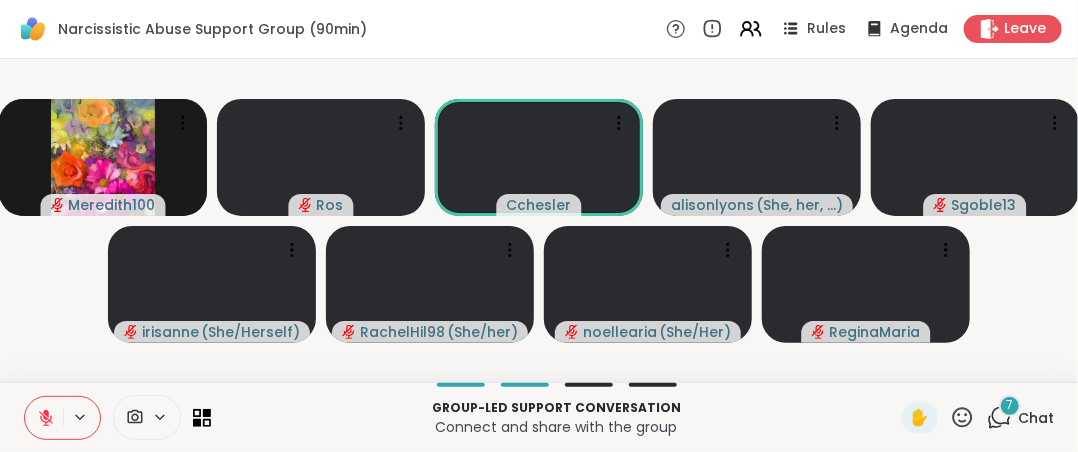 click 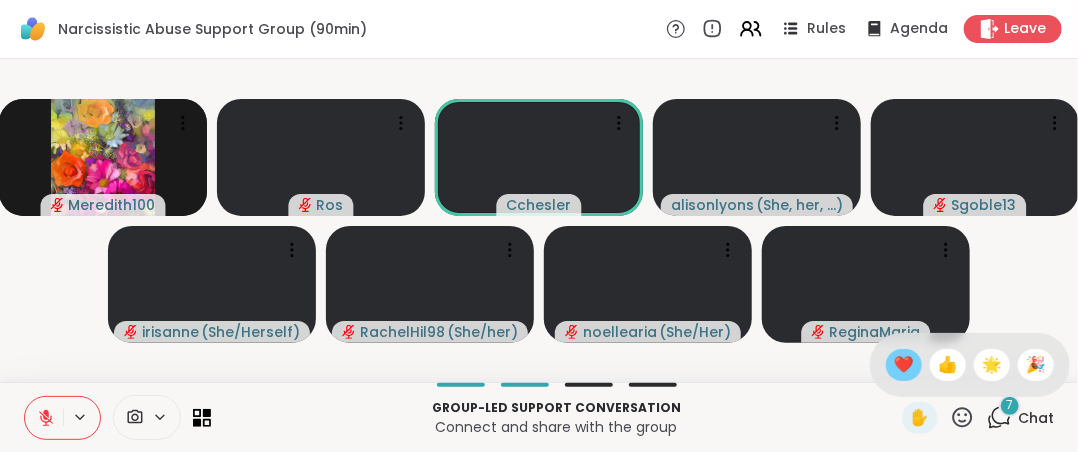 click on "❤️" at bounding box center [904, 365] 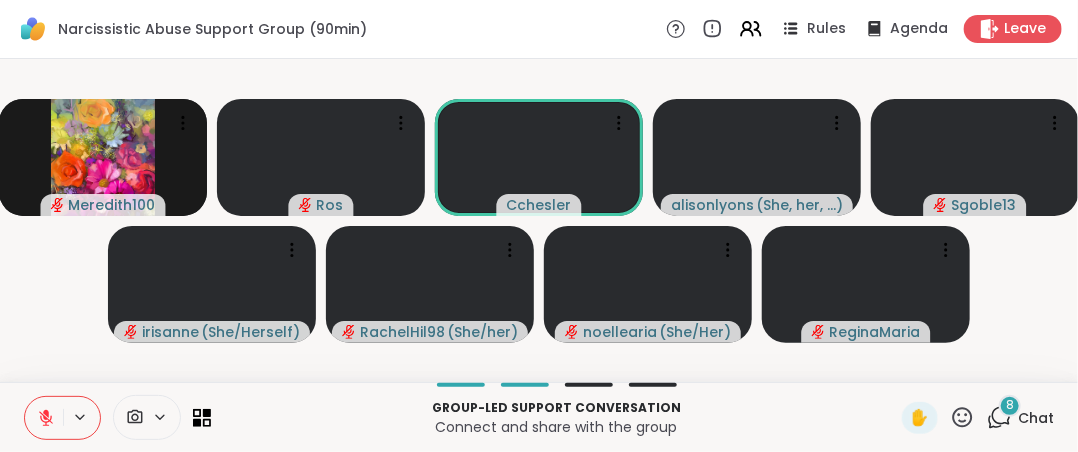 click 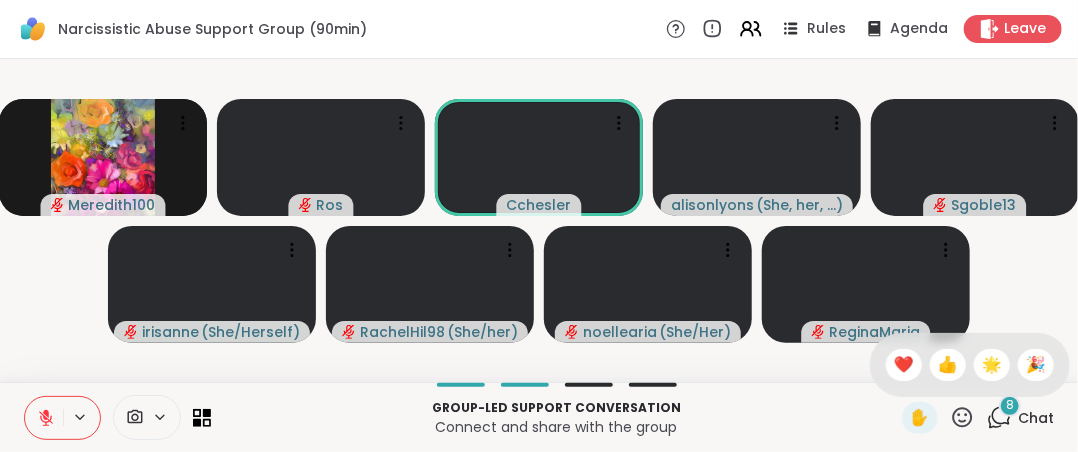 click on "❤️" at bounding box center (904, 365) 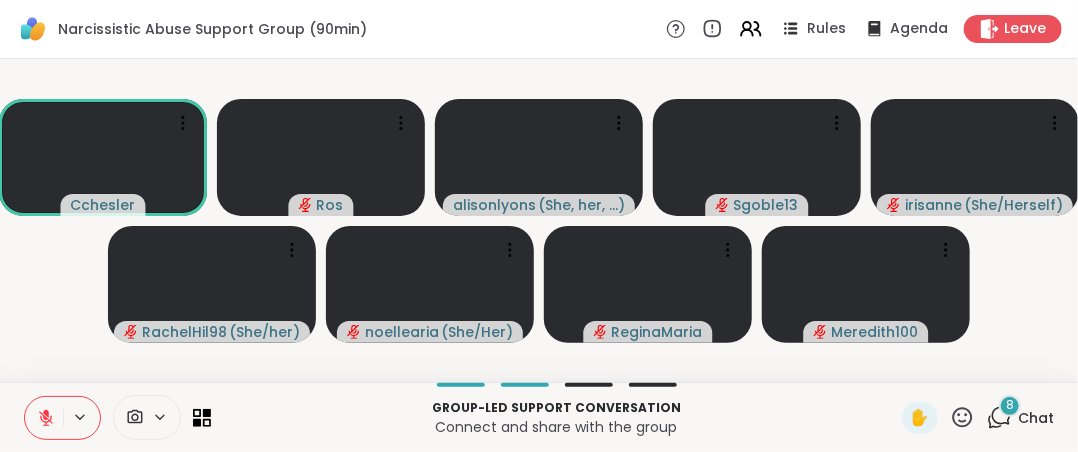 click 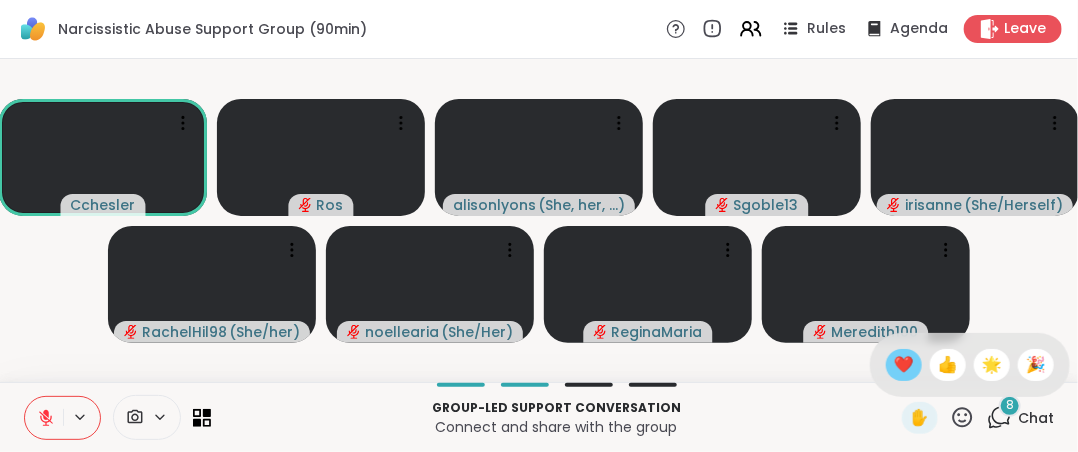 click on "❤️" at bounding box center (904, 365) 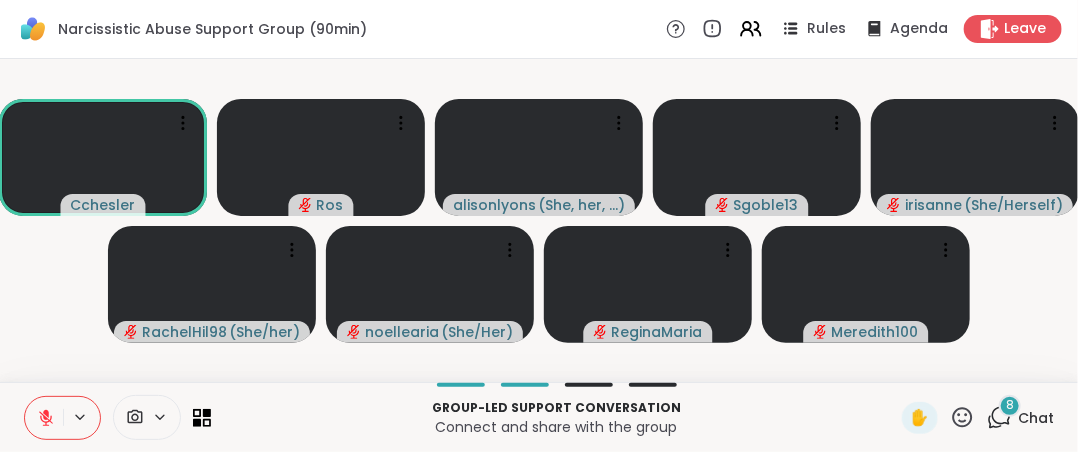 click 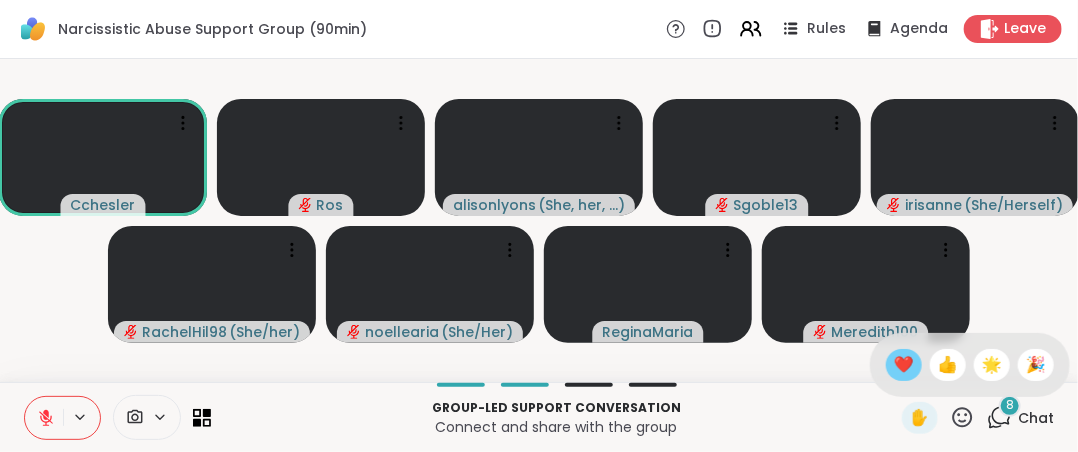 click on "❤️" at bounding box center (904, 365) 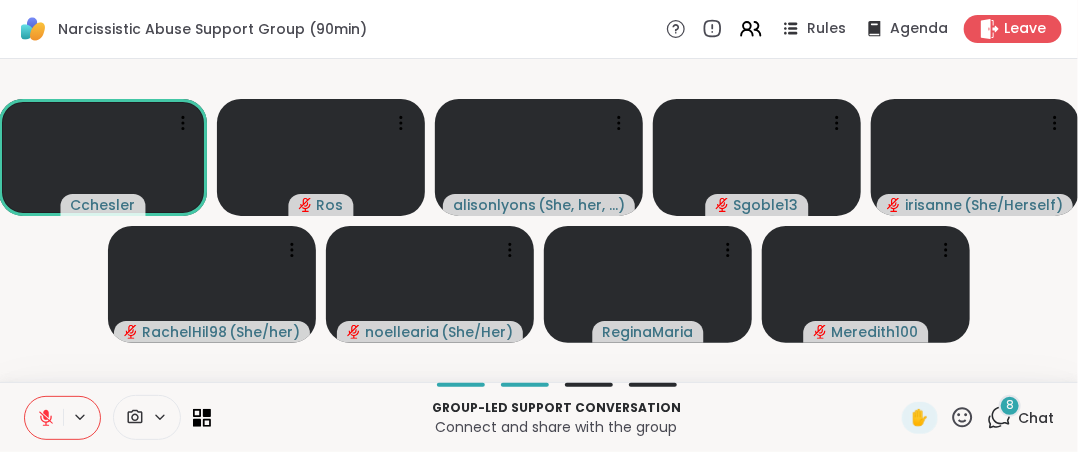 click 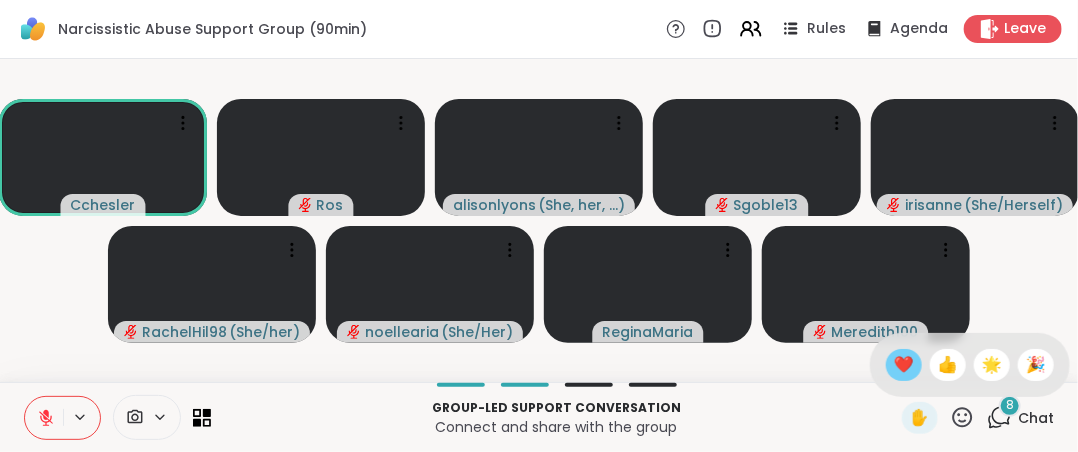 click on "❤️" at bounding box center (904, 365) 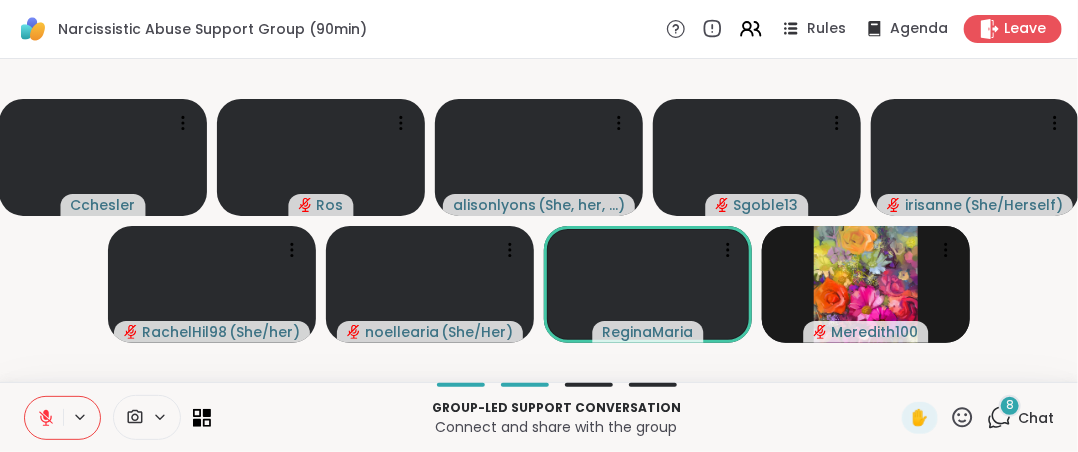 click 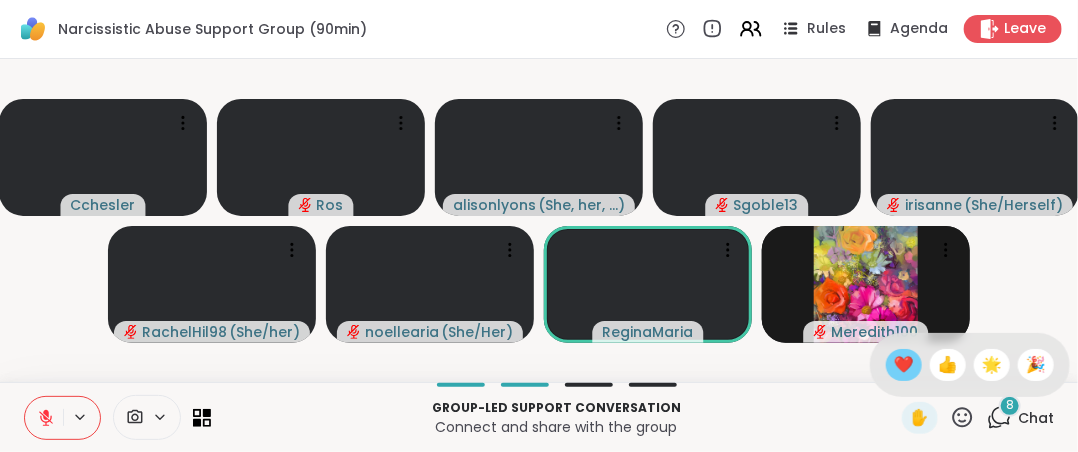 click on "❤️" at bounding box center (904, 365) 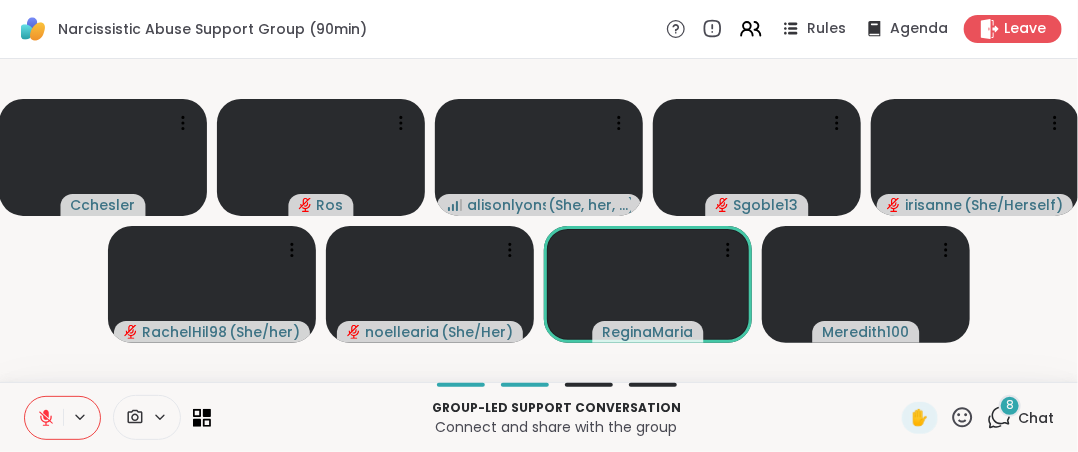 click on "✋" at bounding box center [938, 418] 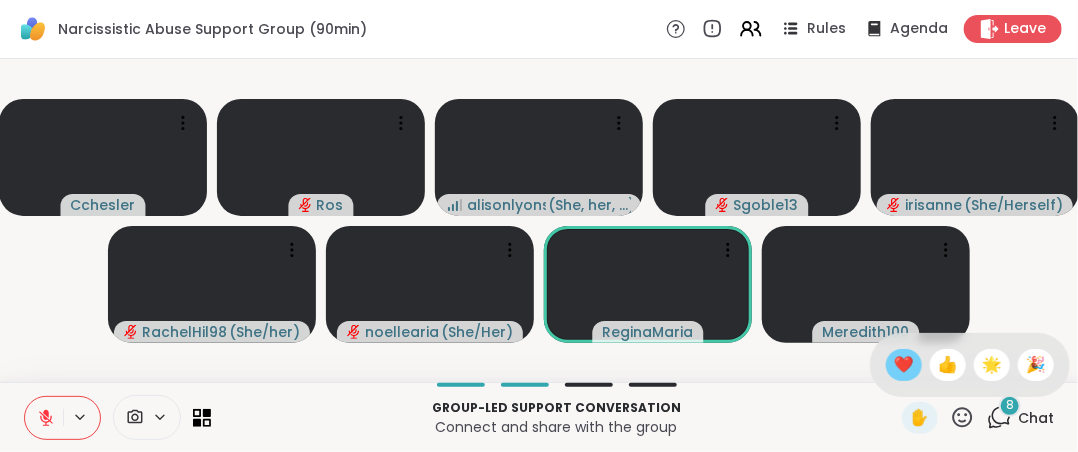 click on "❤️" at bounding box center (904, 365) 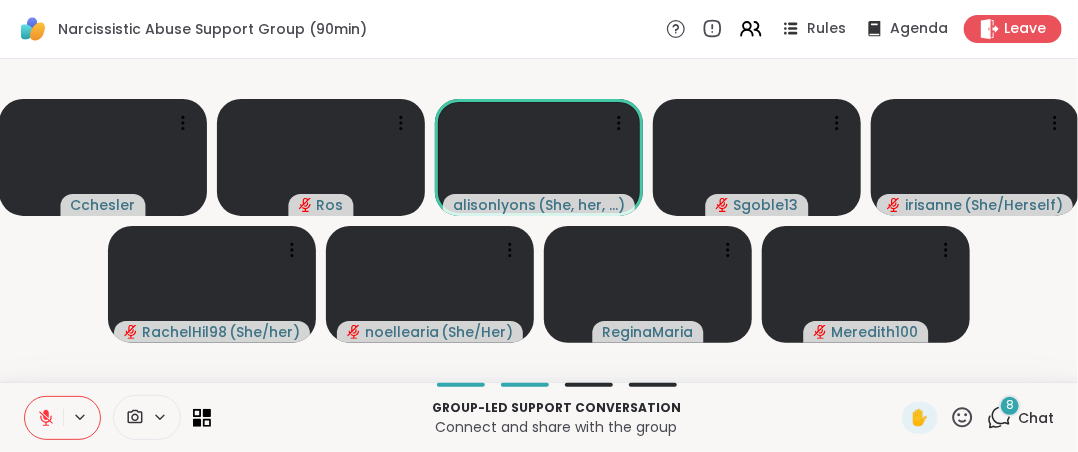 click 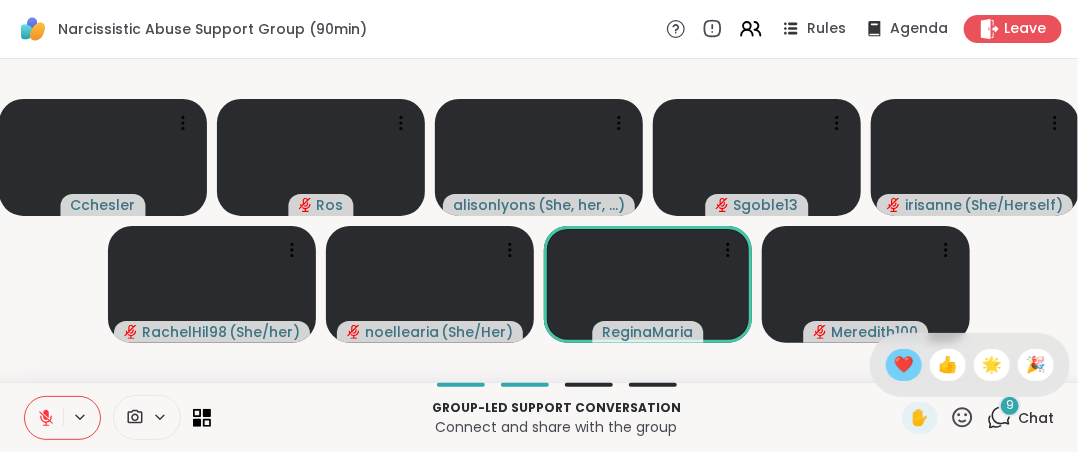 click on "❤️" at bounding box center [904, 365] 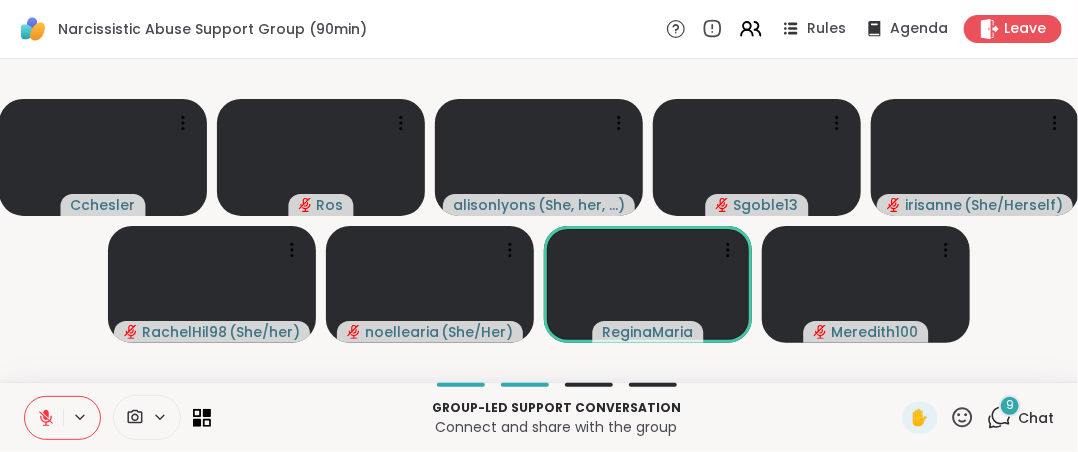 click 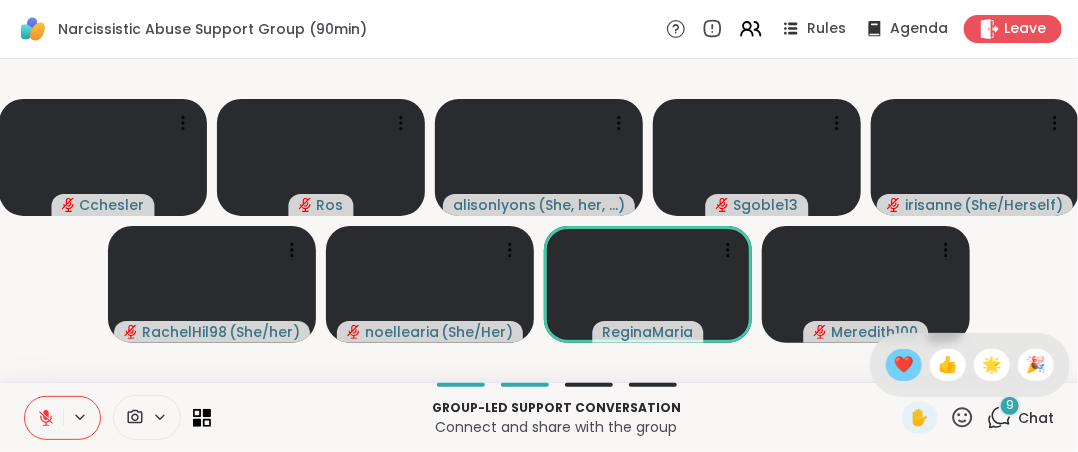 click on "❤️" at bounding box center [904, 365] 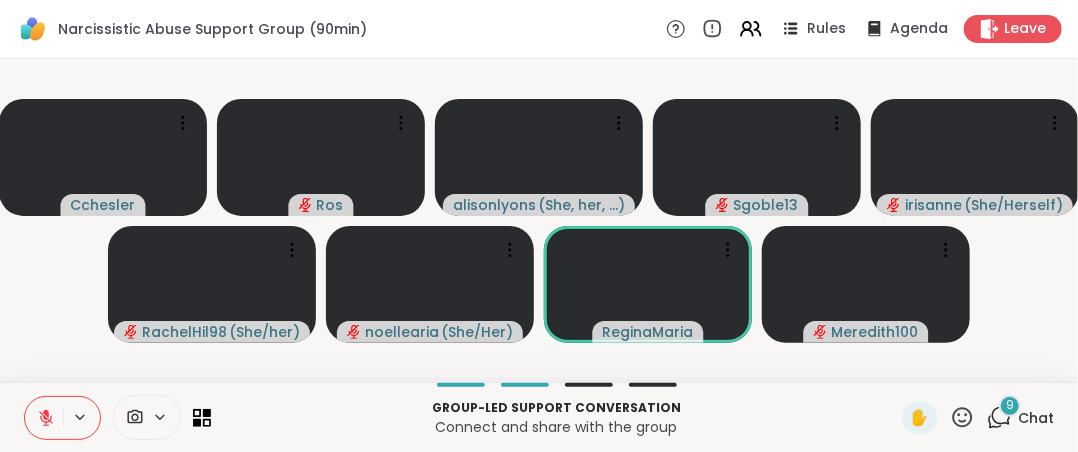 click 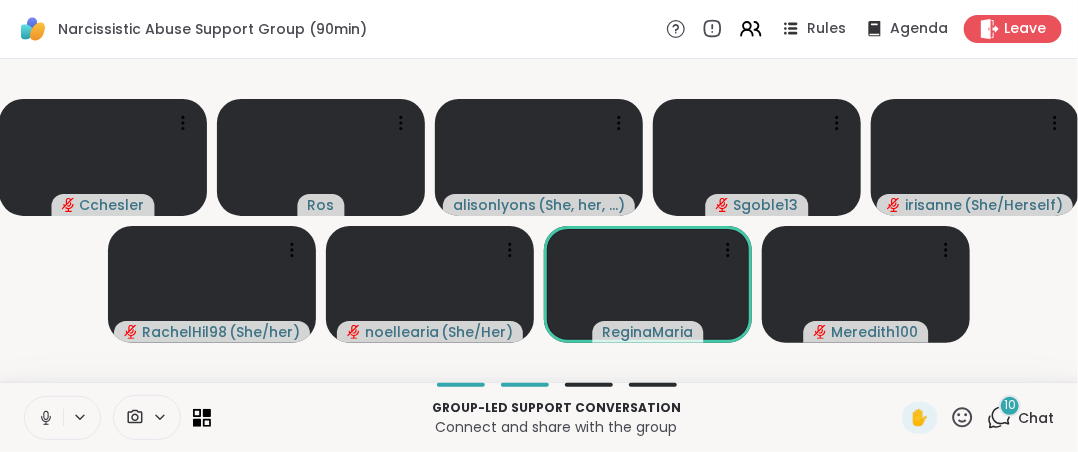 click 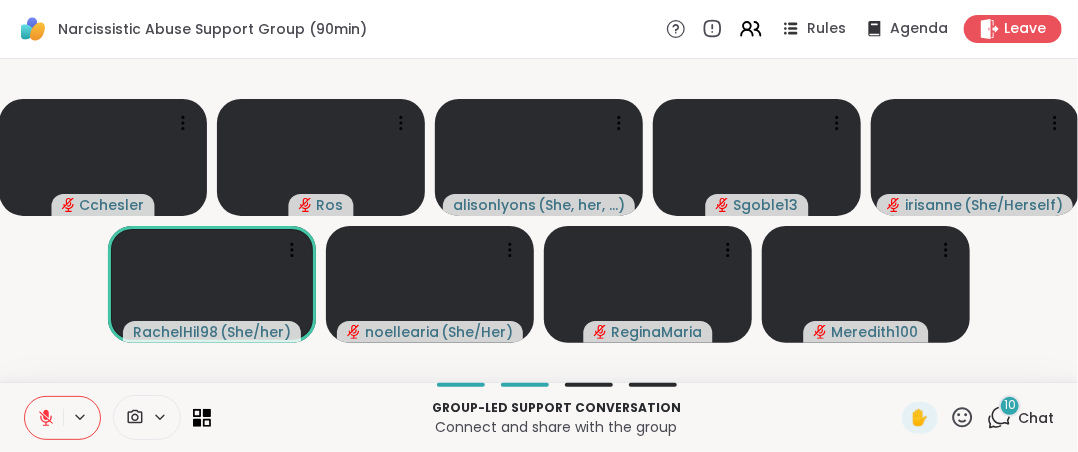 click 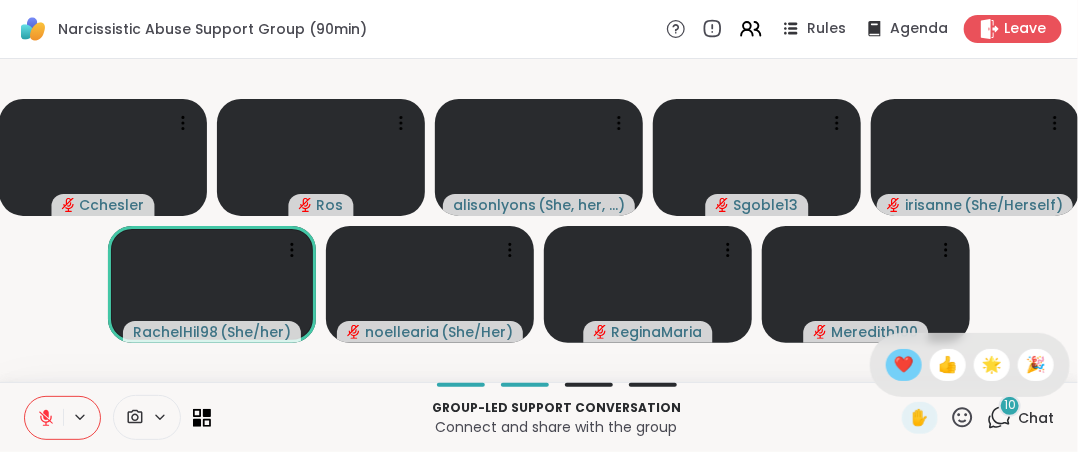 click on "❤️" at bounding box center (904, 365) 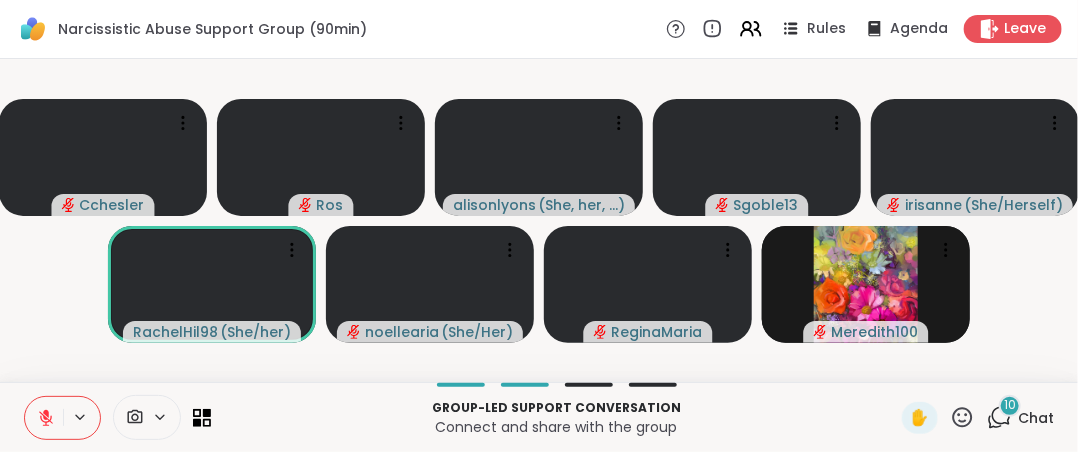 click 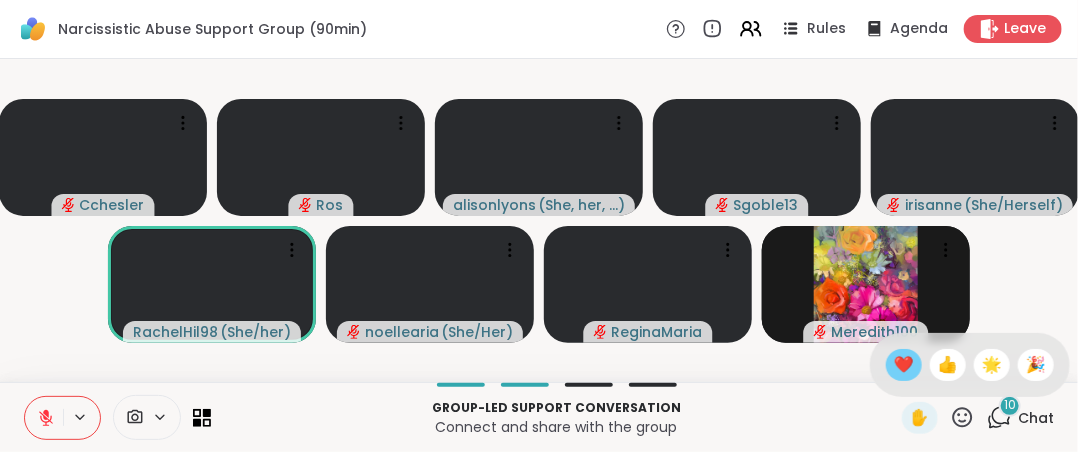 click on "❤️" at bounding box center (904, 365) 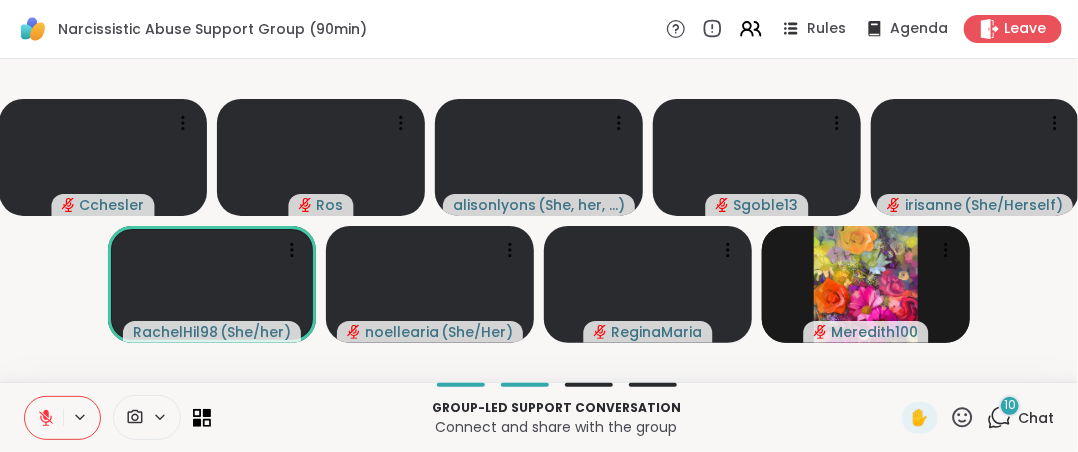 click on "Group-led support conversation Connect and share with the group ✋ 10 Chat" at bounding box center [539, 417] 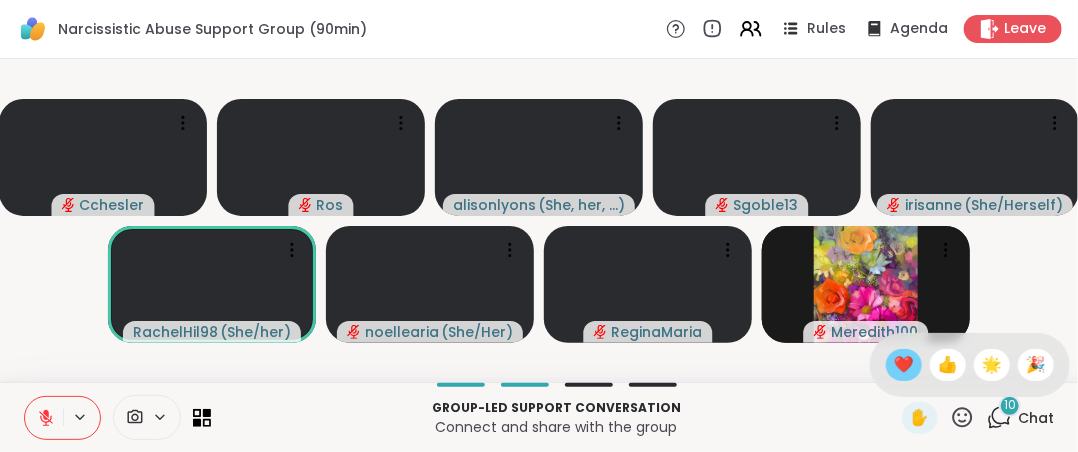 click on "❤️" at bounding box center [904, 365] 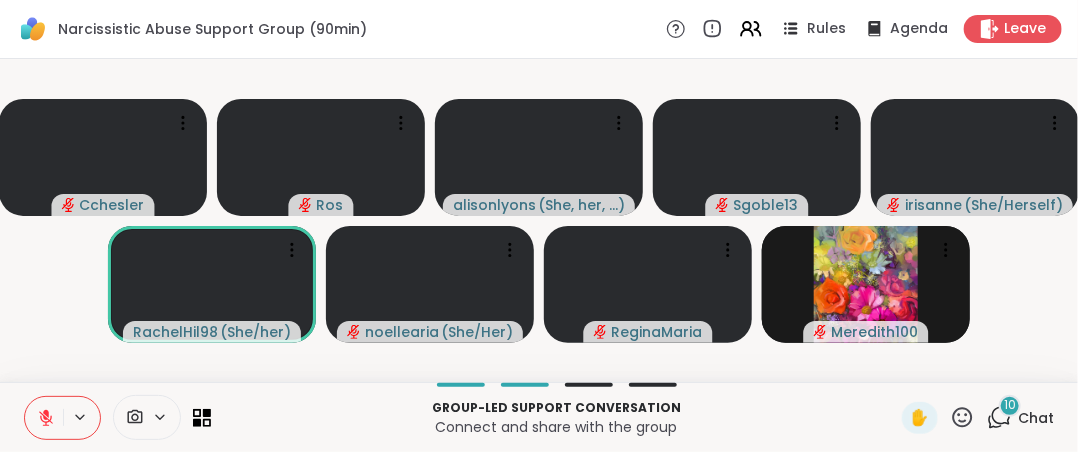 click 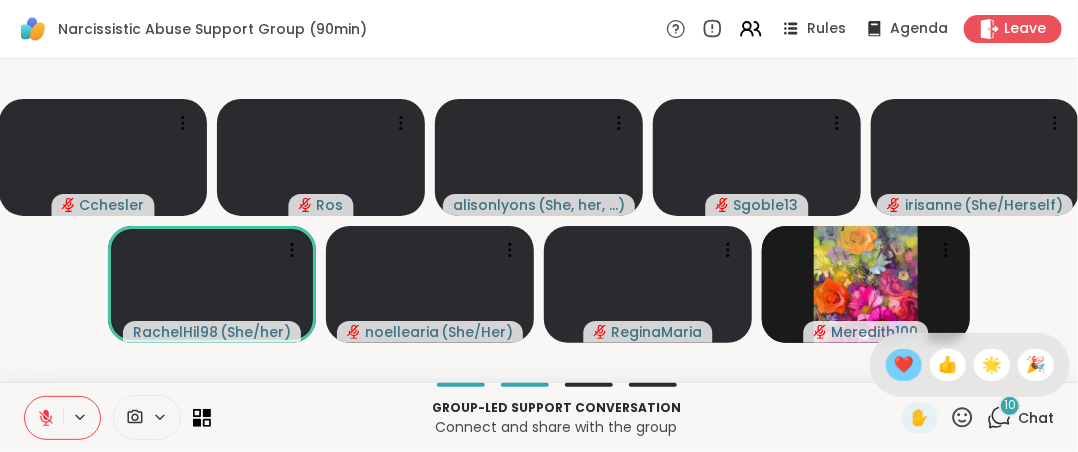 click on "❤️" at bounding box center (904, 365) 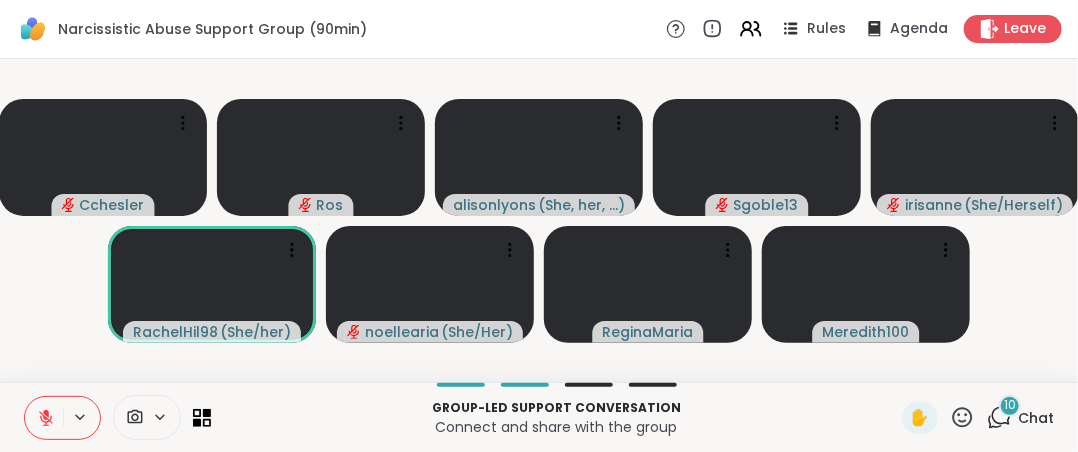 click 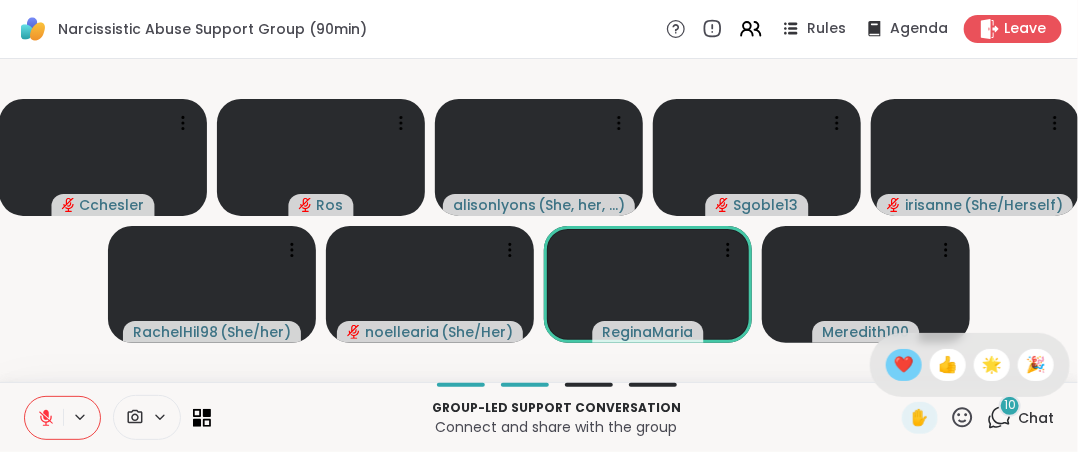 click on "❤️" at bounding box center [904, 365] 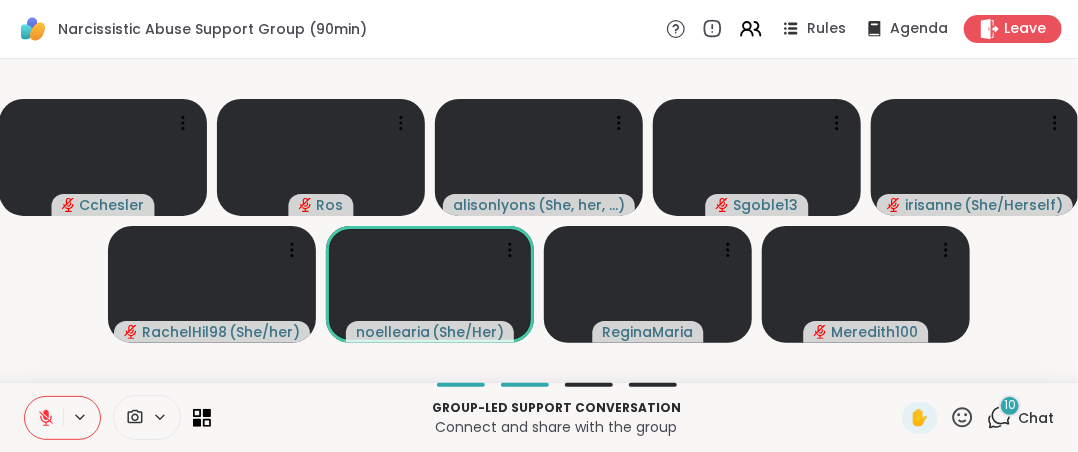 click 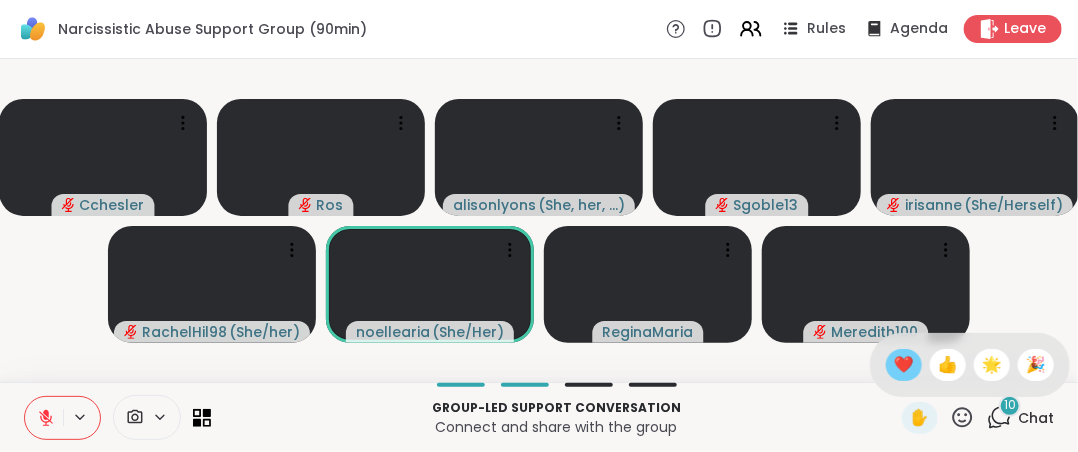 click on "❤️" at bounding box center [904, 365] 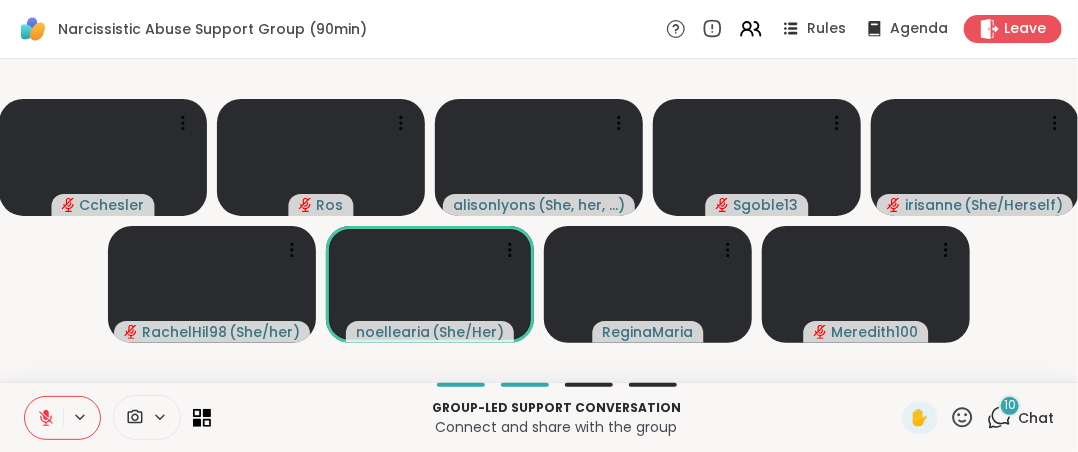 click 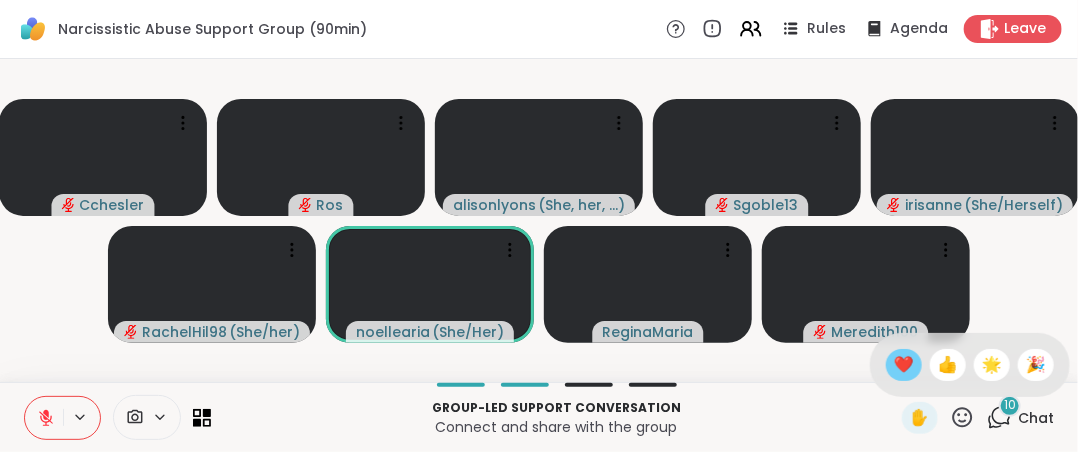 click on "❤️" at bounding box center [904, 365] 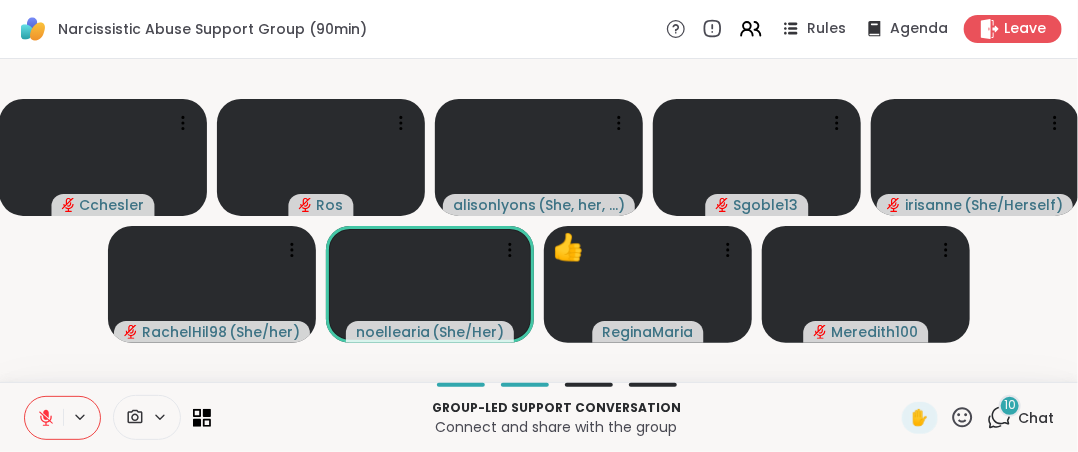 click 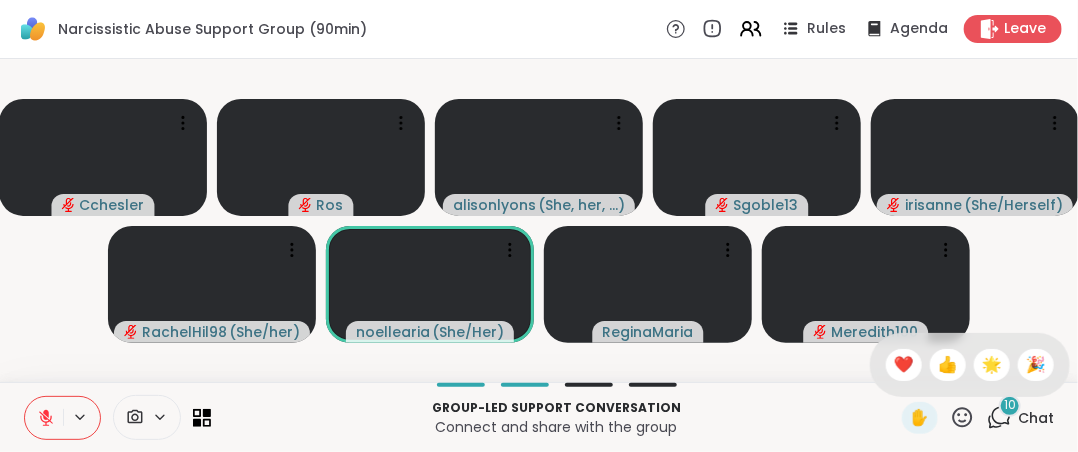 click on "✋ ❤️ 👍 🌟 🎉" at bounding box center [970, 365] 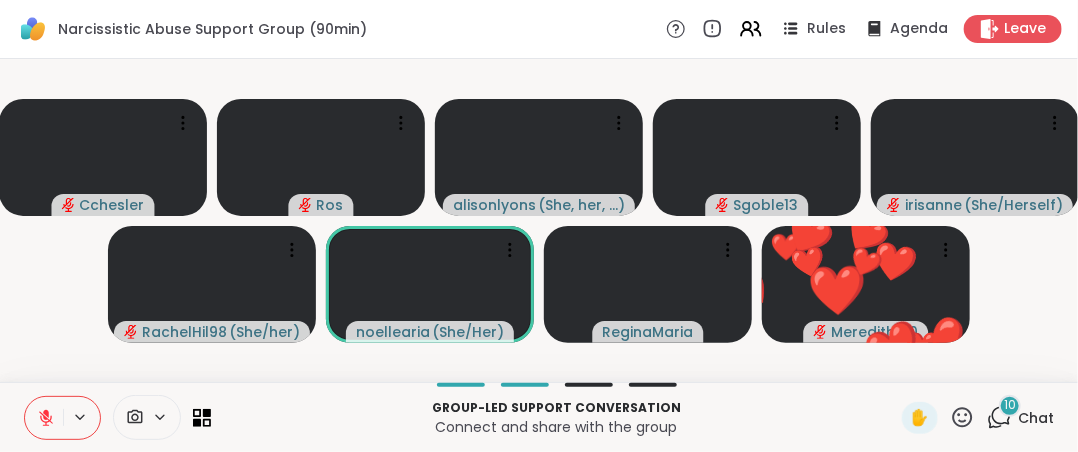 drag, startPoint x: 936, startPoint y: 418, endPoint x: 952, endPoint y: 409, distance: 18.35756 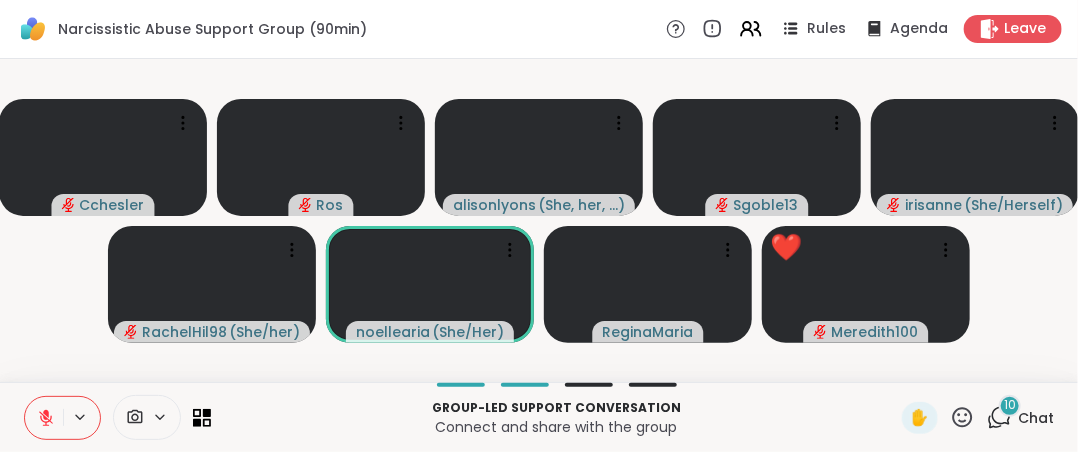 click 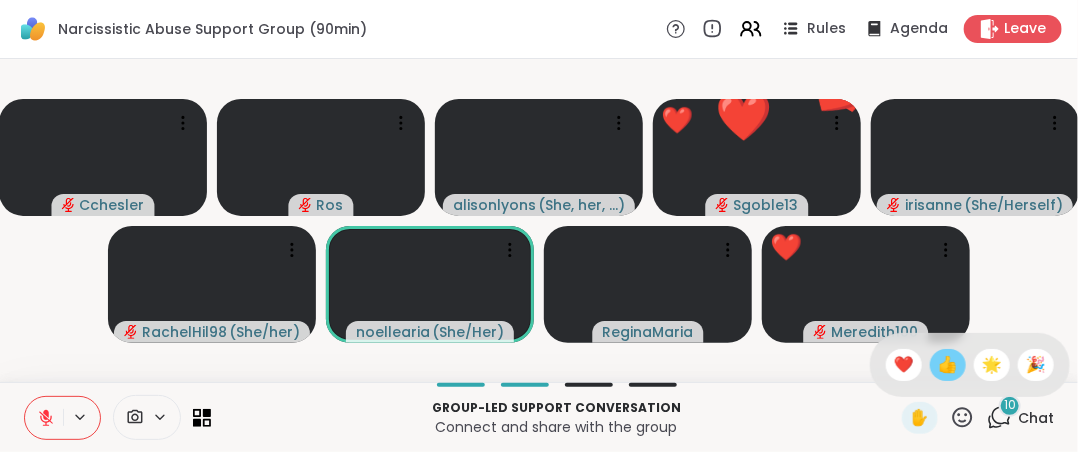 click on "👍" at bounding box center (948, 365) 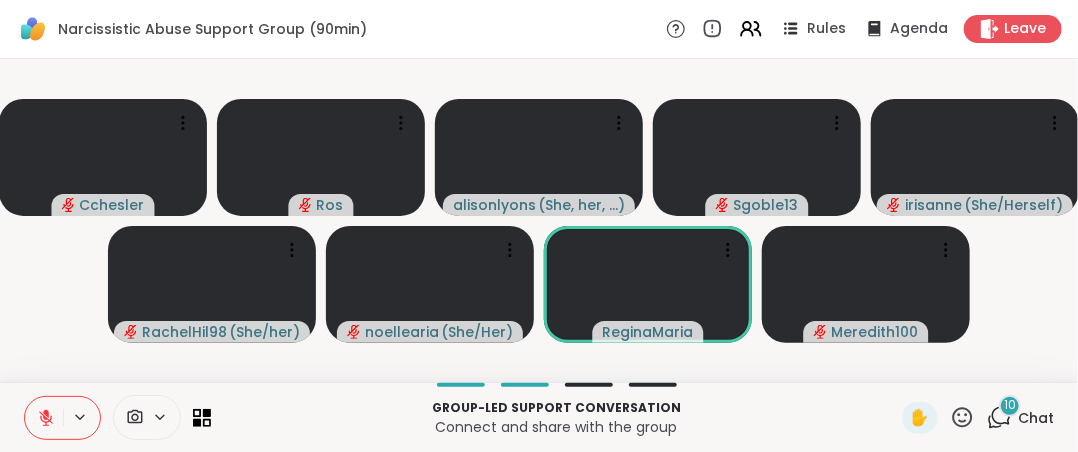 click 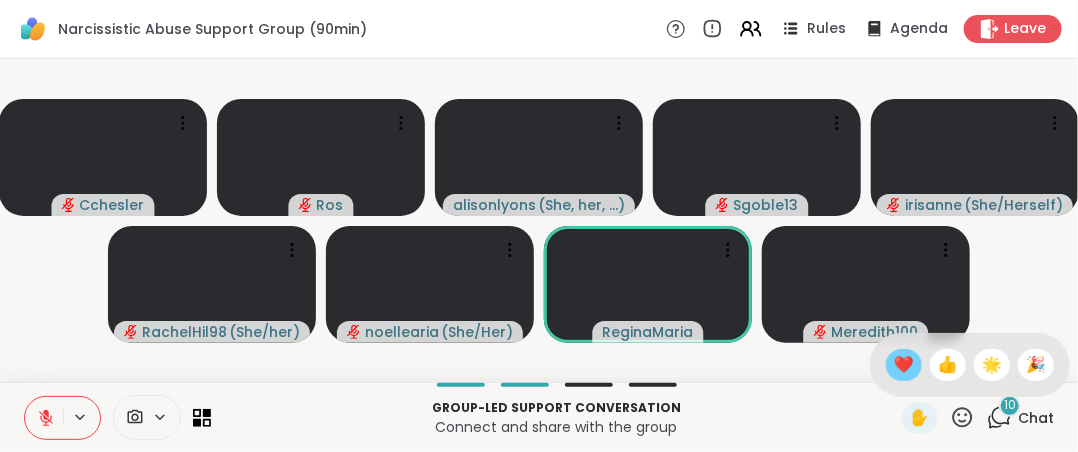 click on "❤️" at bounding box center (904, 365) 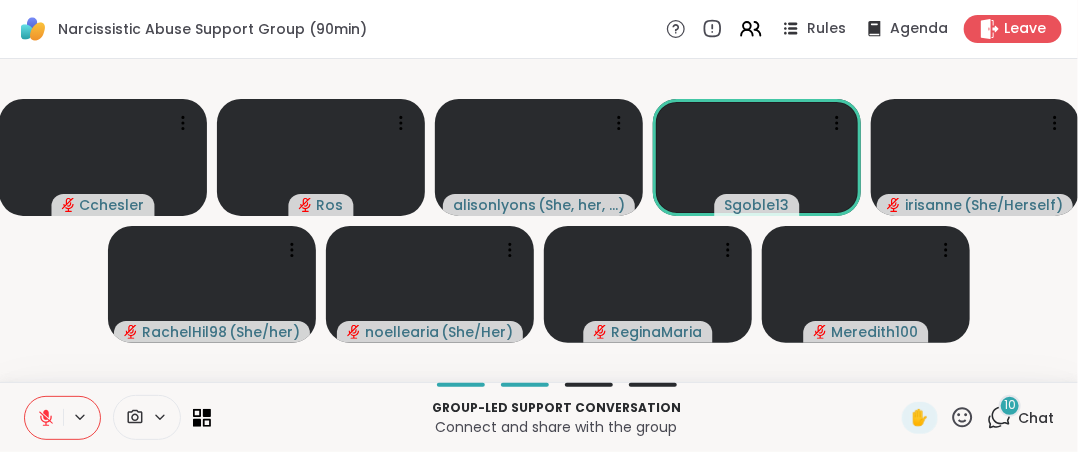 click 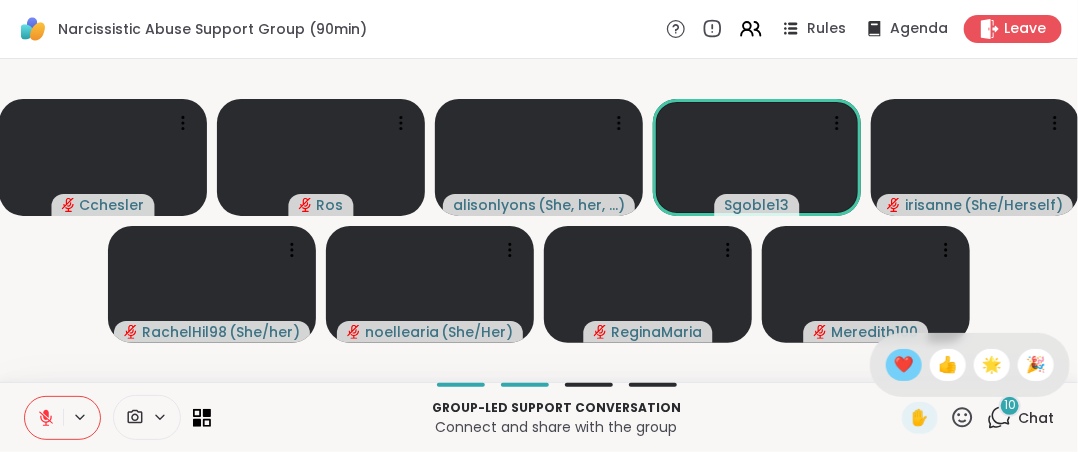 click on "❤️" at bounding box center (904, 365) 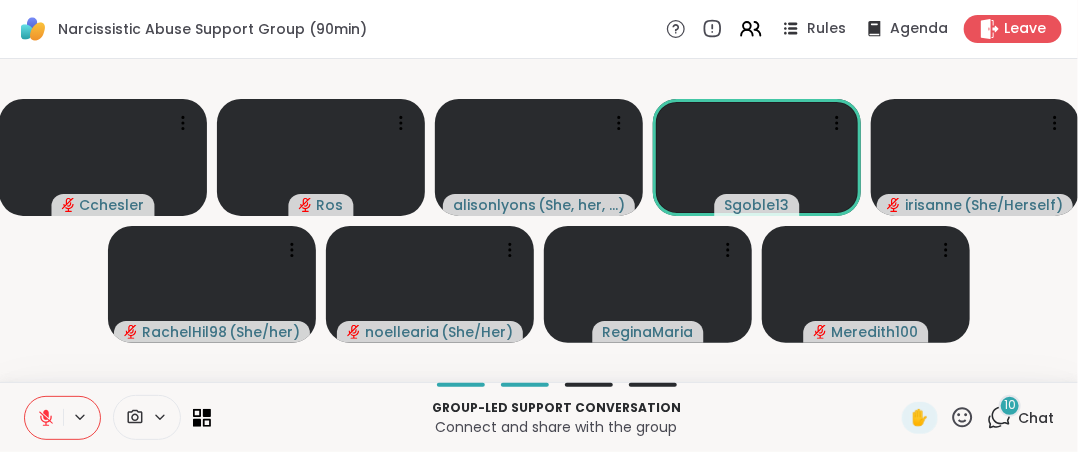 click 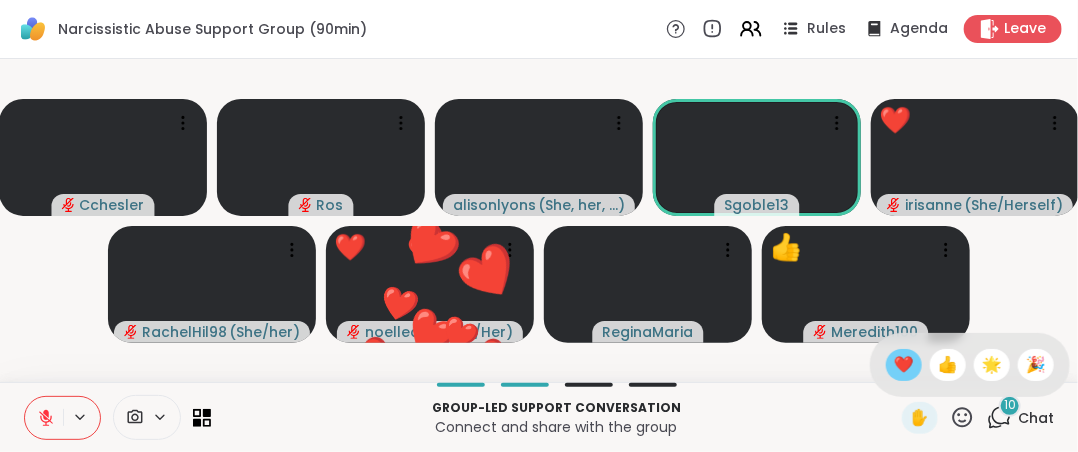 click on "❤️" at bounding box center (904, 365) 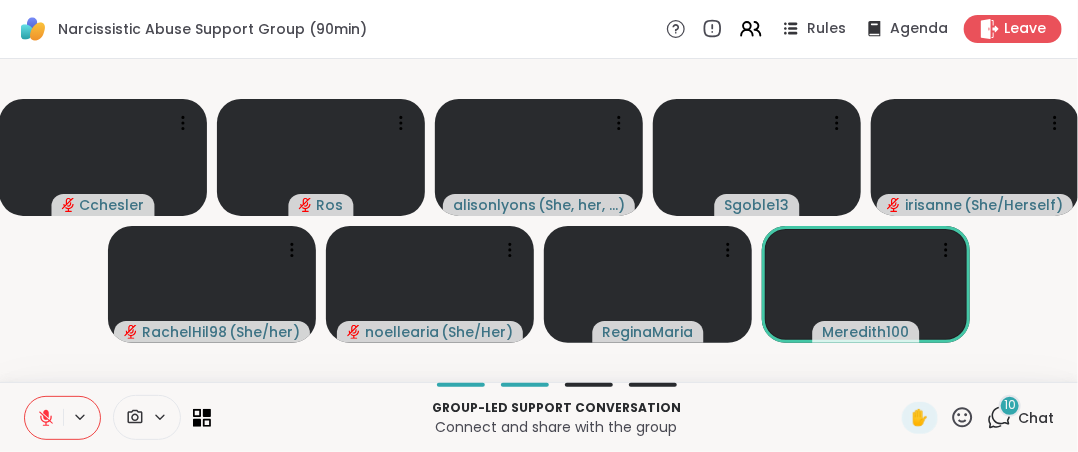 click 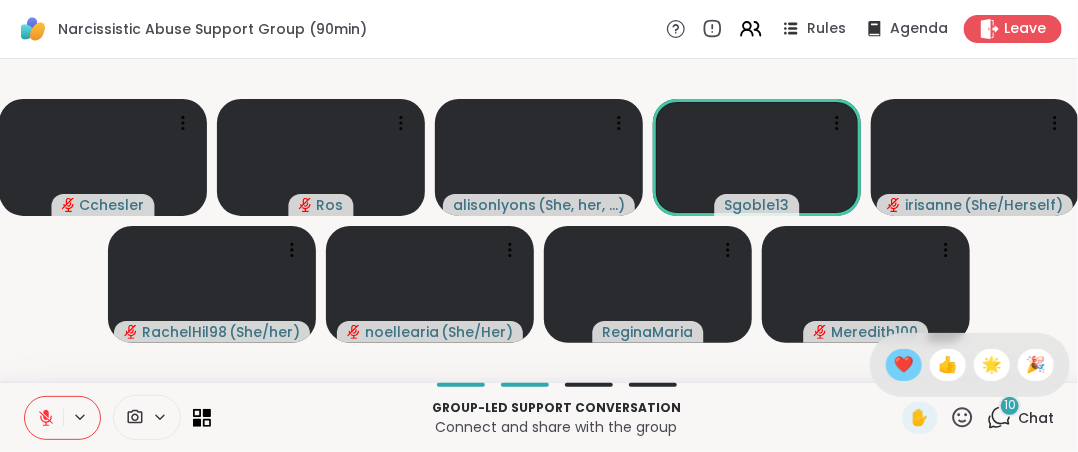 click on "❤️" at bounding box center [904, 365] 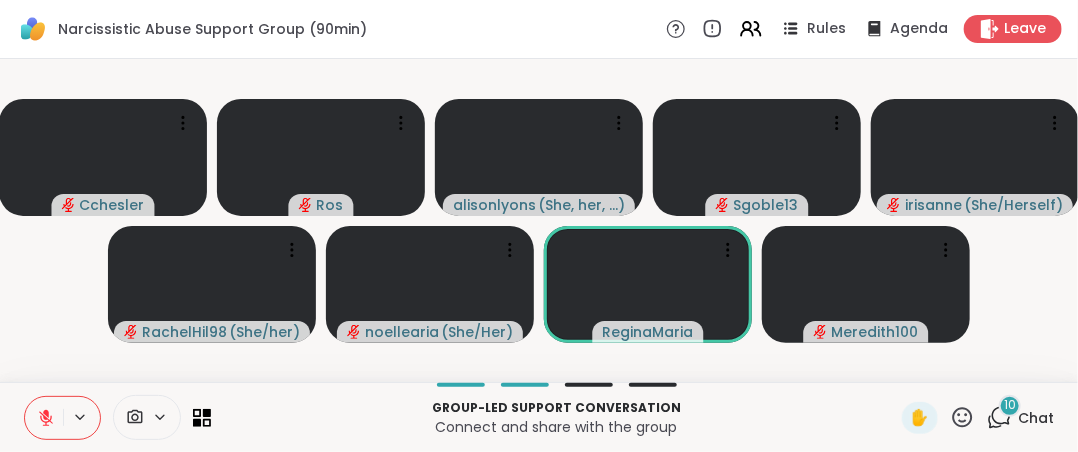 click 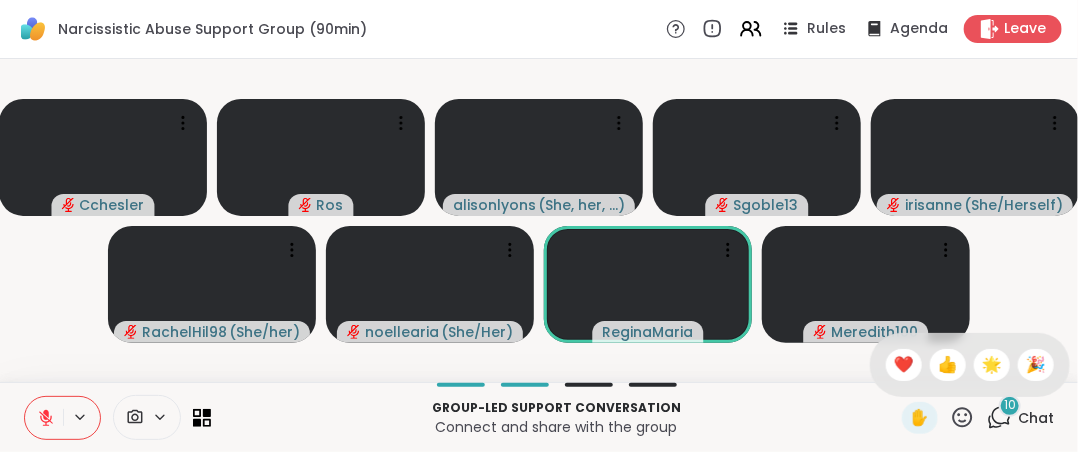 click on "❤️" at bounding box center [904, 365] 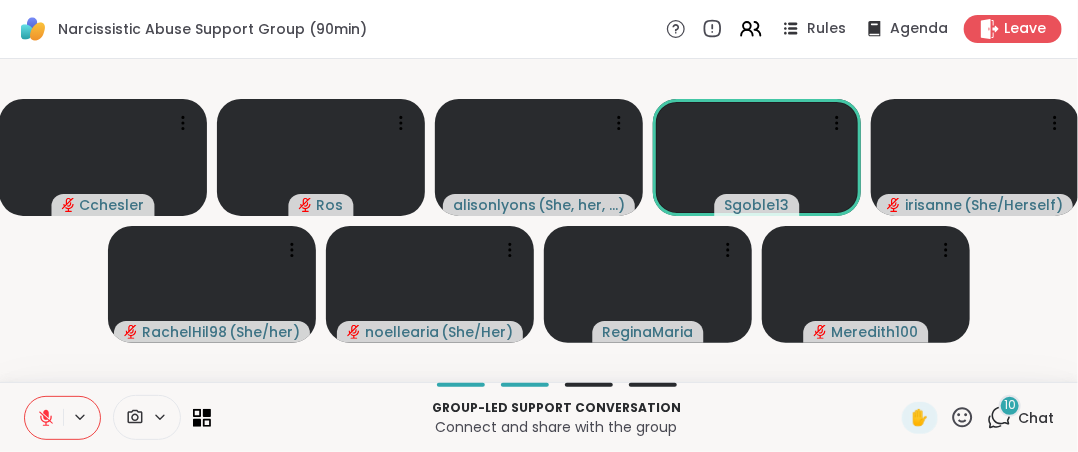 click 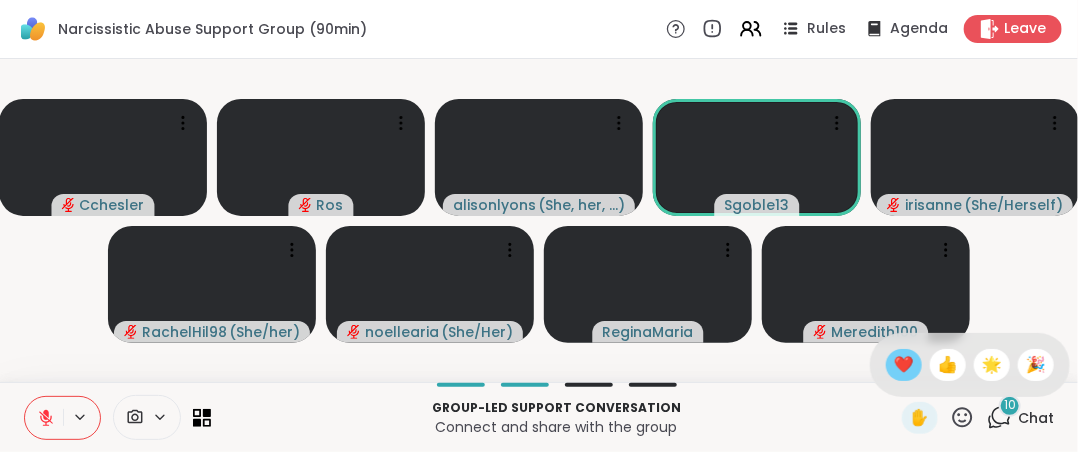 click on "❤️" at bounding box center (904, 365) 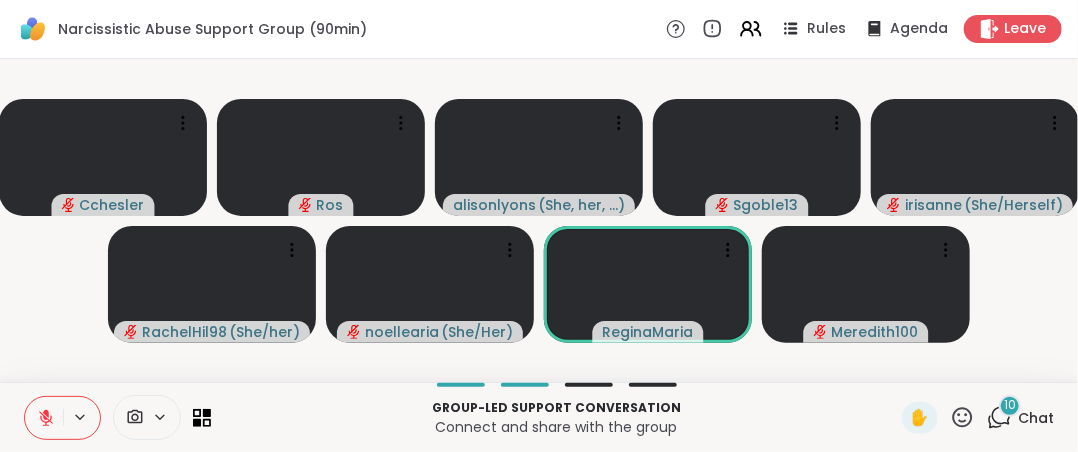 click 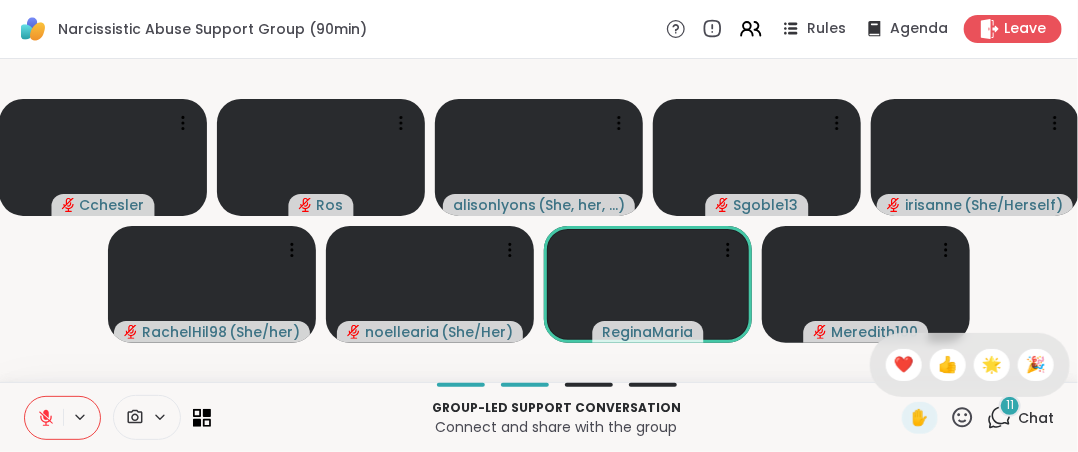click on "✋ ❤️ 👍 🌟 🎉" at bounding box center [970, 365] 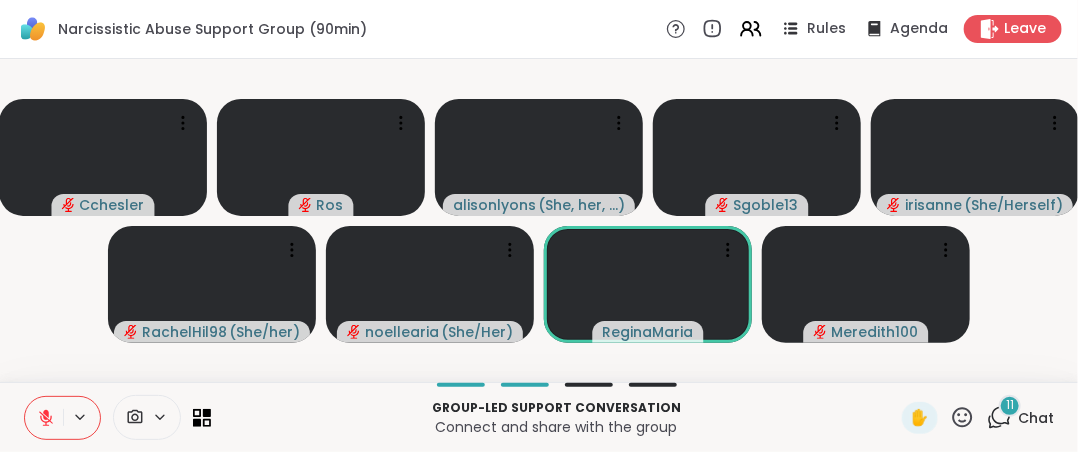 click 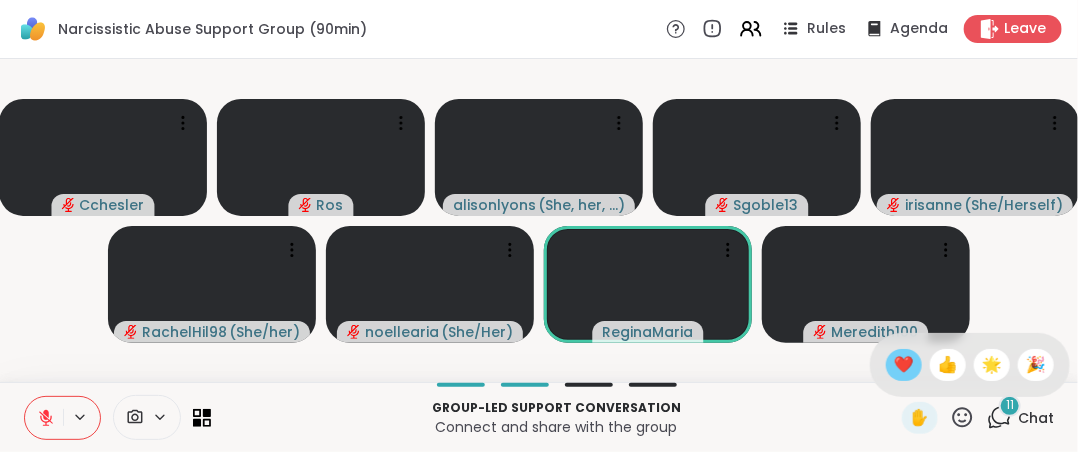 click on "❤️" at bounding box center (904, 365) 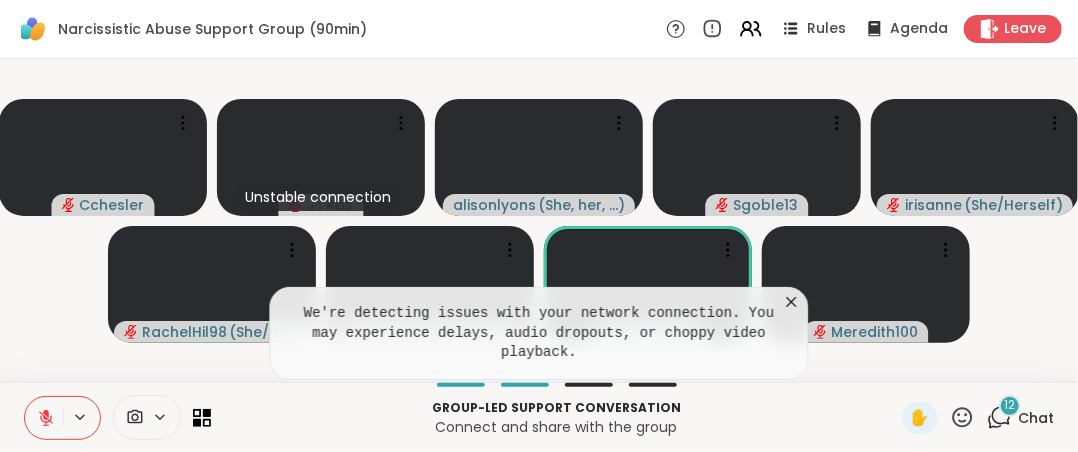click 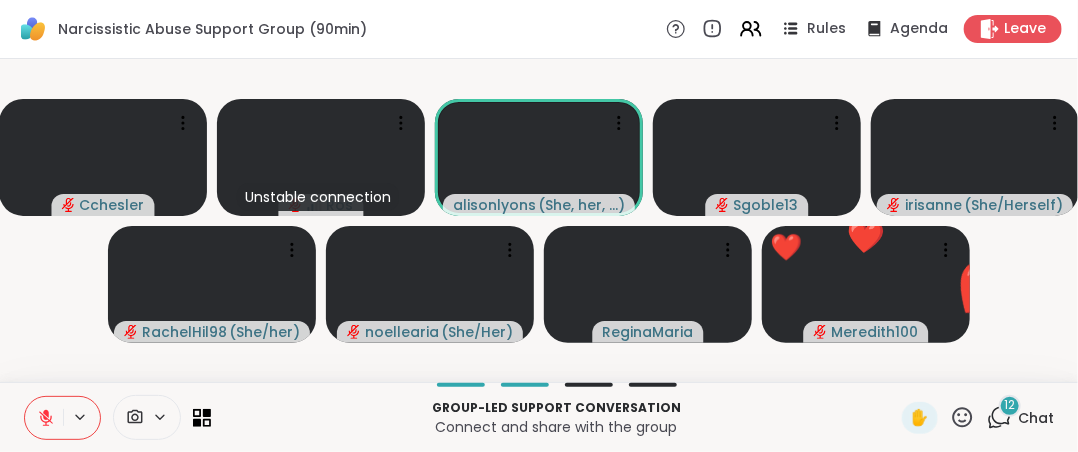 click 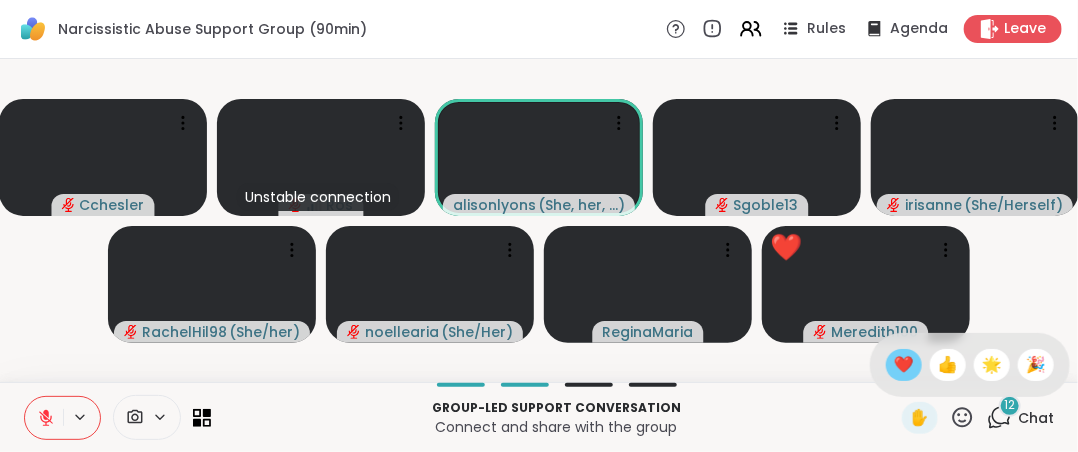 click on "❤️" at bounding box center (904, 365) 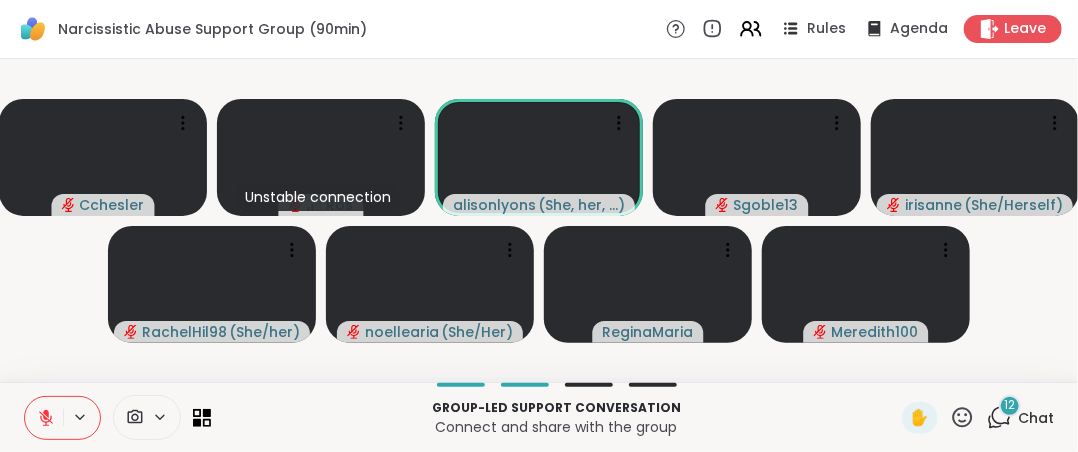 click 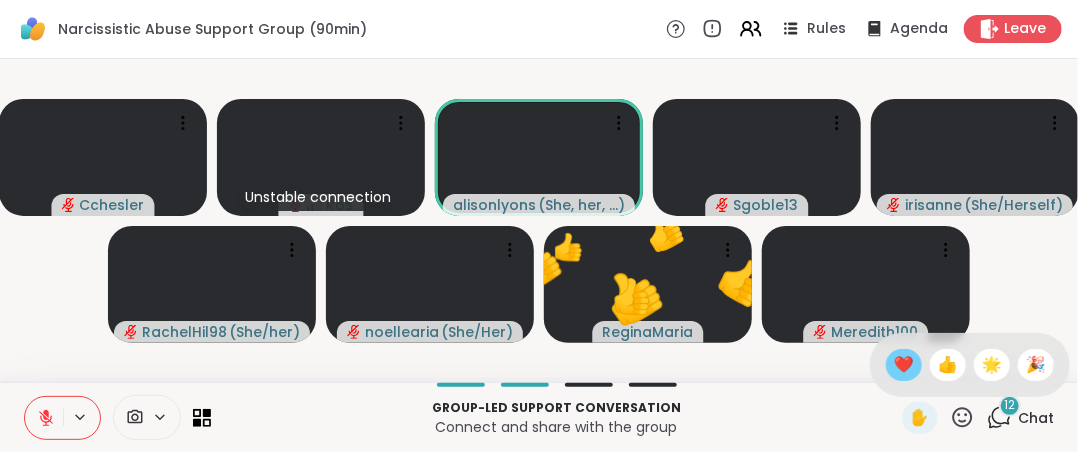 click on "❤️" at bounding box center (904, 365) 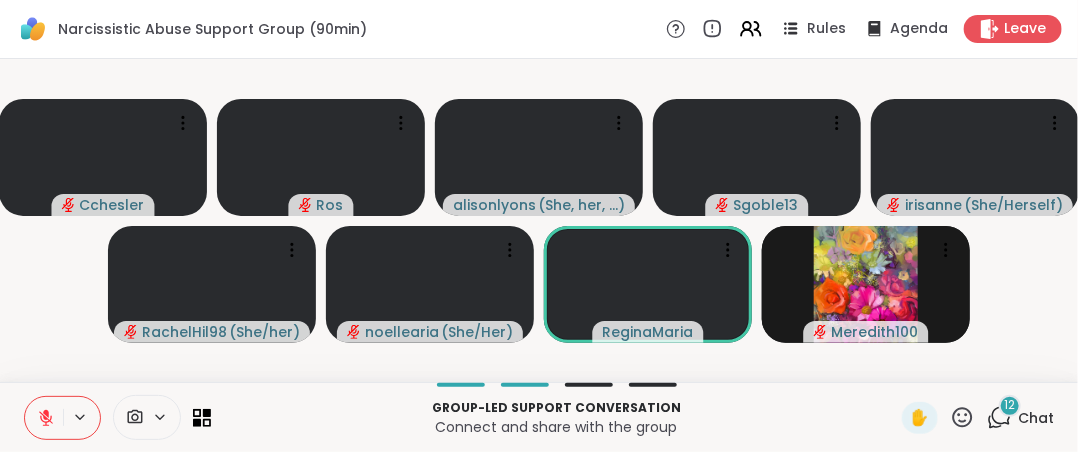 click 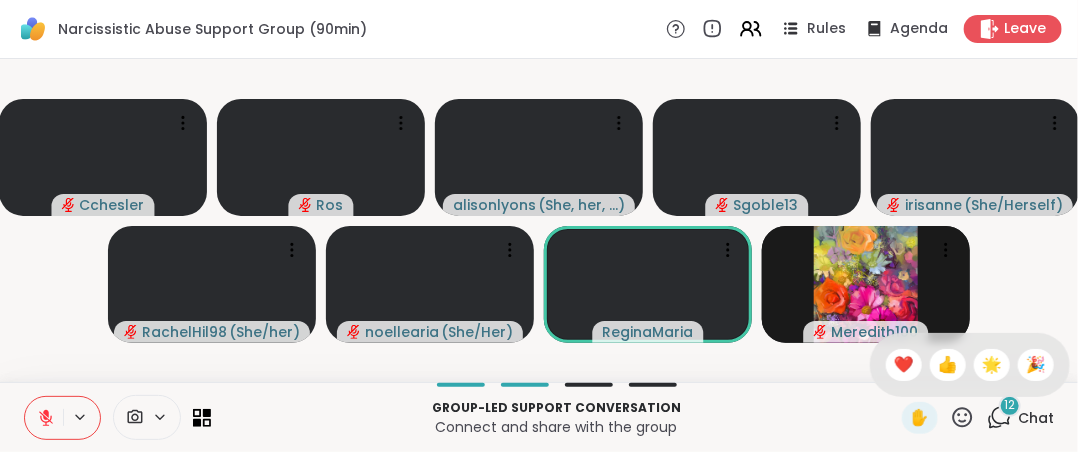 click on "❤️" at bounding box center [904, 365] 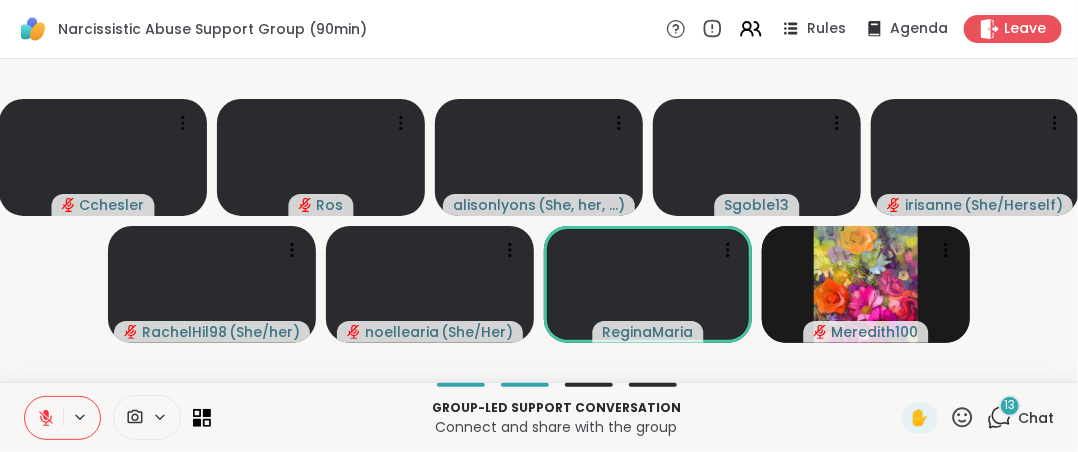 click 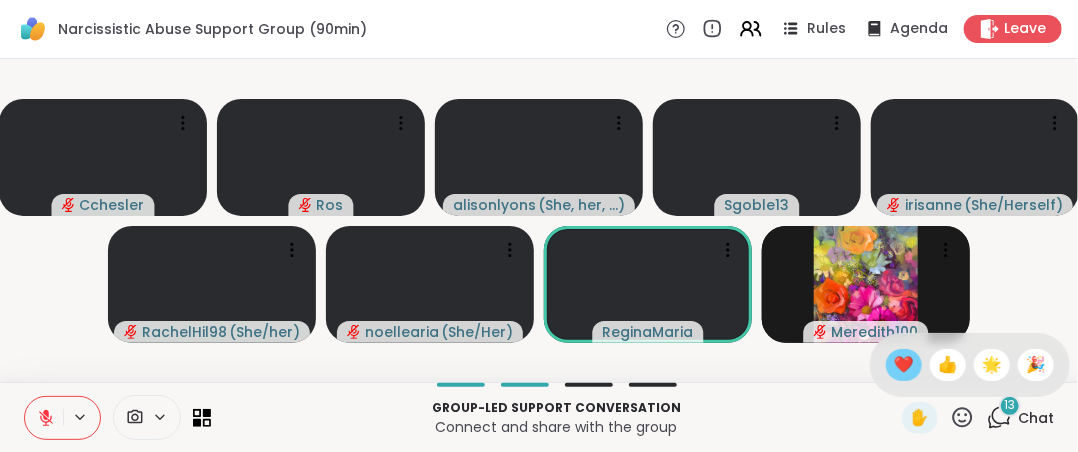 click on "❤️" at bounding box center [904, 365] 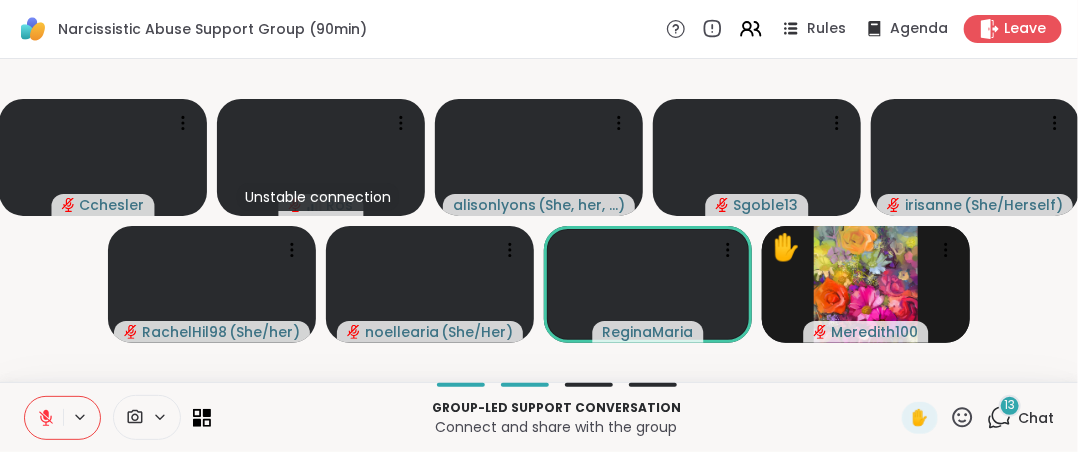 click 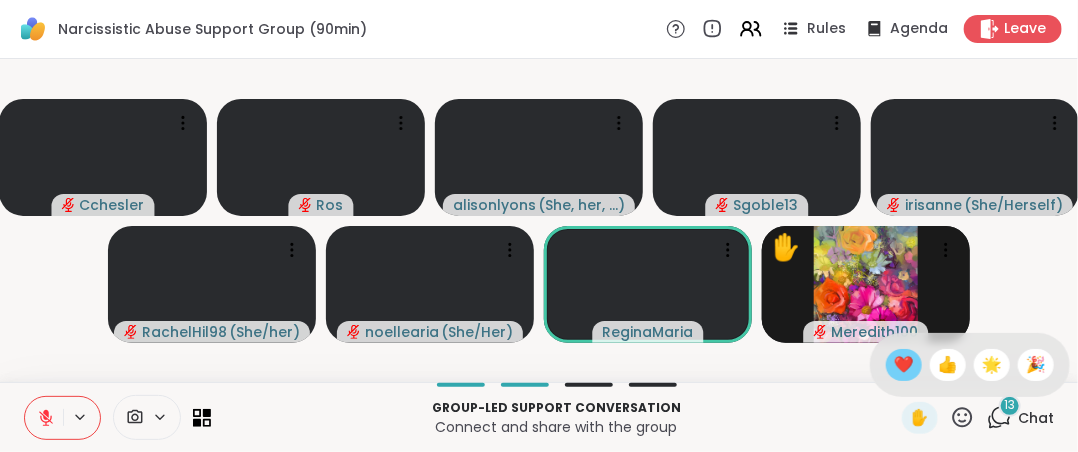 click on "❤️" at bounding box center (904, 365) 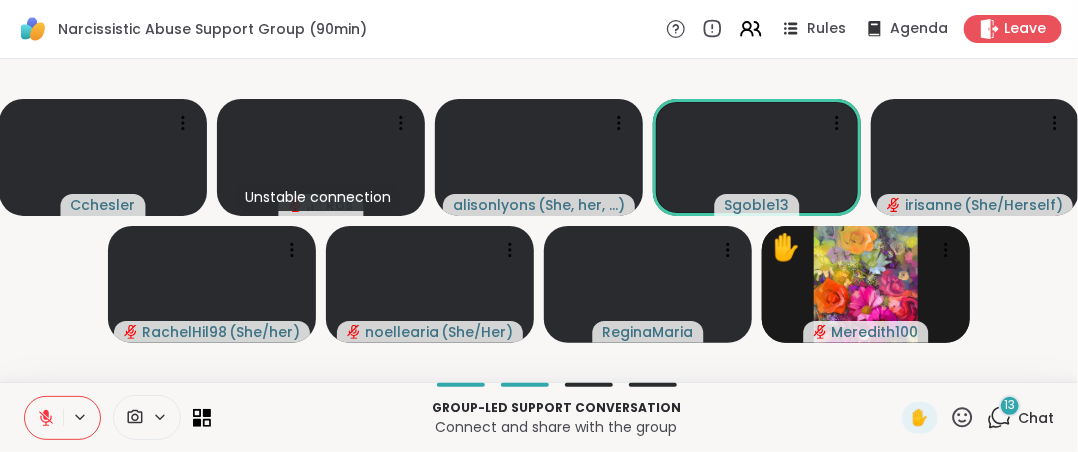 click at bounding box center (44, 418) 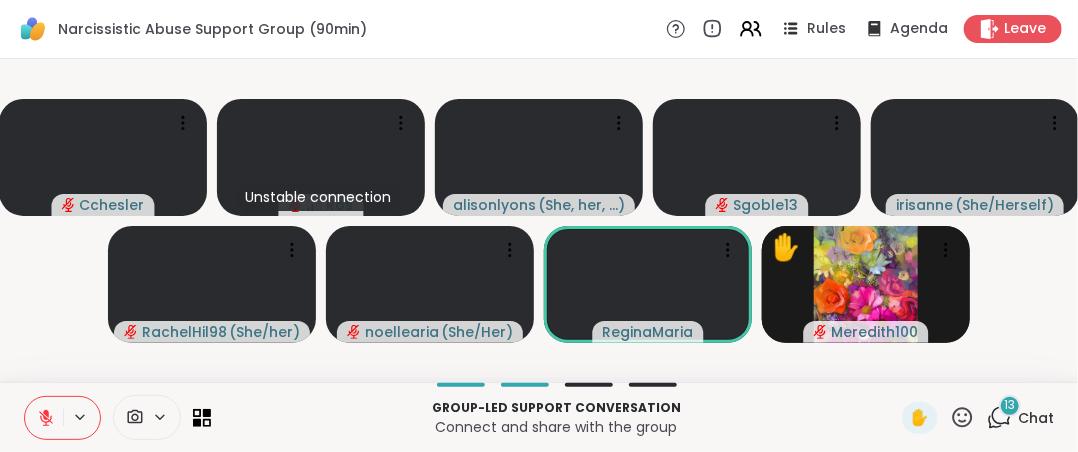 click 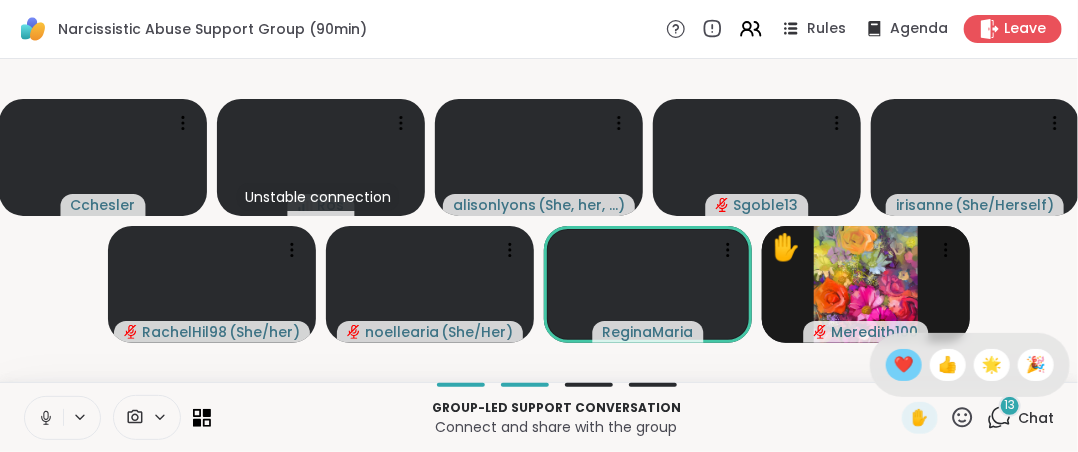 click on "❤️" at bounding box center [904, 365] 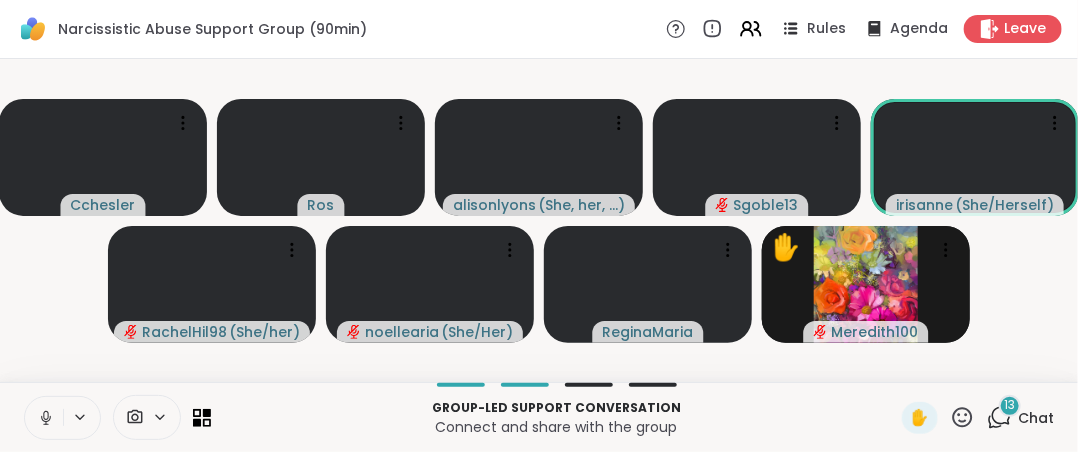 click 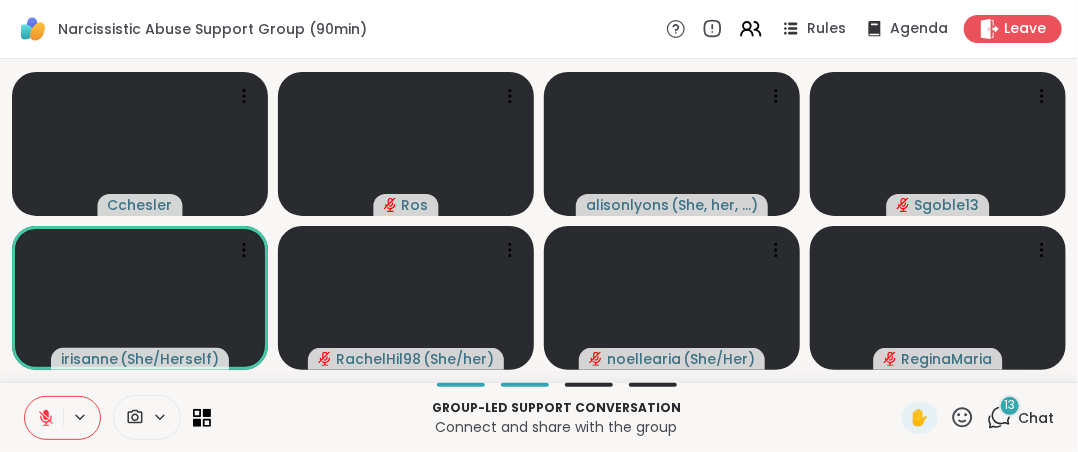 click 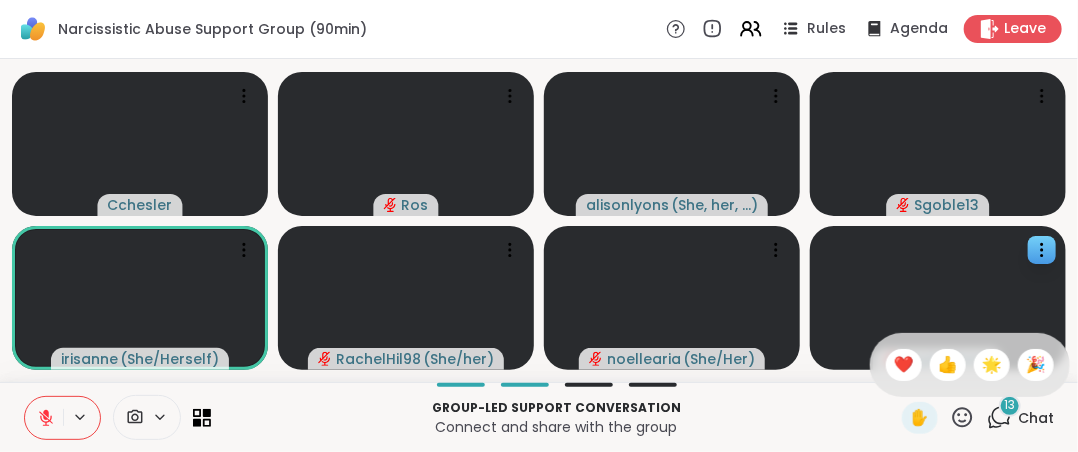 click on "❤️" at bounding box center (904, 365) 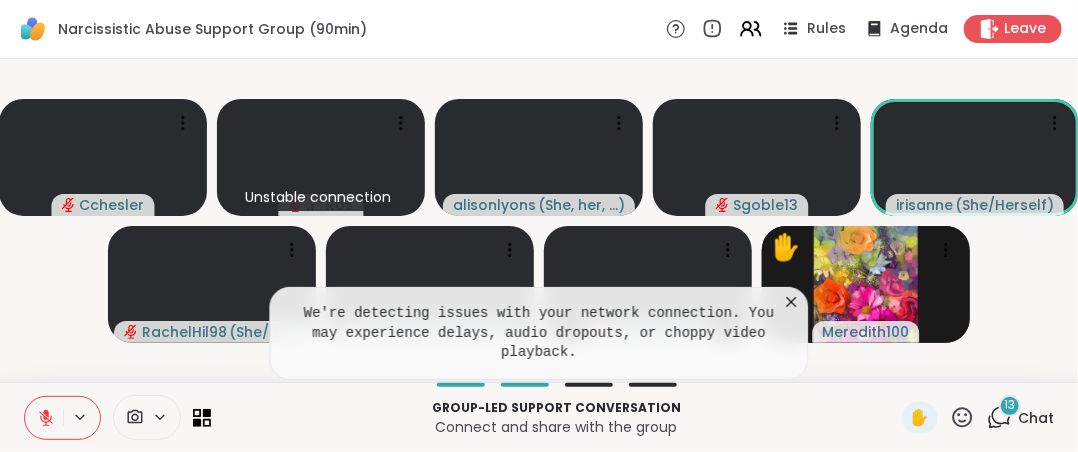 click 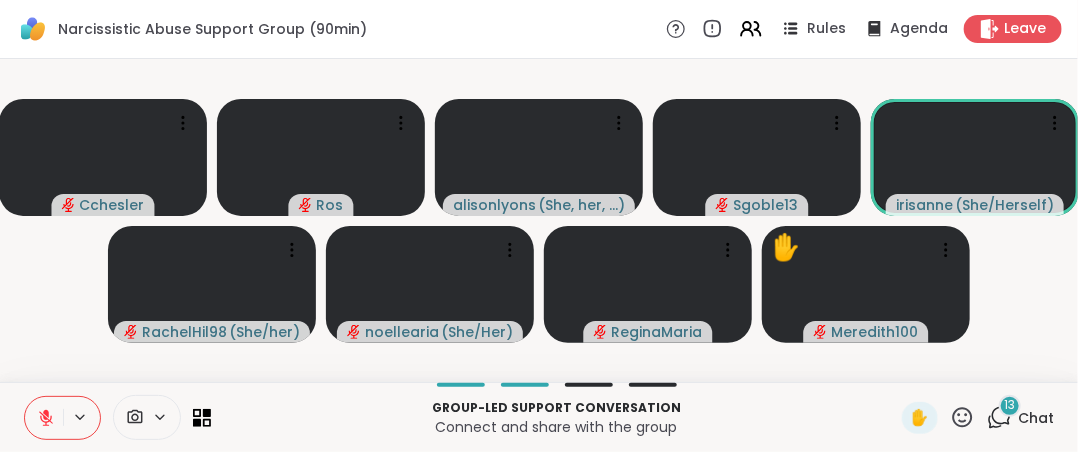 click 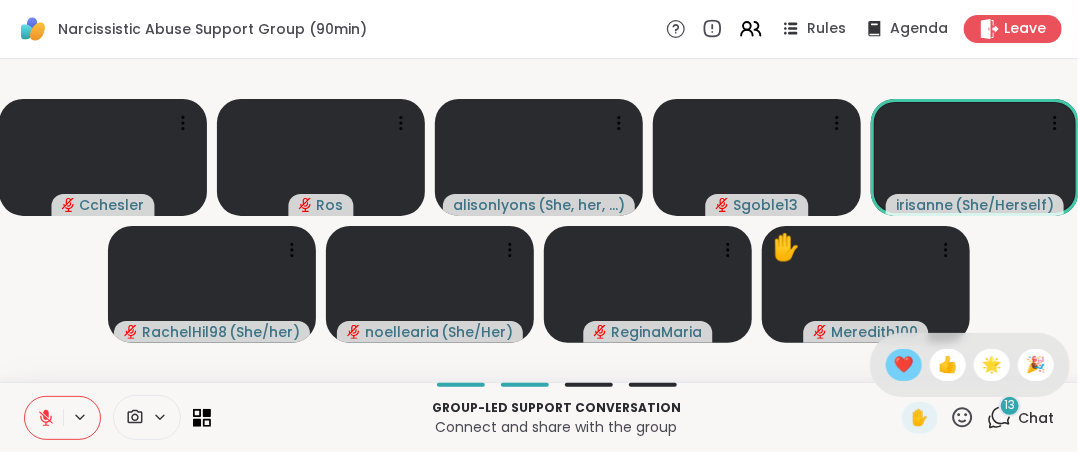 click on "❤️" at bounding box center [904, 365] 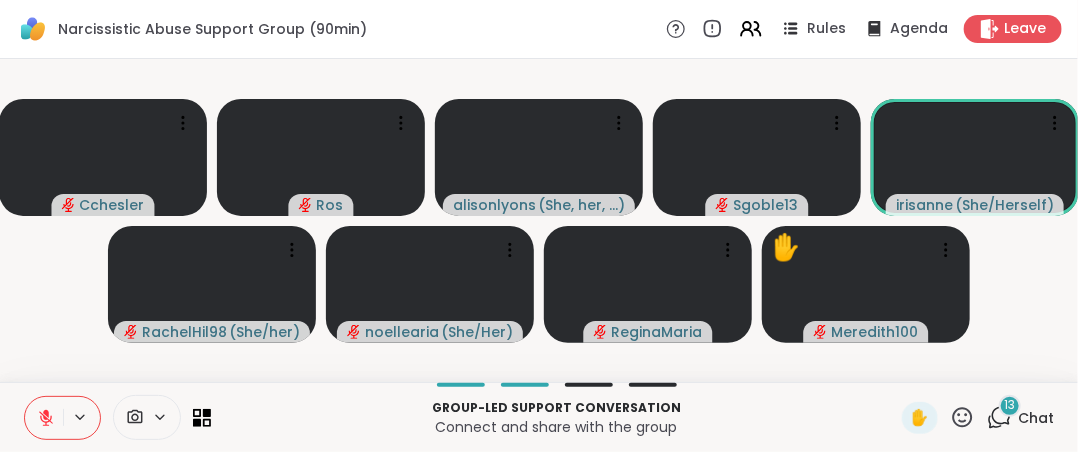 click 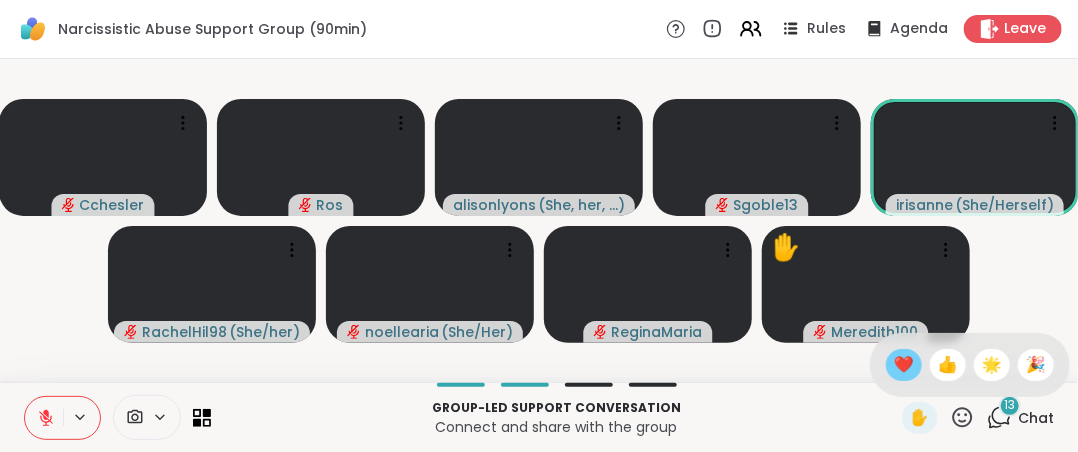 click on "❤️" at bounding box center [904, 365] 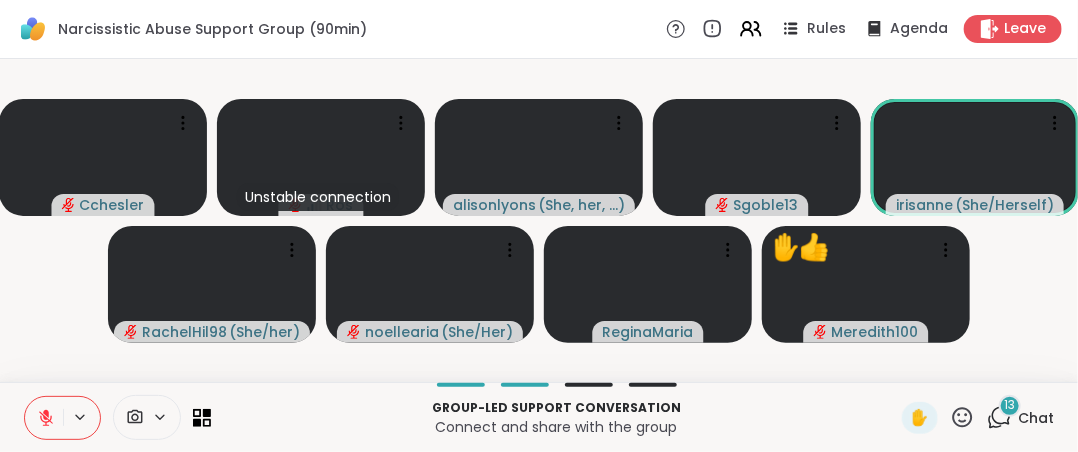 click 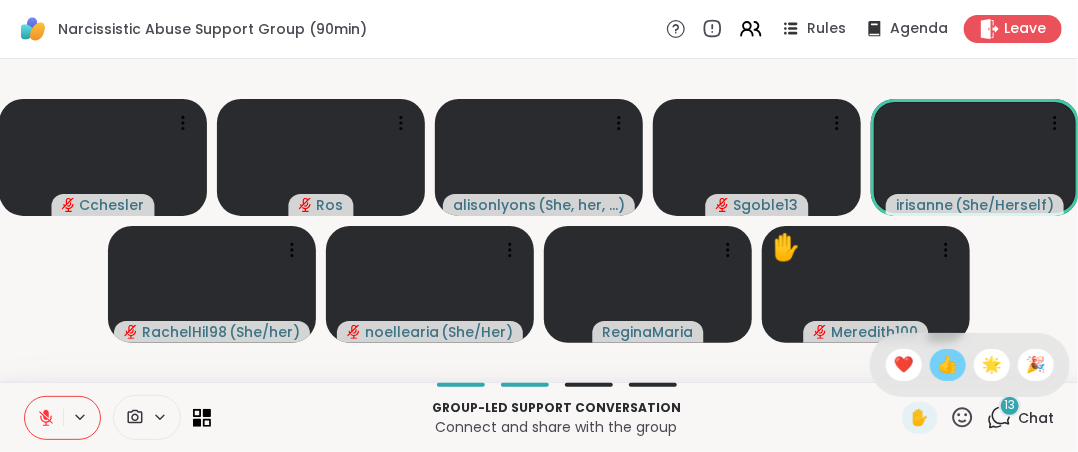 click on "👍" at bounding box center (948, 365) 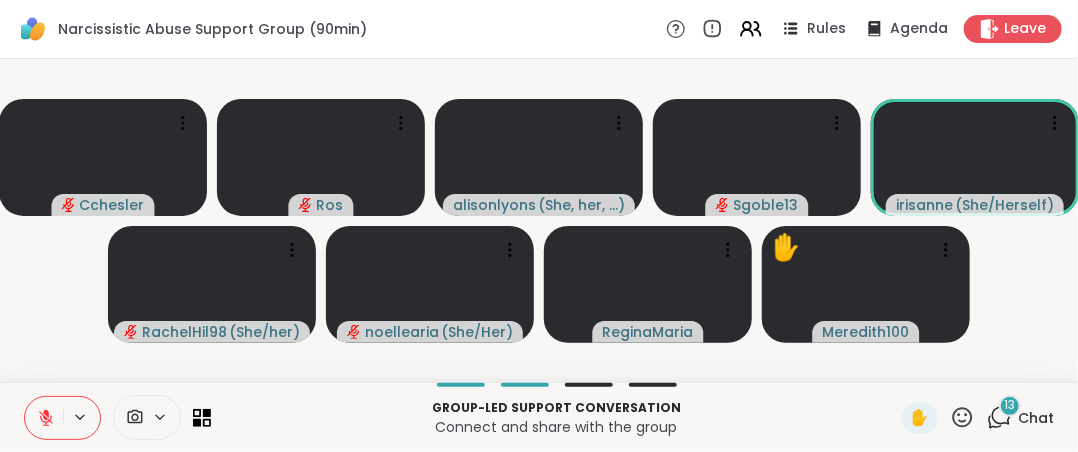 click on "Group-led support conversation Connect and share with the group ✋ 13 Chat" at bounding box center [539, 417] 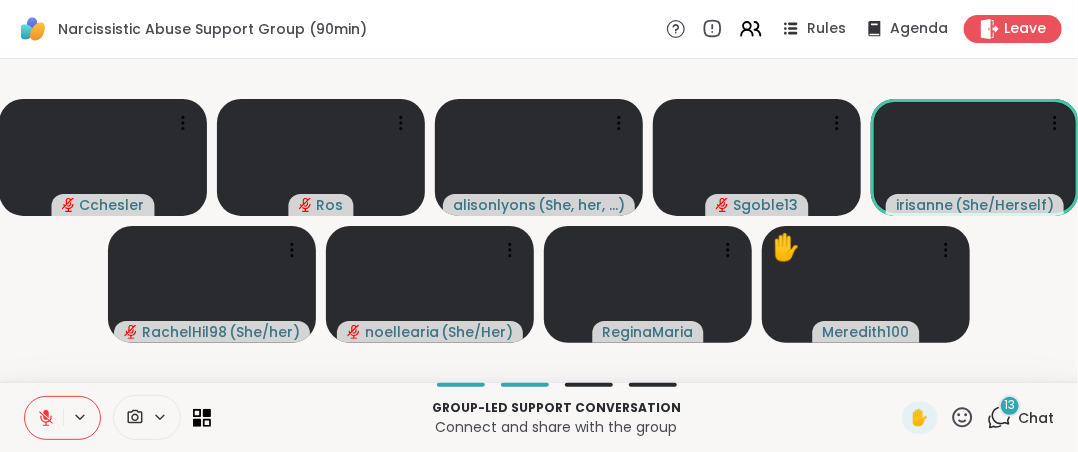 click 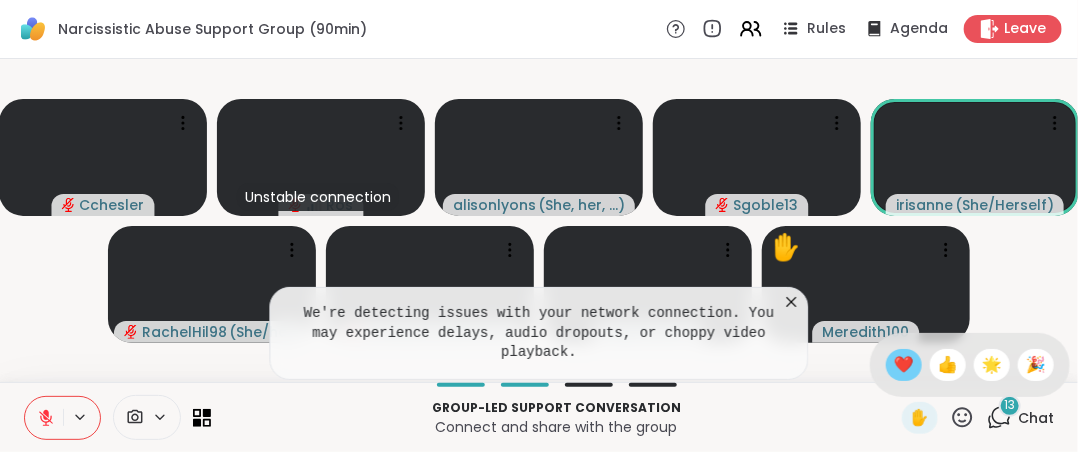 click on "❤️" at bounding box center [904, 365] 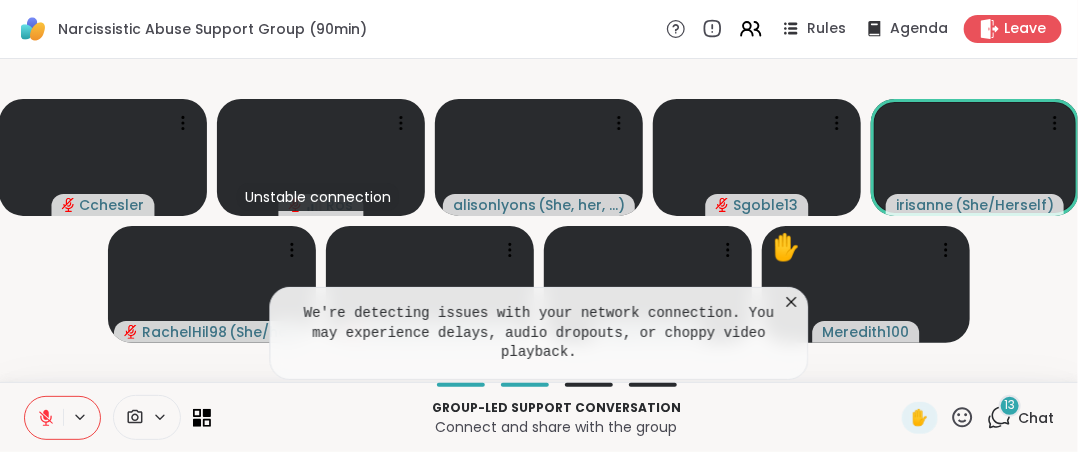 click 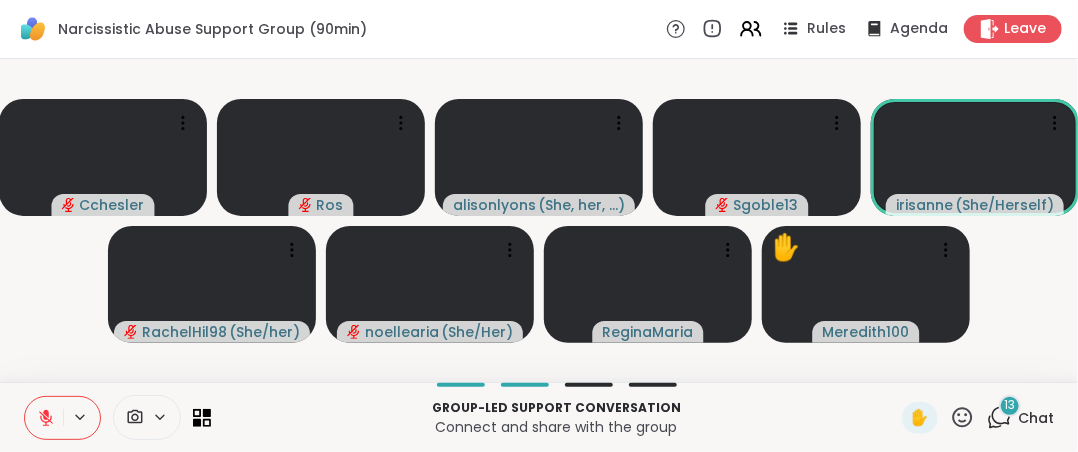 click 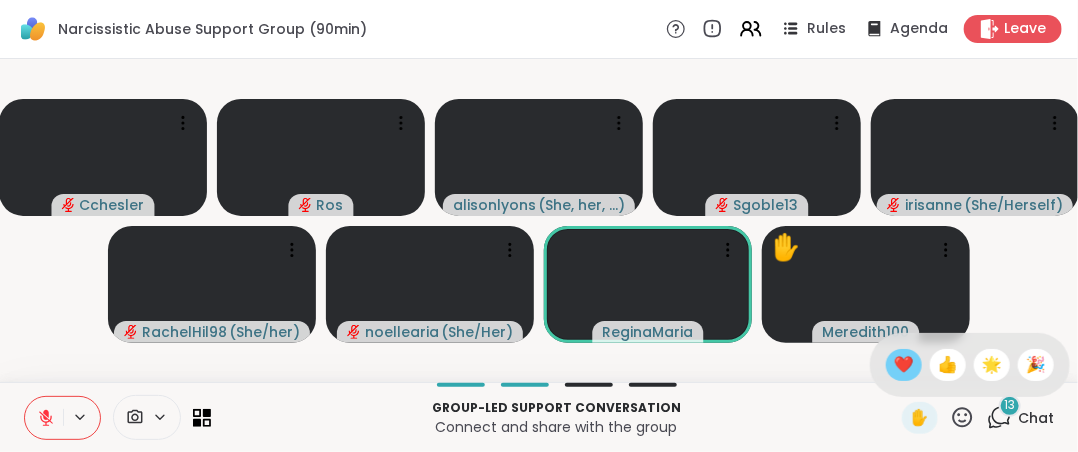 click on "❤️" at bounding box center (904, 365) 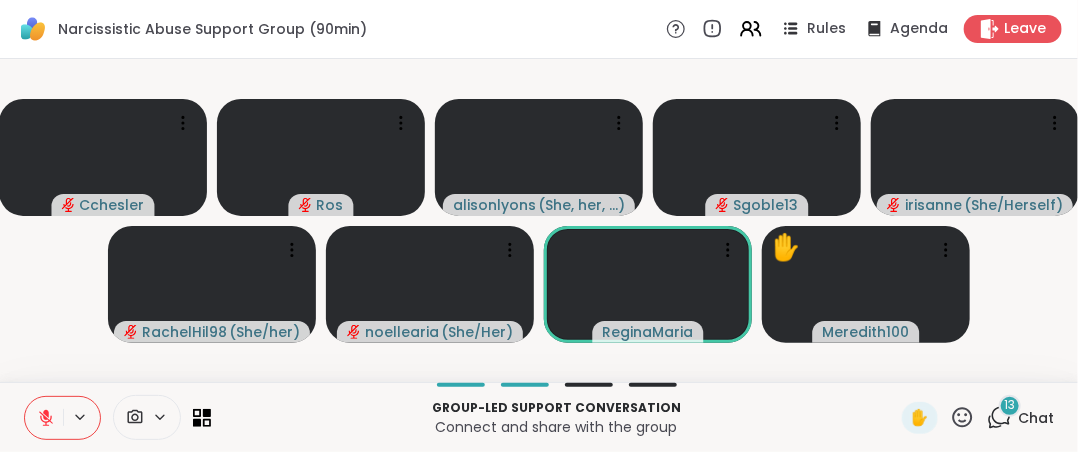 click 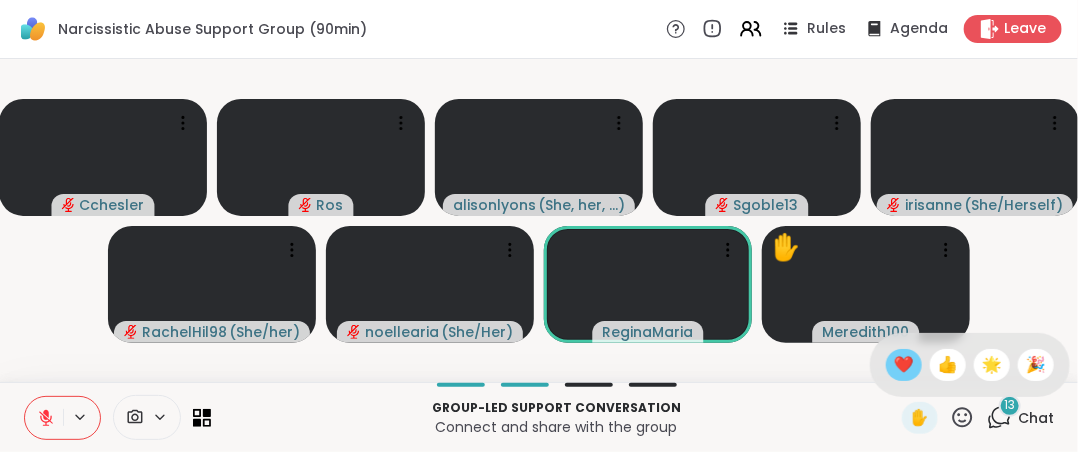 click on "❤️" at bounding box center (904, 365) 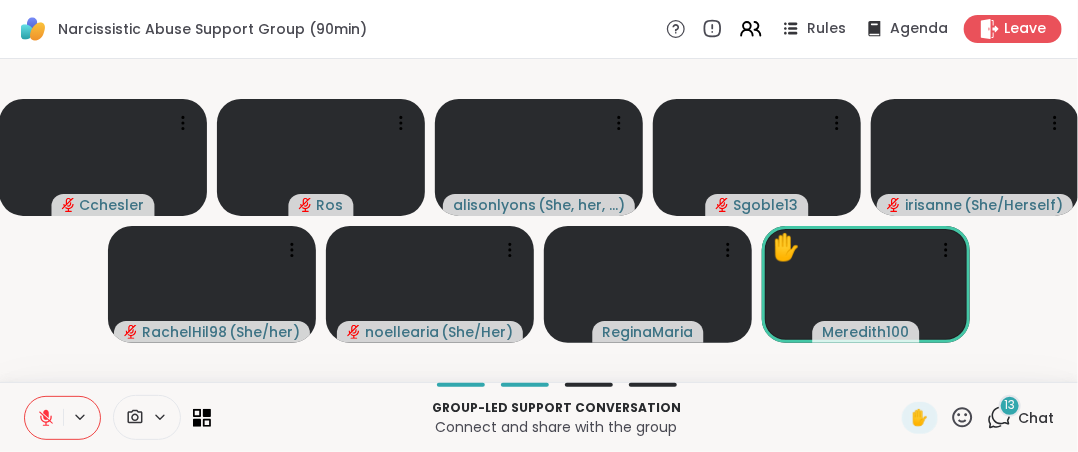 click 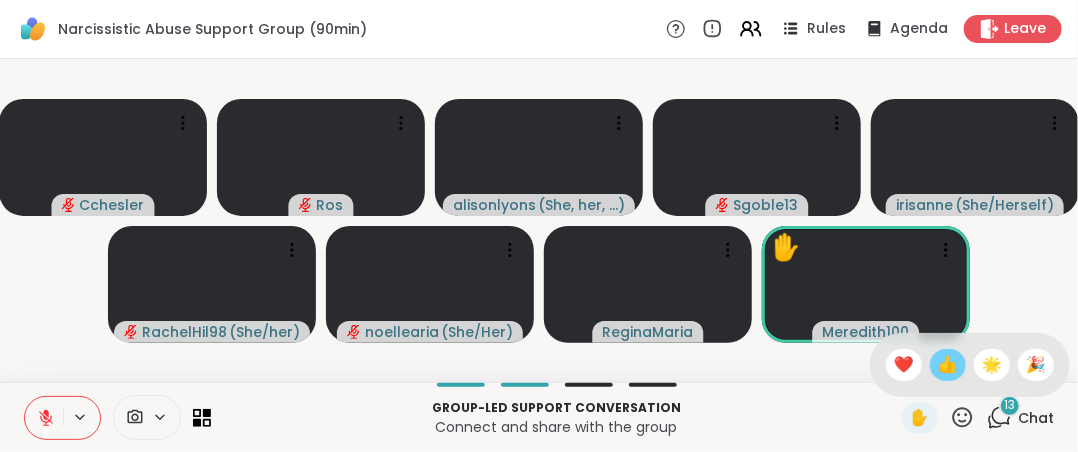 click on "👍" at bounding box center (948, 365) 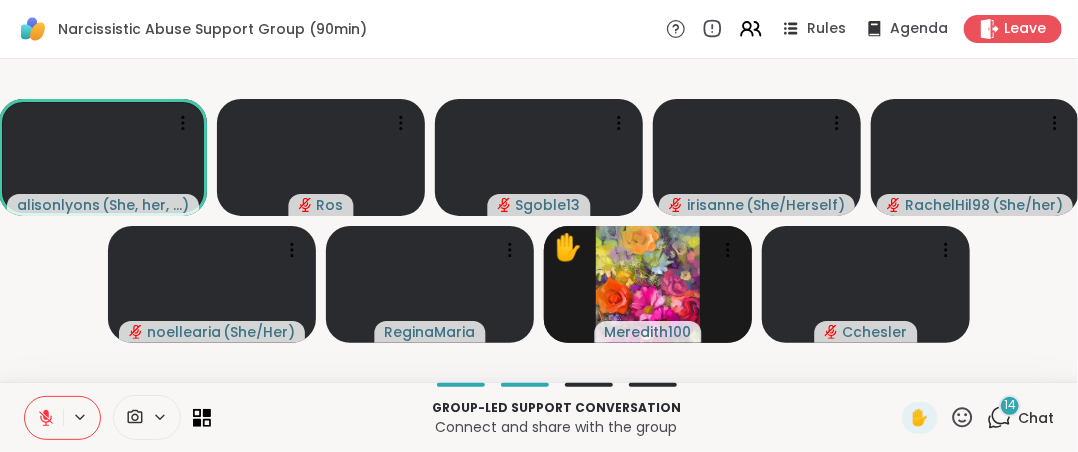 click 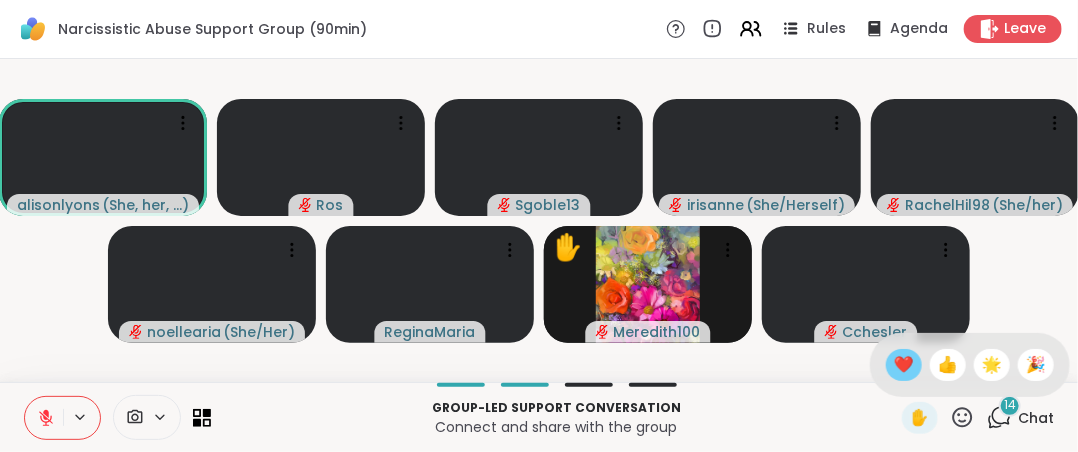 click on "❤️" at bounding box center [904, 365] 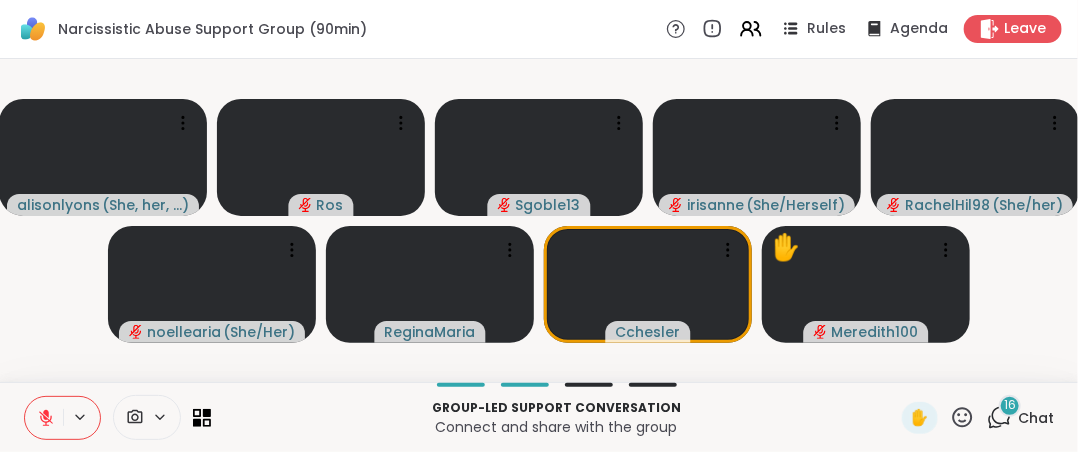click 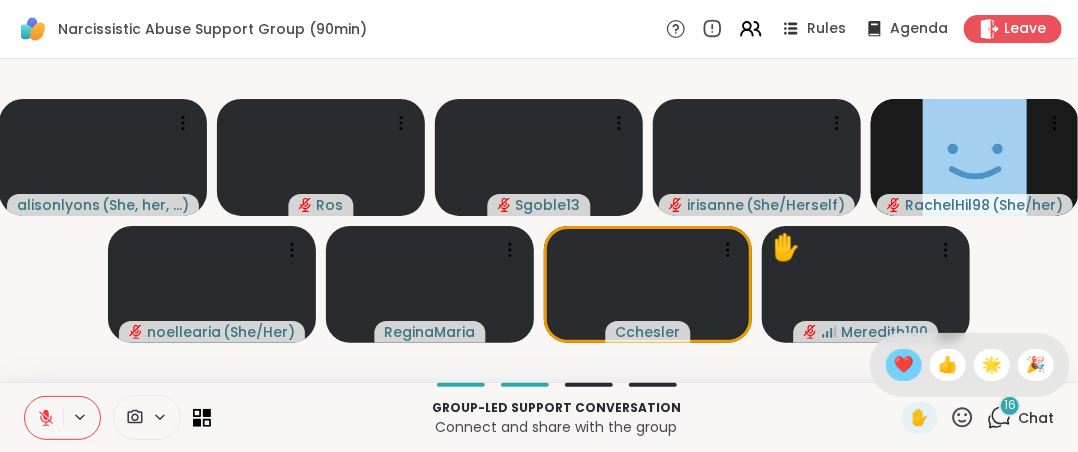 click on "❤️" at bounding box center [904, 365] 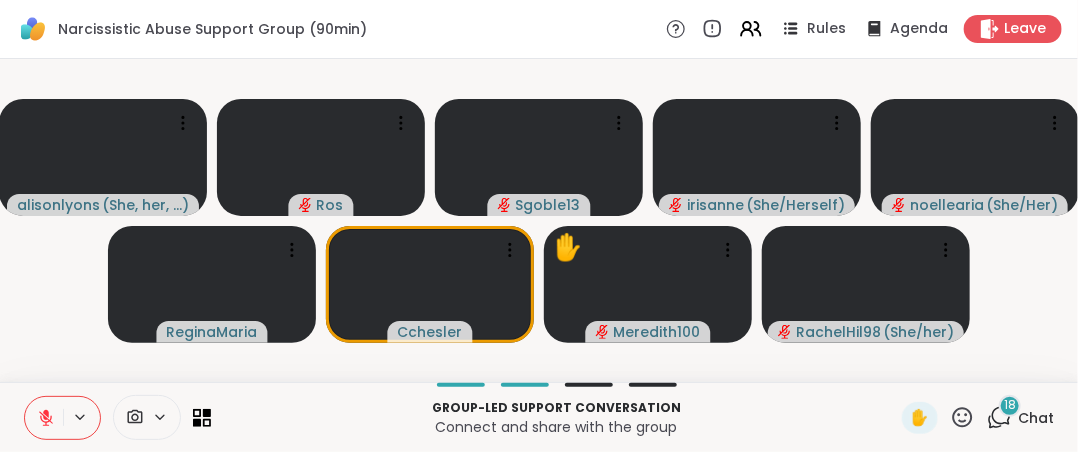click 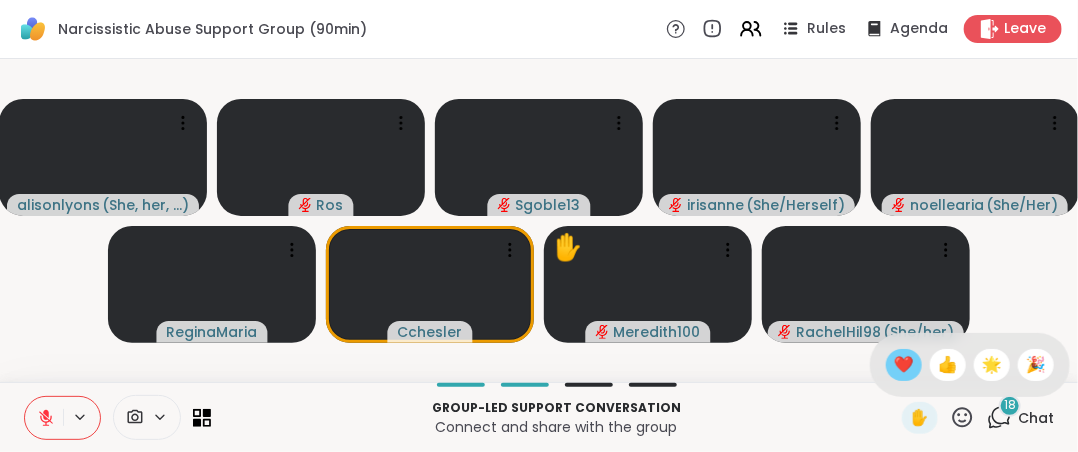 click on "❤️" at bounding box center (904, 365) 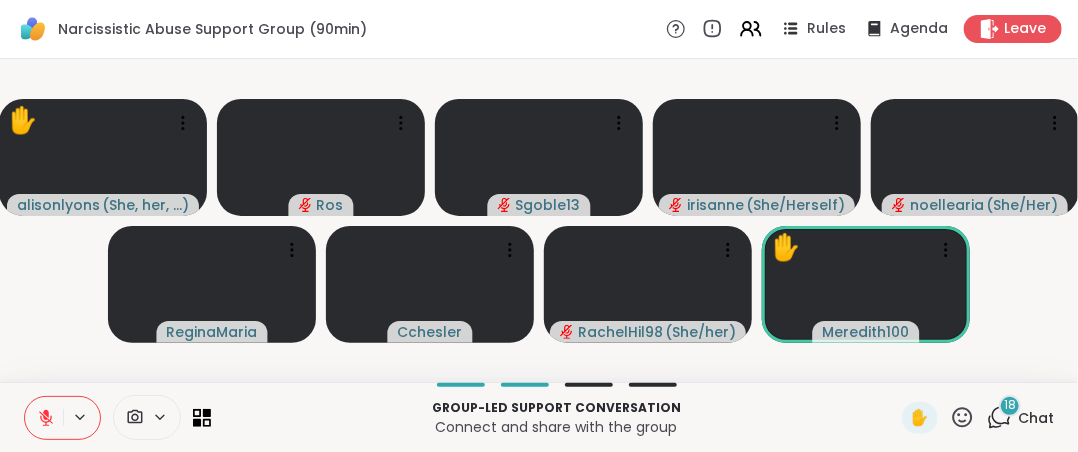 click 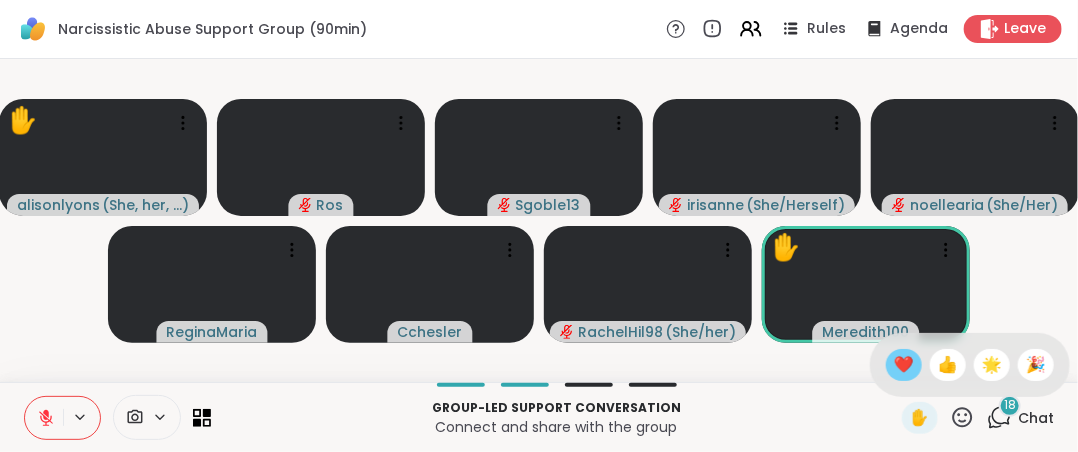 click on "❤️" at bounding box center (904, 365) 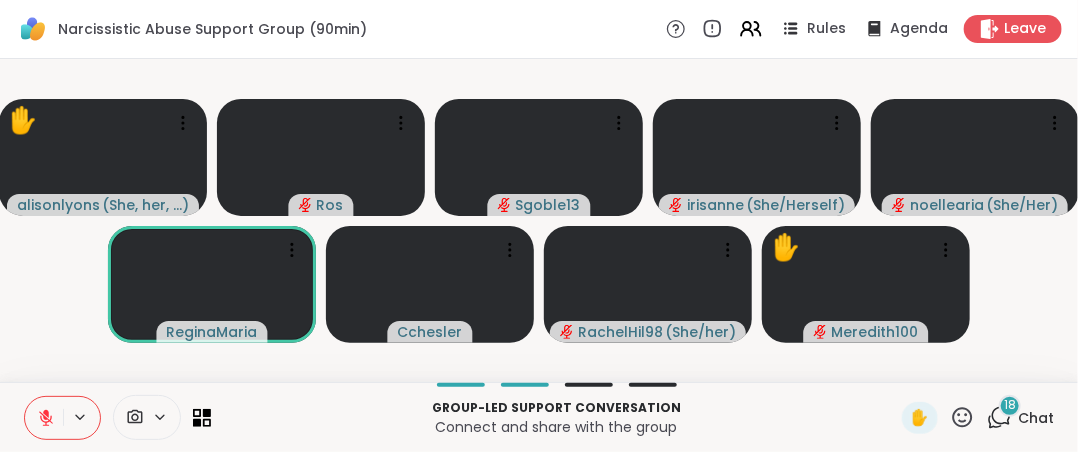 click 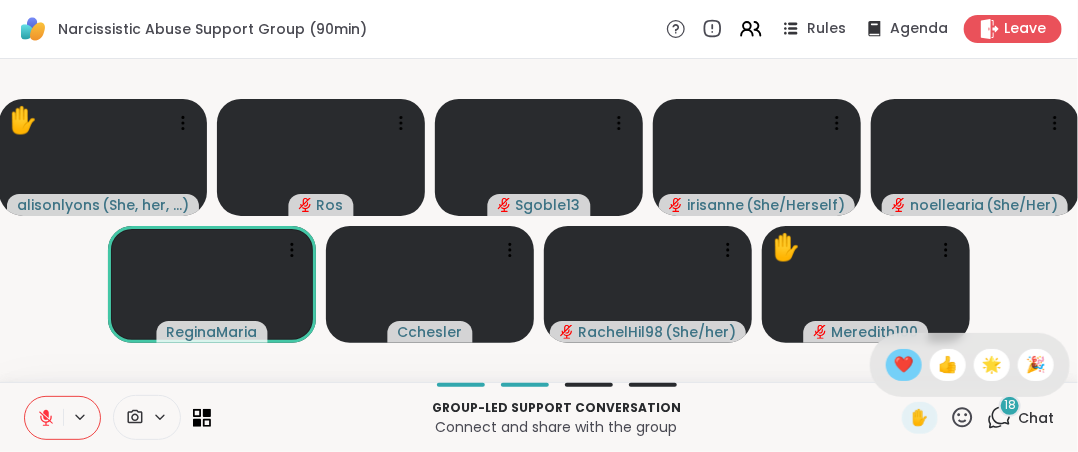 click on "❤️" at bounding box center [904, 365] 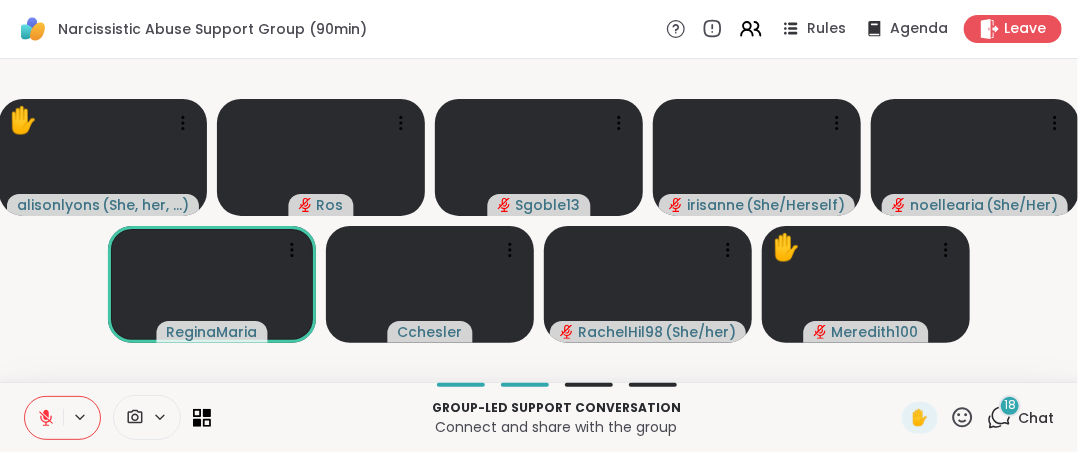 drag, startPoint x: 928, startPoint y: 431, endPoint x: 944, endPoint y: 416, distance: 21.931713 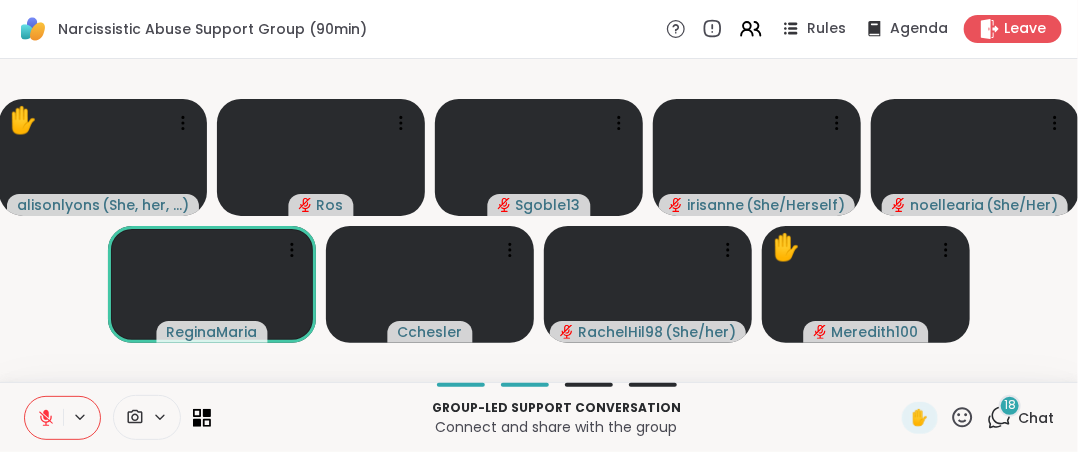 click 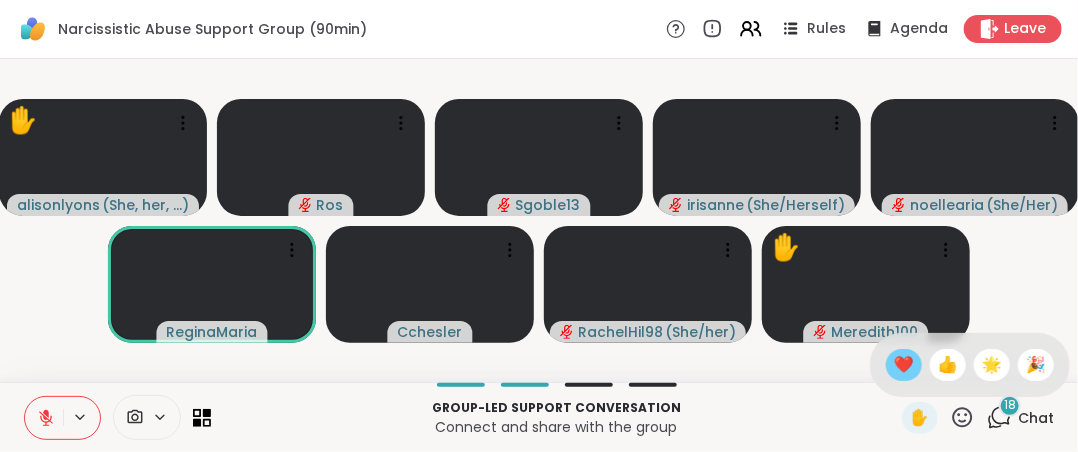 click on "❤️" at bounding box center [904, 365] 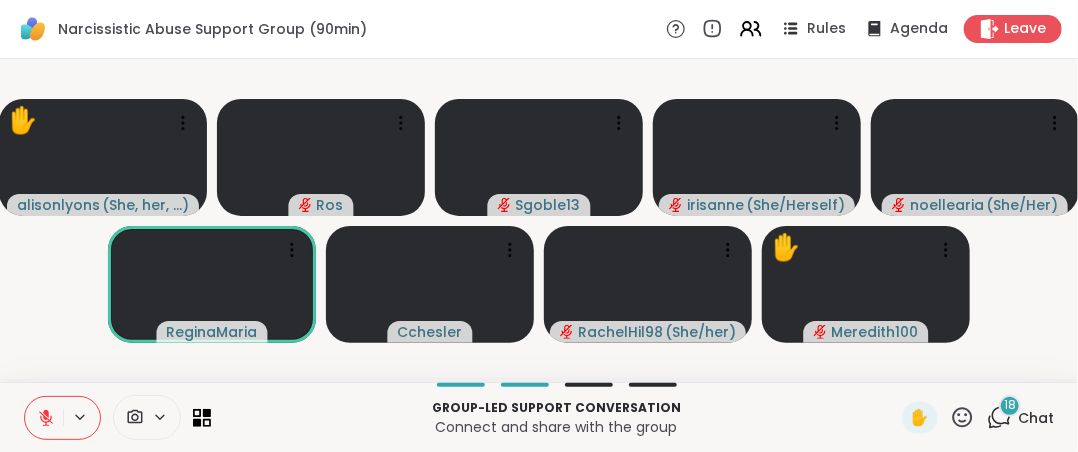click 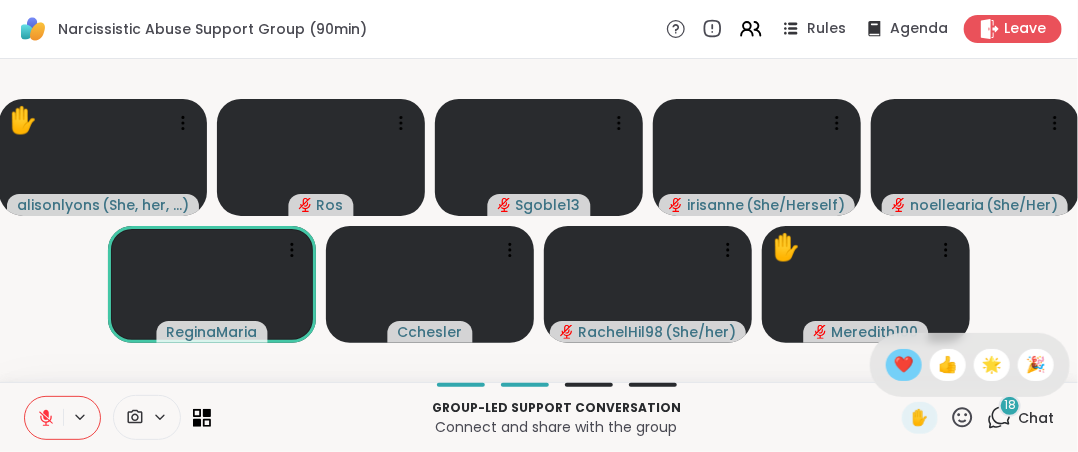 click on "❤️" at bounding box center (904, 365) 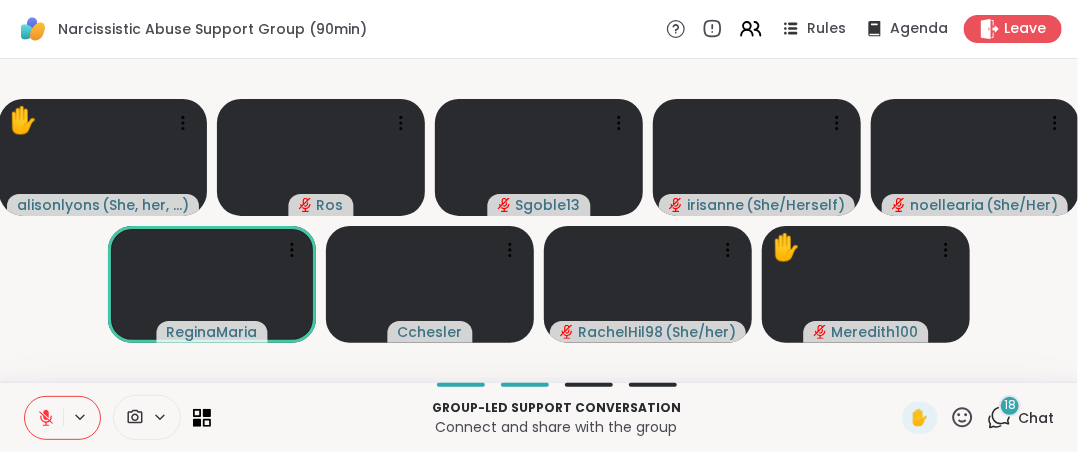 click 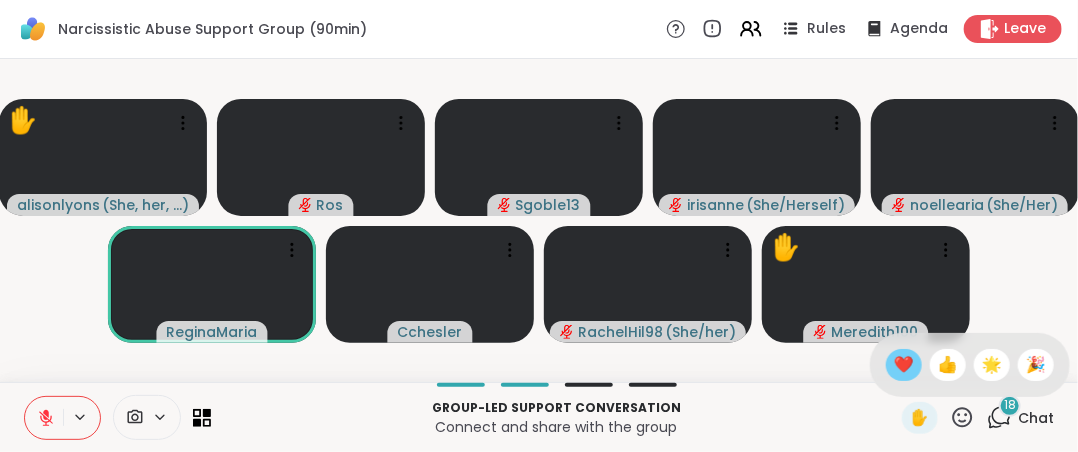 click on "❤️" at bounding box center (904, 365) 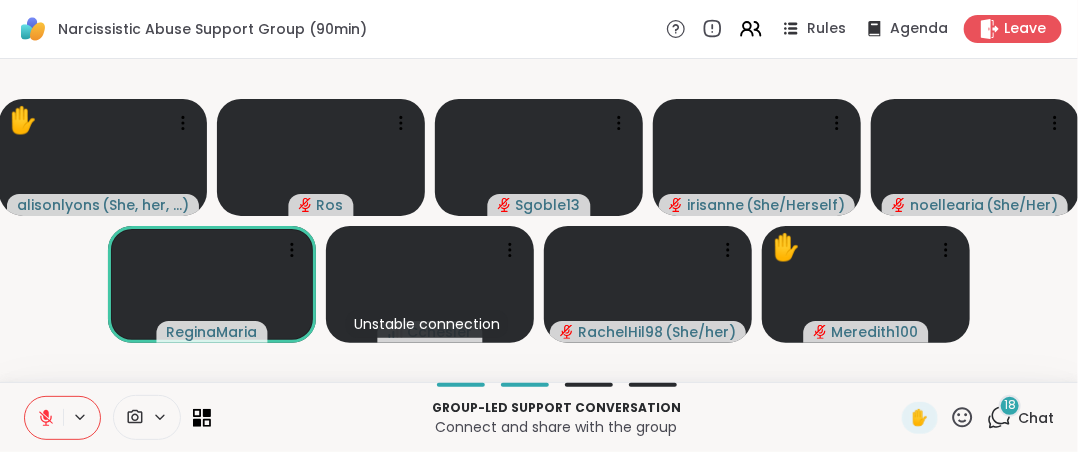 click 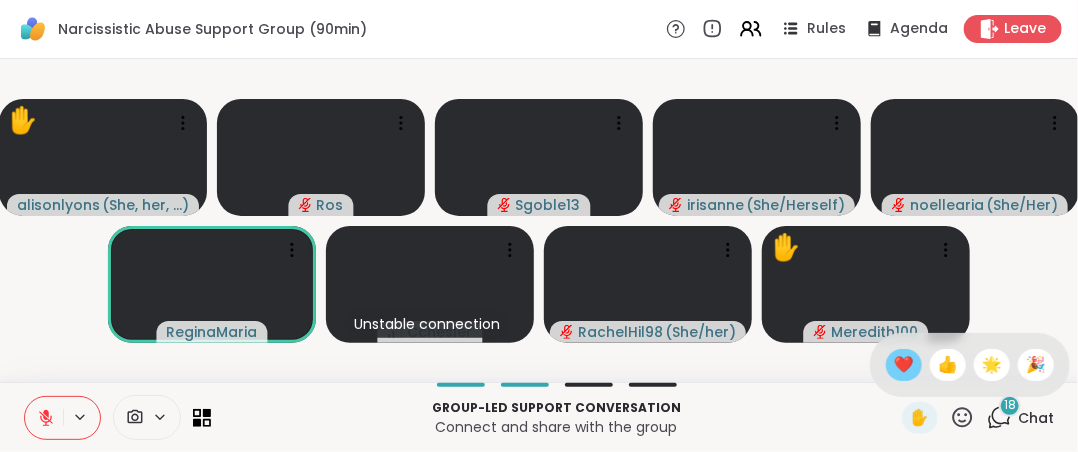 click on "❤️" at bounding box center (904, 365) 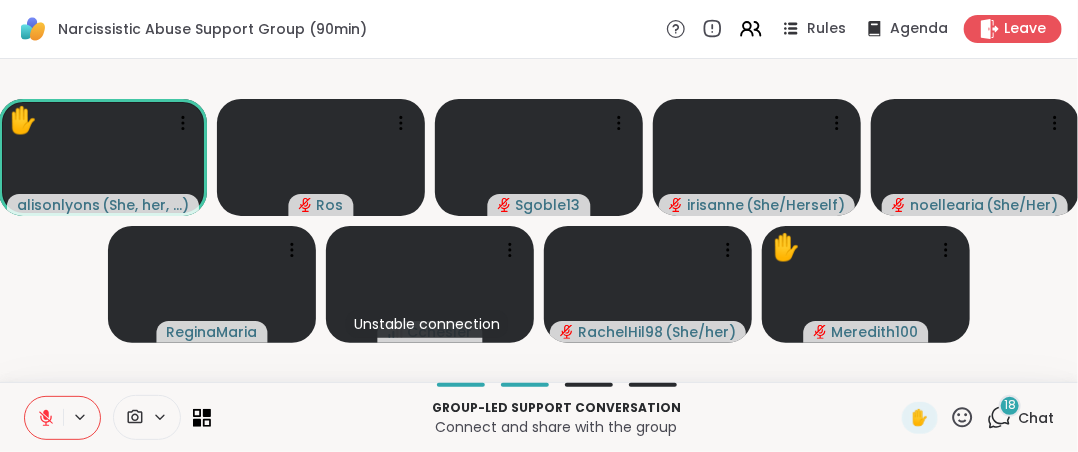 click 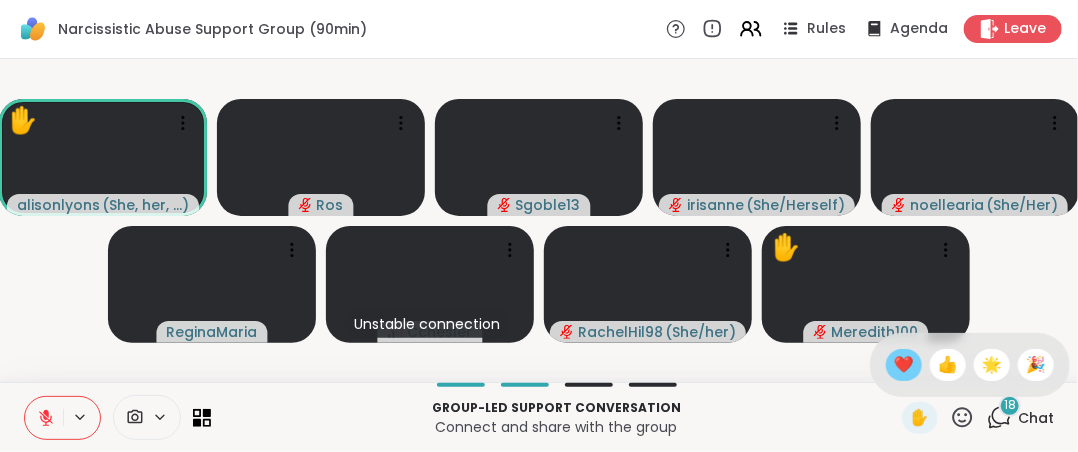 click on "❤️" at bounding box center [904, 365] 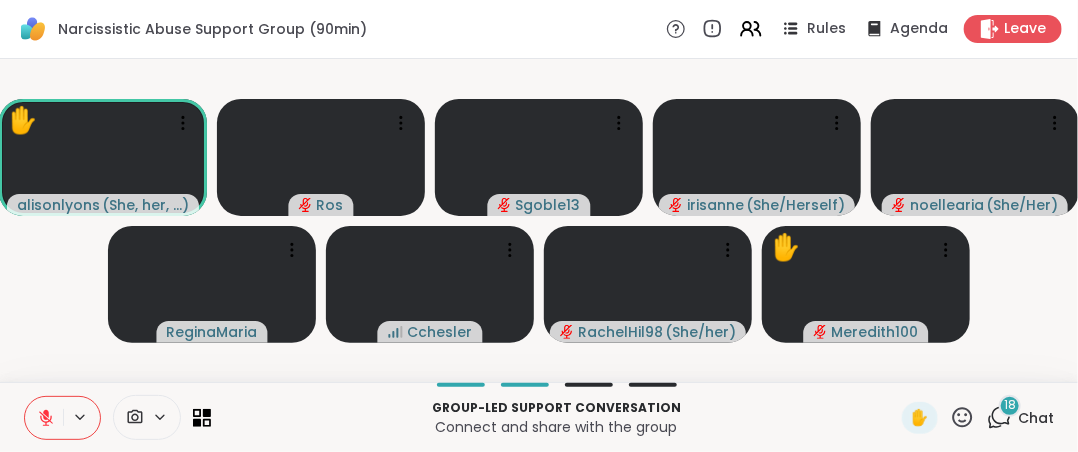 click 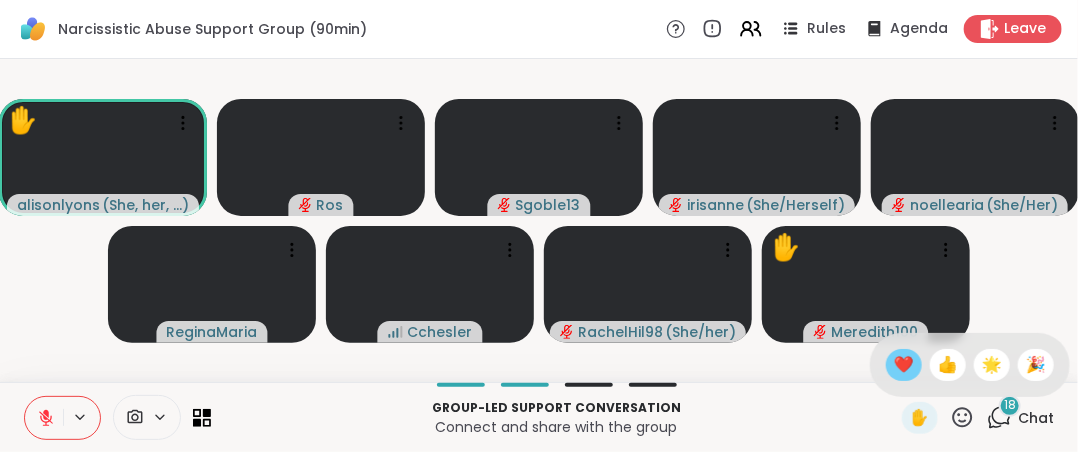 click on "❤️" at bounding box center (904, 365) 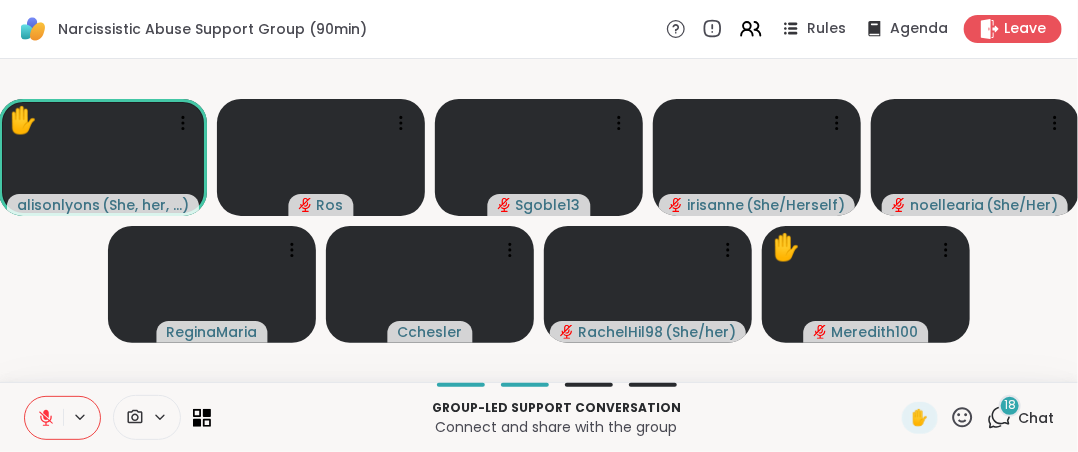 click on "Group-led support conversation Connect and share with the group ✋ 18 Chat" at bounding box center (539, 417) 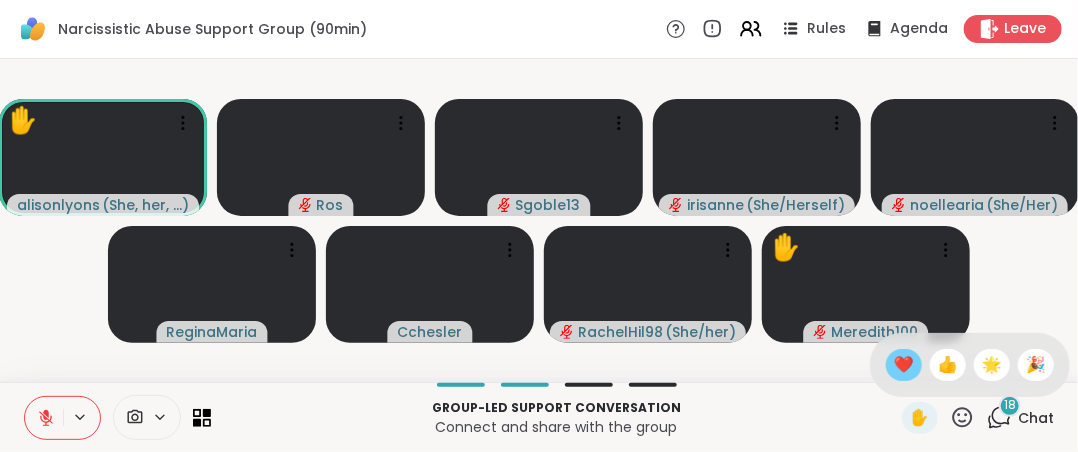 click on "❤️" at bounding box center [904, 365] 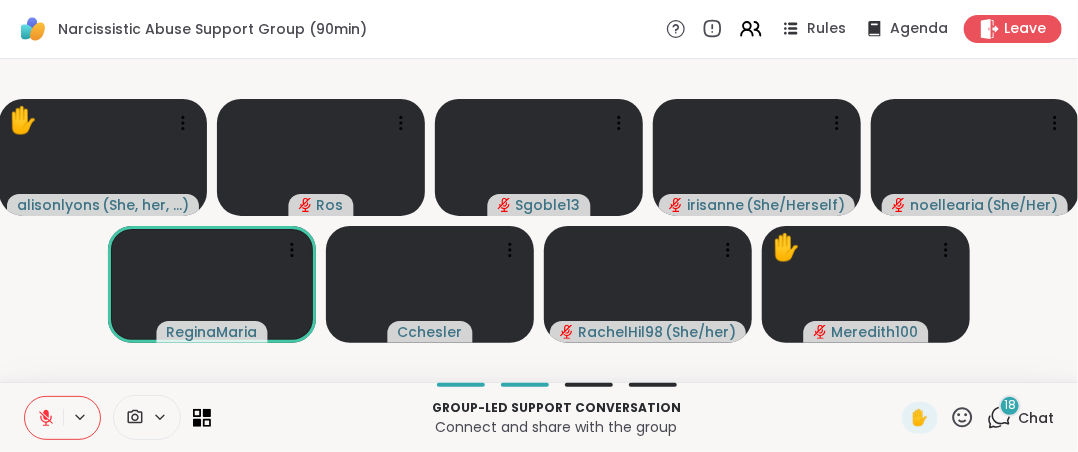 click 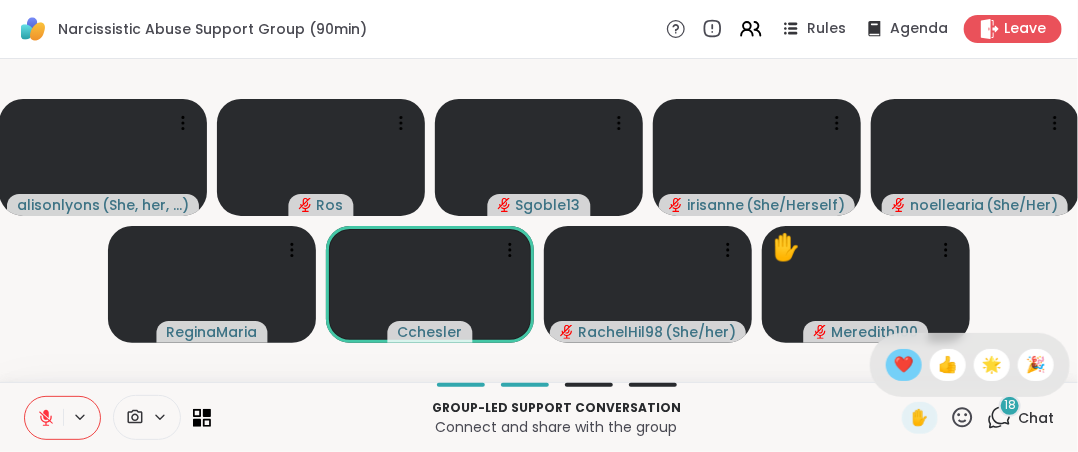 click on "❤️" at bounding box center [904, 365] 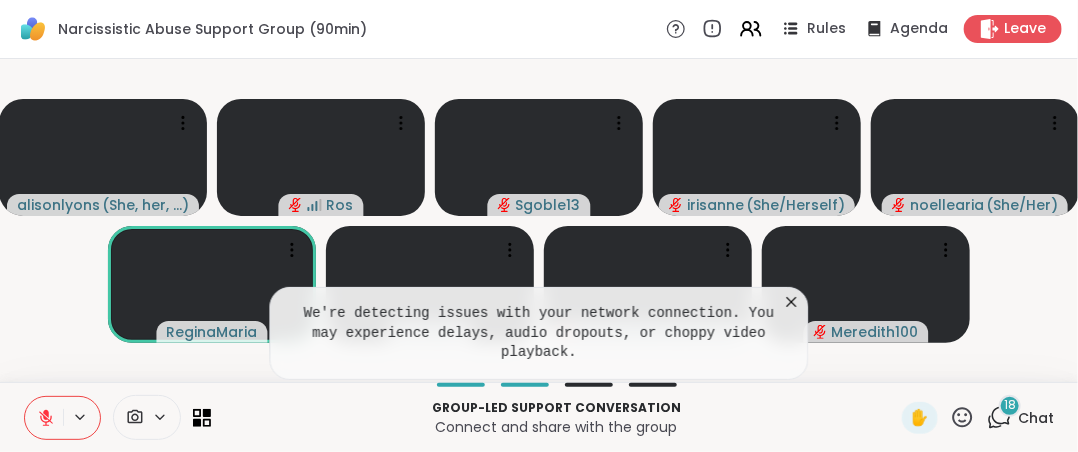 click 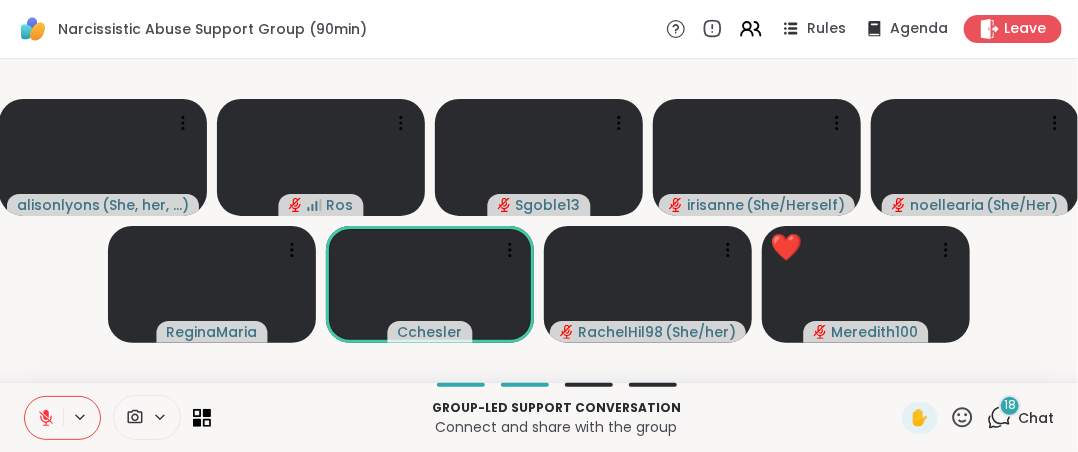 click 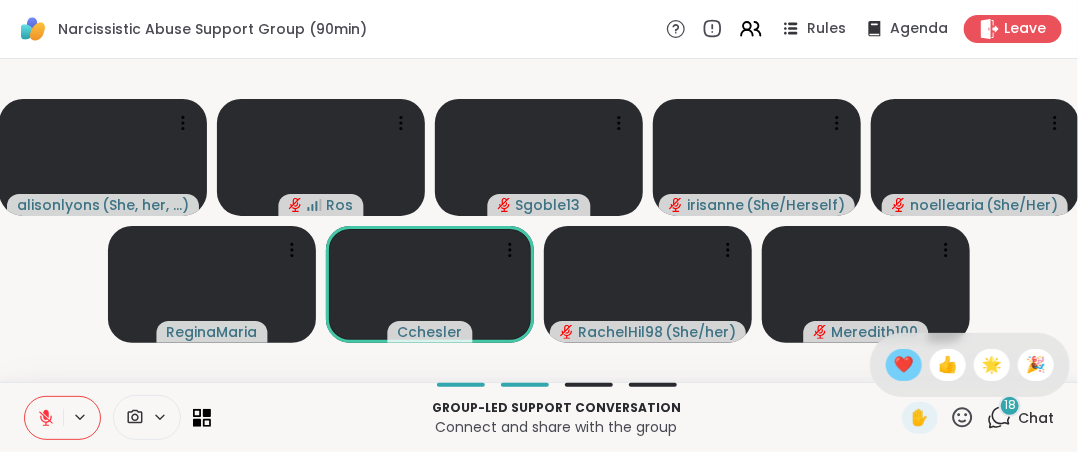 click on "❤️" at bounding box center (904, 365) 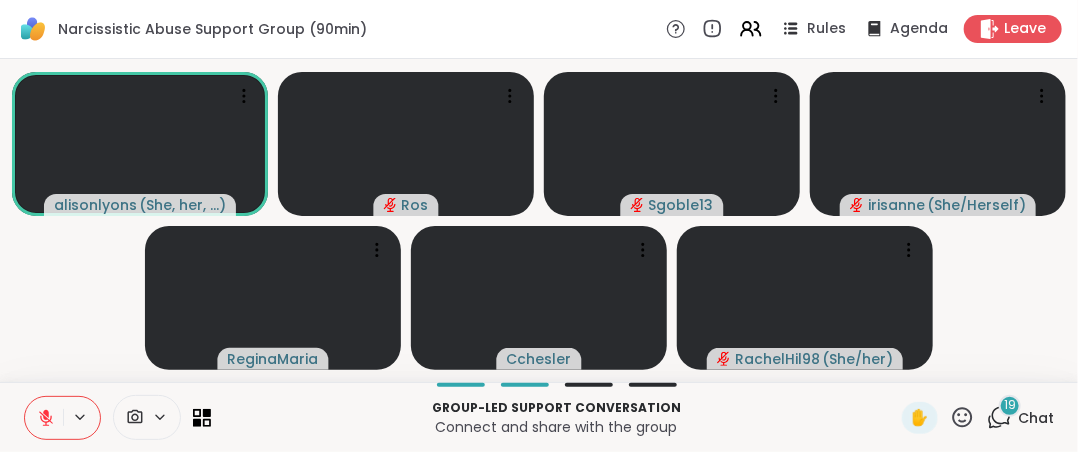 click 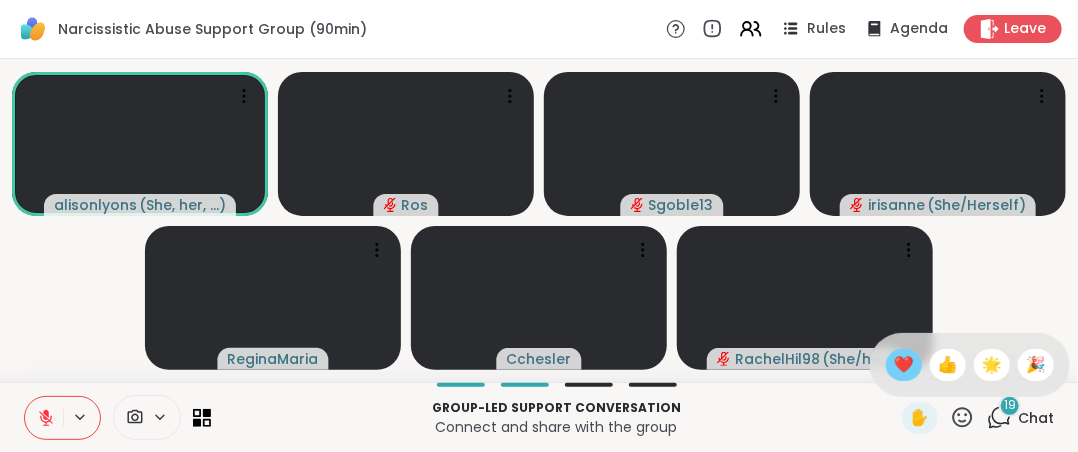 click on "❤️" at bounding box center (904, 365) 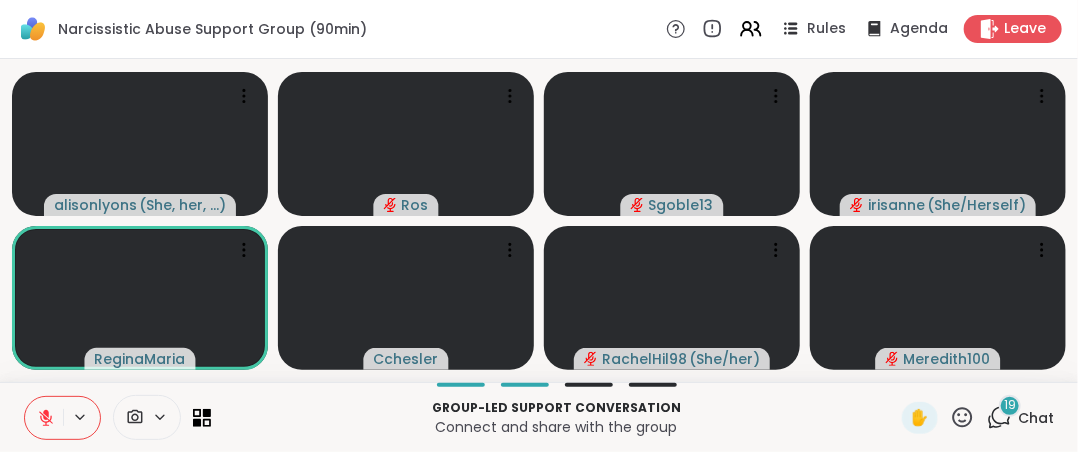 click 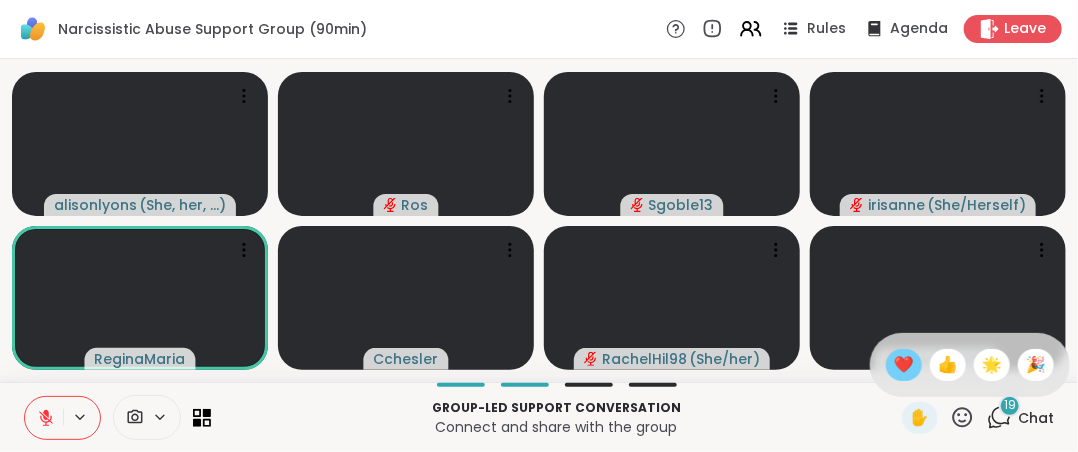 click on "❤️" at bounding box center (904, 365) 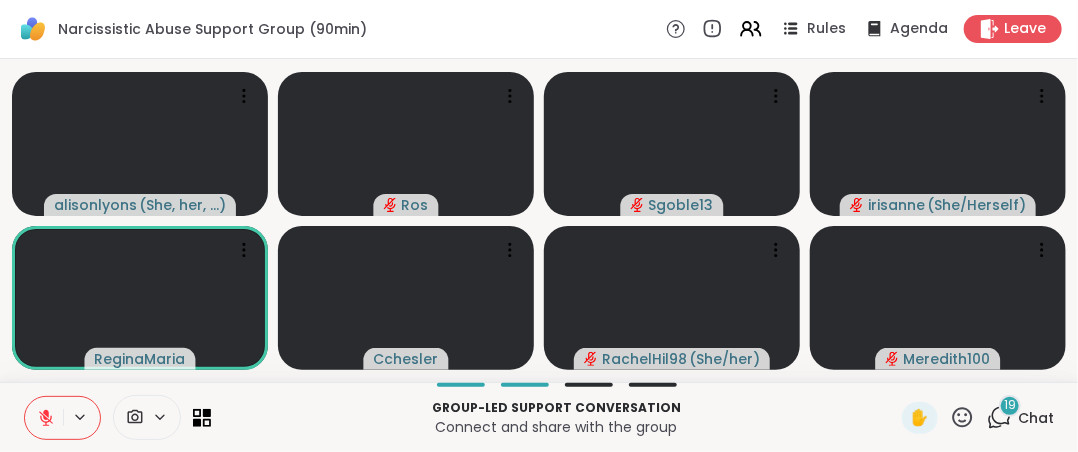 click 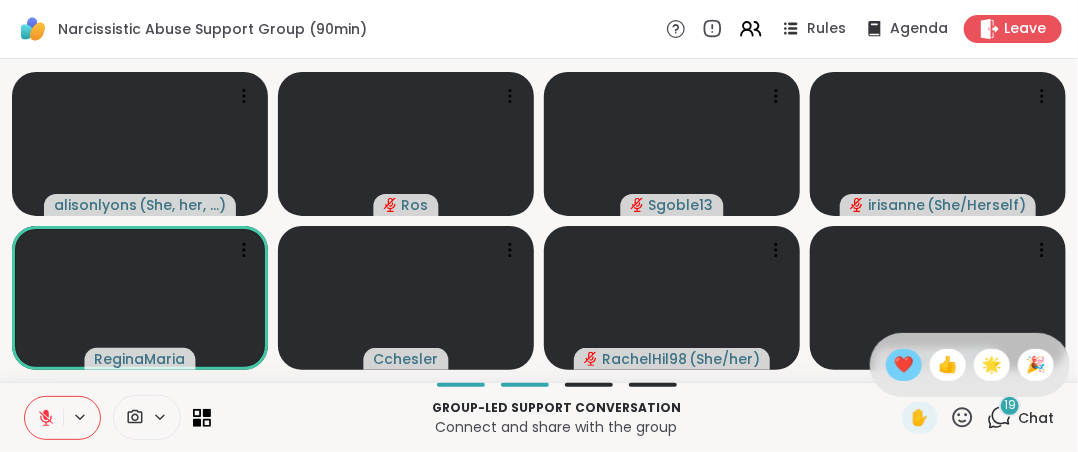 click on "❤️" at bounding box center [904, 365] 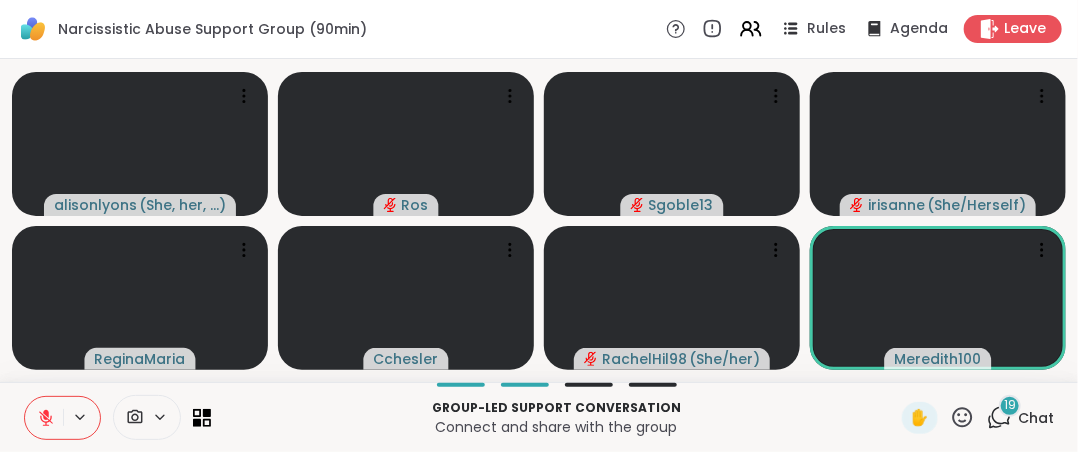 click 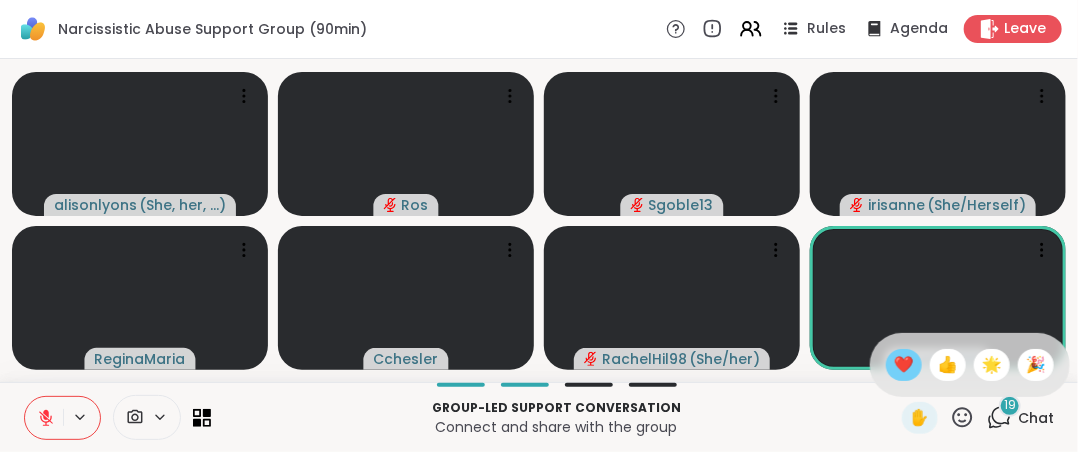 click on "❤️" at bounding box center (904, 365) 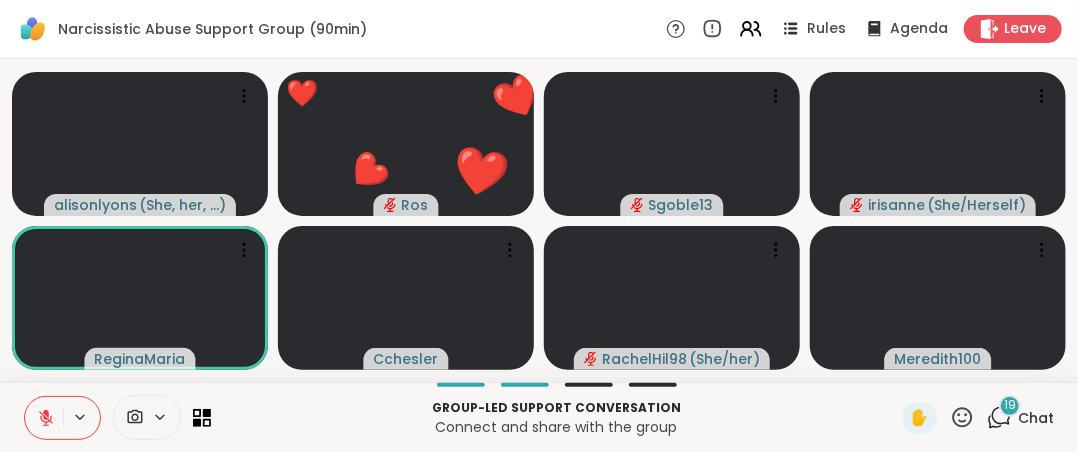 click at bounding box center (44, 418) 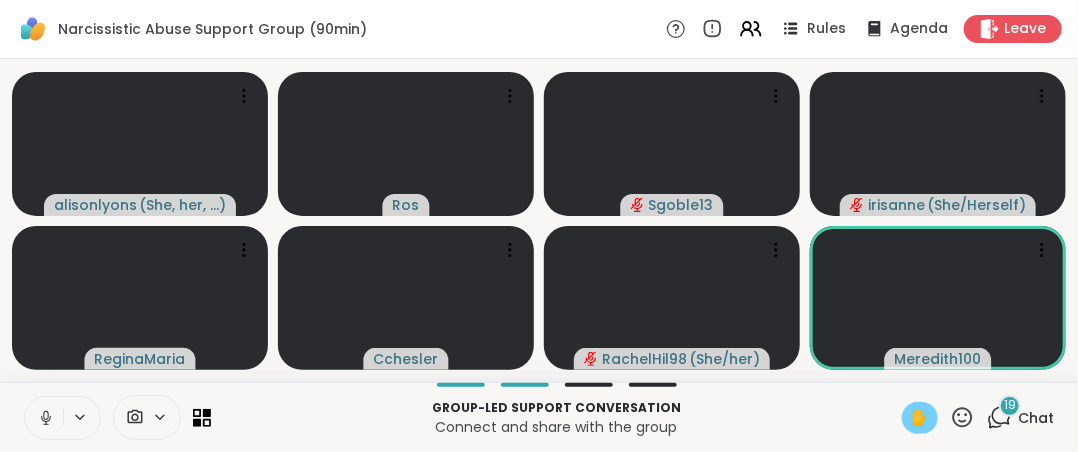 click on "✋" at bounding box center (920, 418) 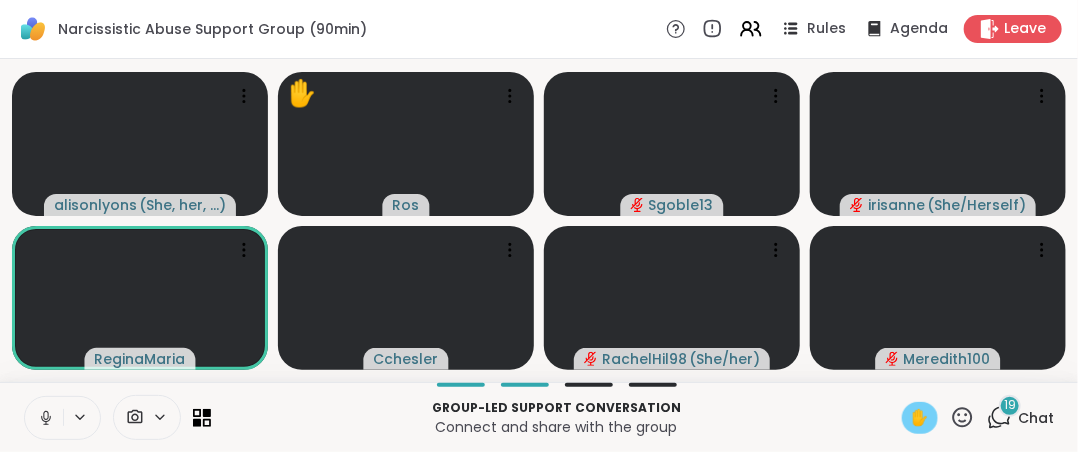 click on "✋" at bounding box center [920, 418] 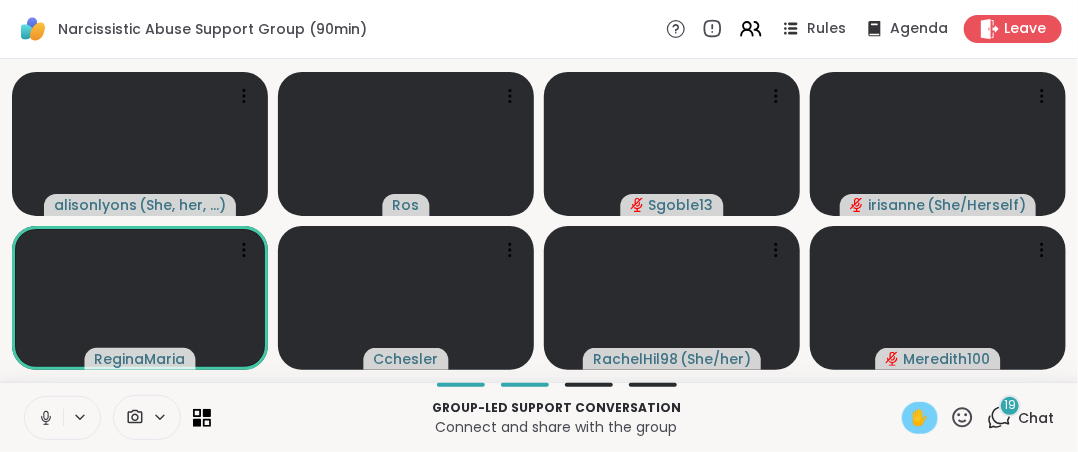 click on "✋" at bounding box center (920, 418) 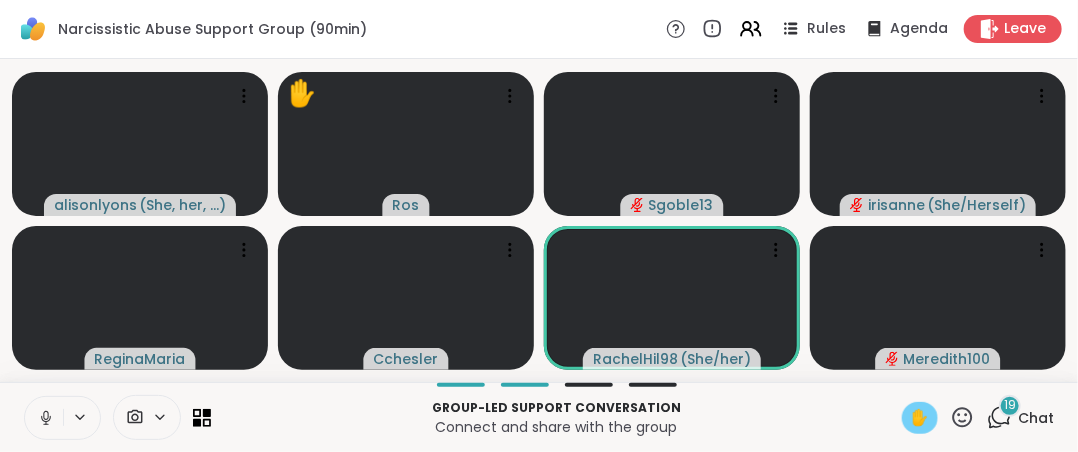 drag, startPoint x: 903, startPoint y: 408, endPoint x: 790, endPoint y: 451, distance: 120.90492 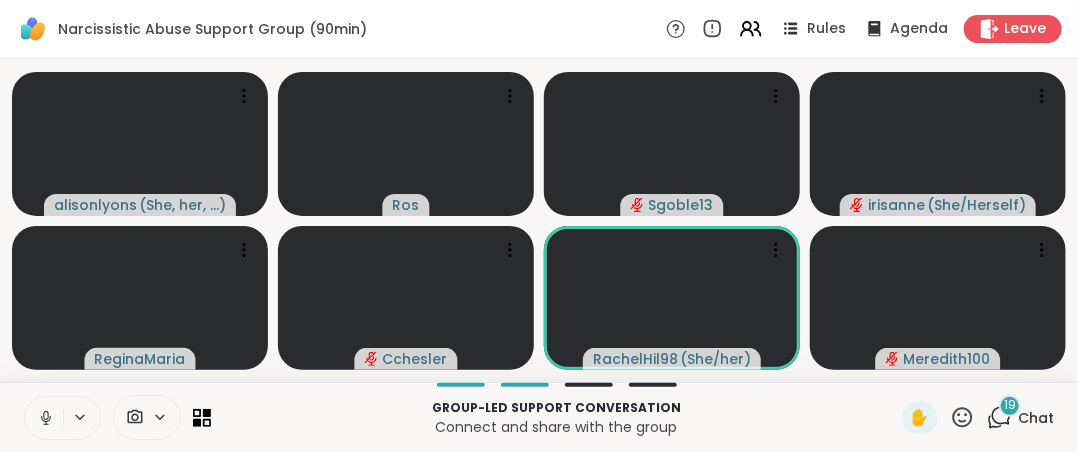 click 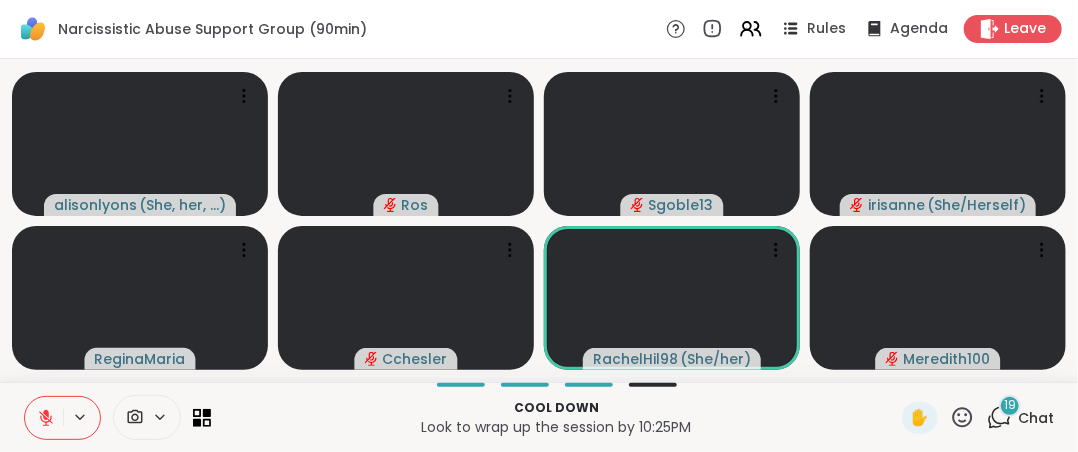click 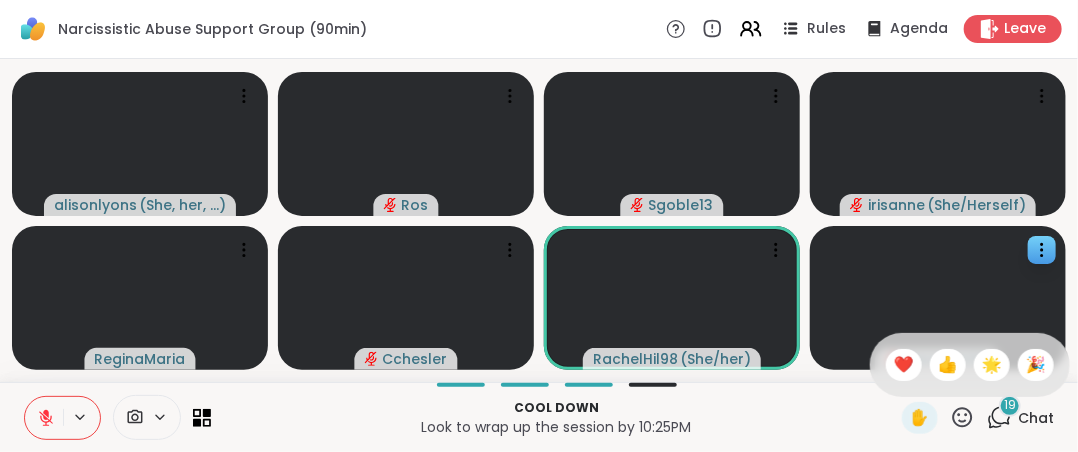 click on "❤️" at bounding box center [904, 365] 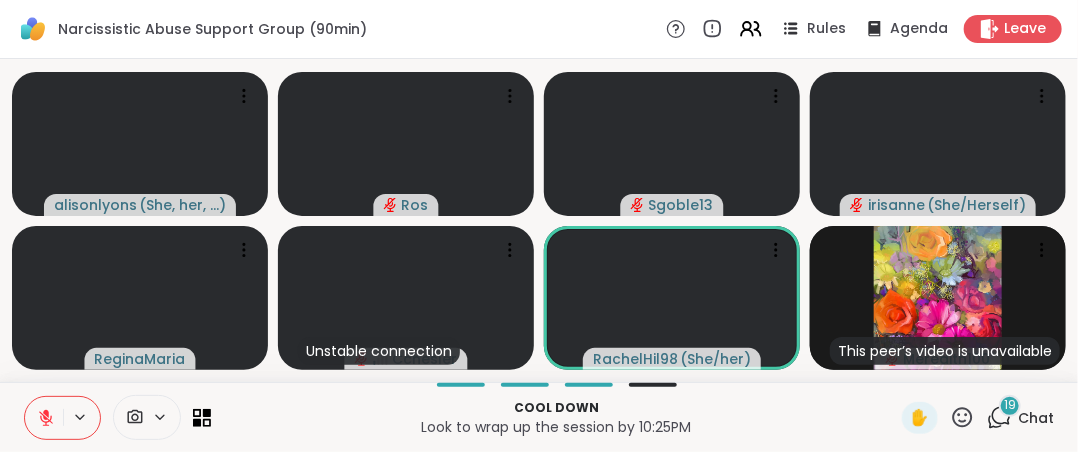 click 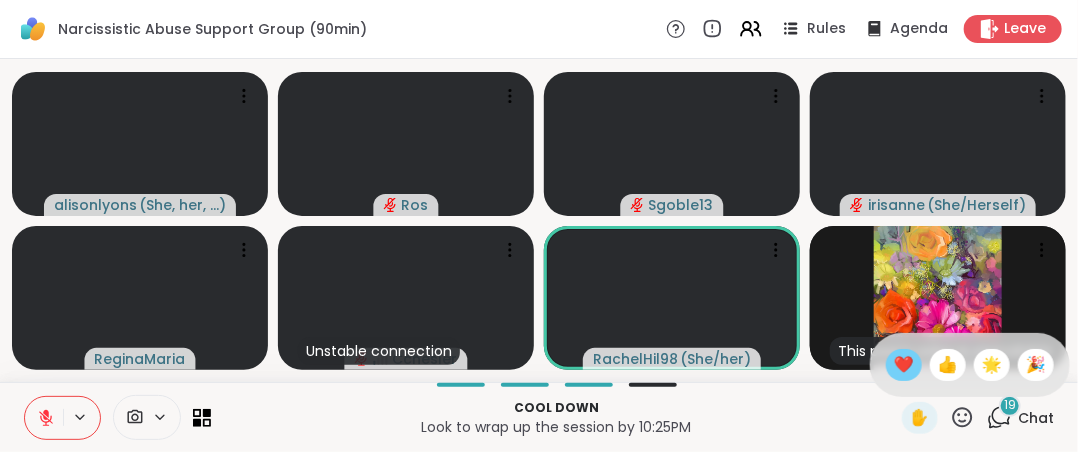 click on "❤️" at bounding box center [904, 365] 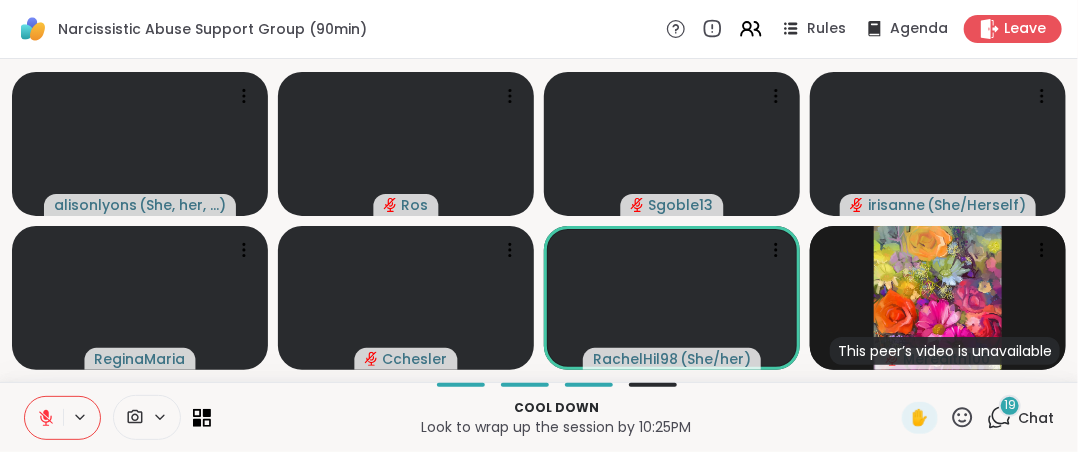click 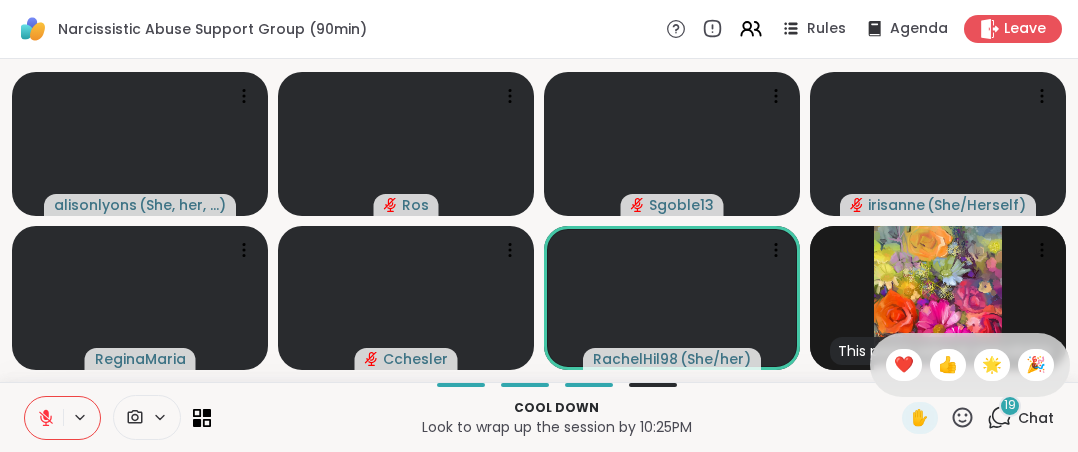 scroll, scrollTop: 0, scrollLeft: 0, axis: both 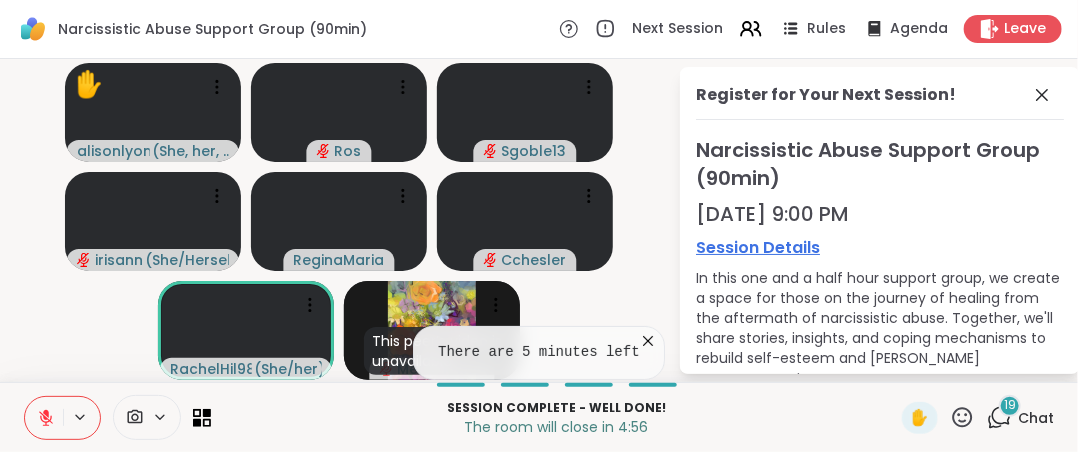 click 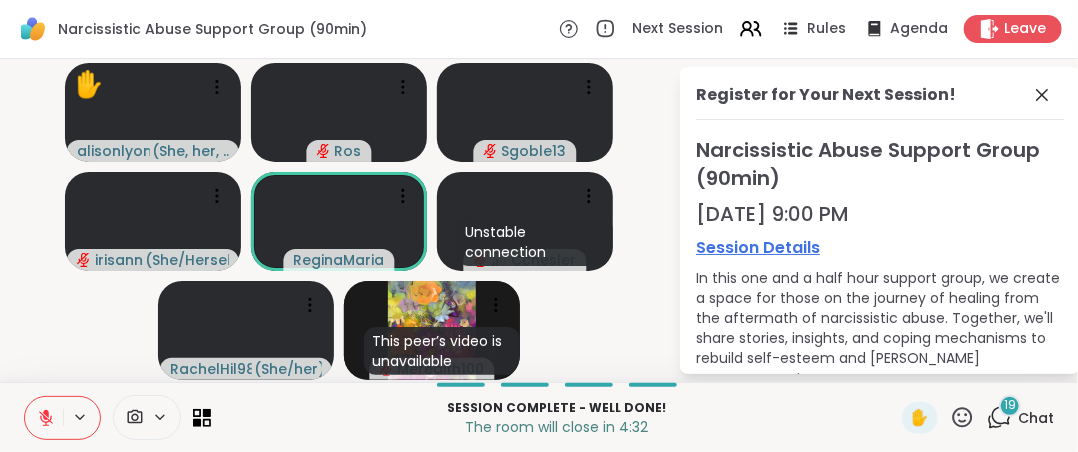 click 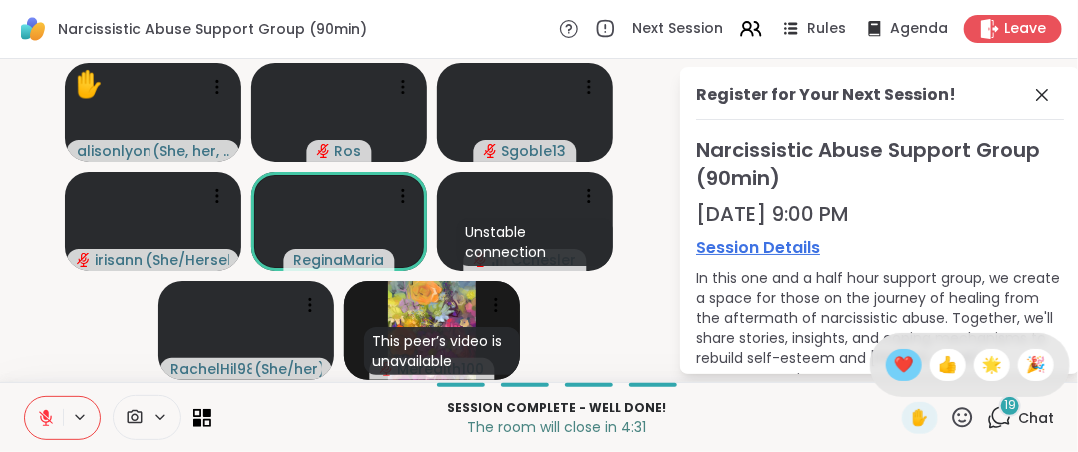 click on "❤️" at bounding box center (904, 365) 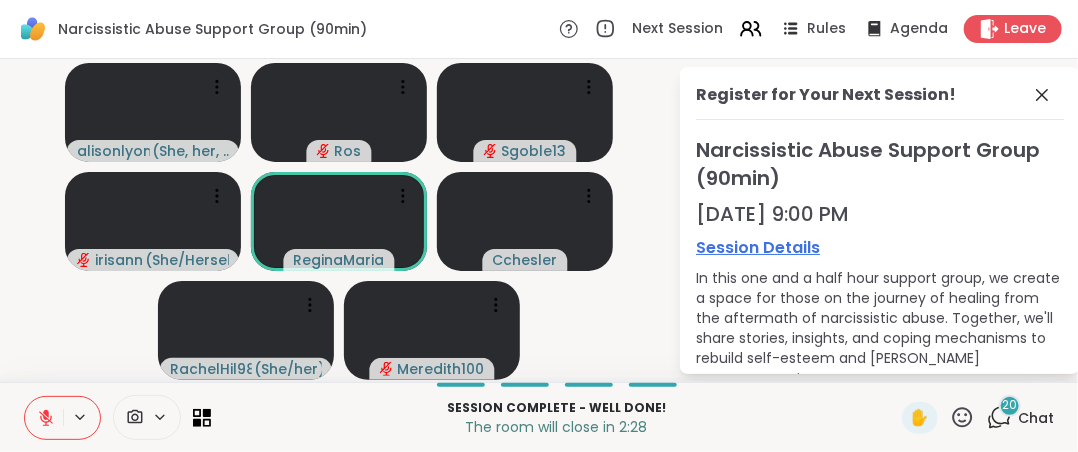 click 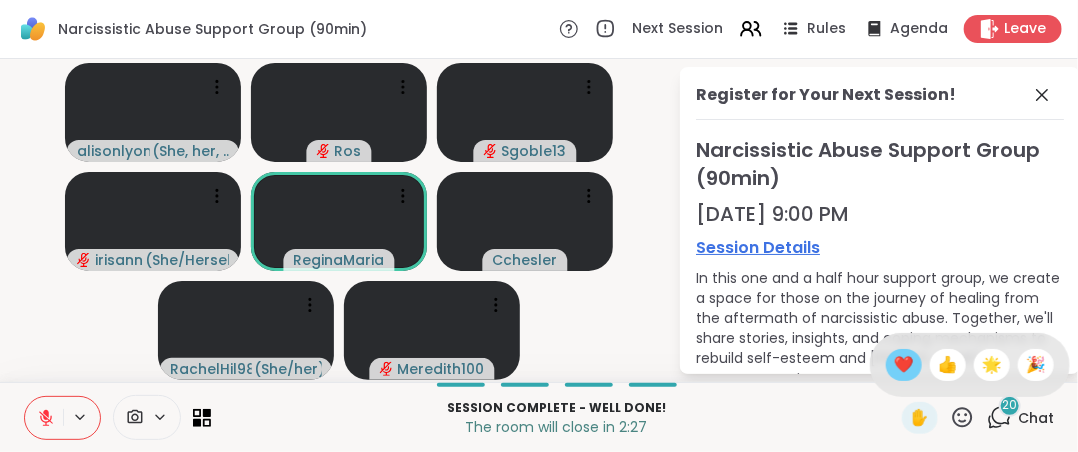 click on "❤️" at bounding box center [904, 365] 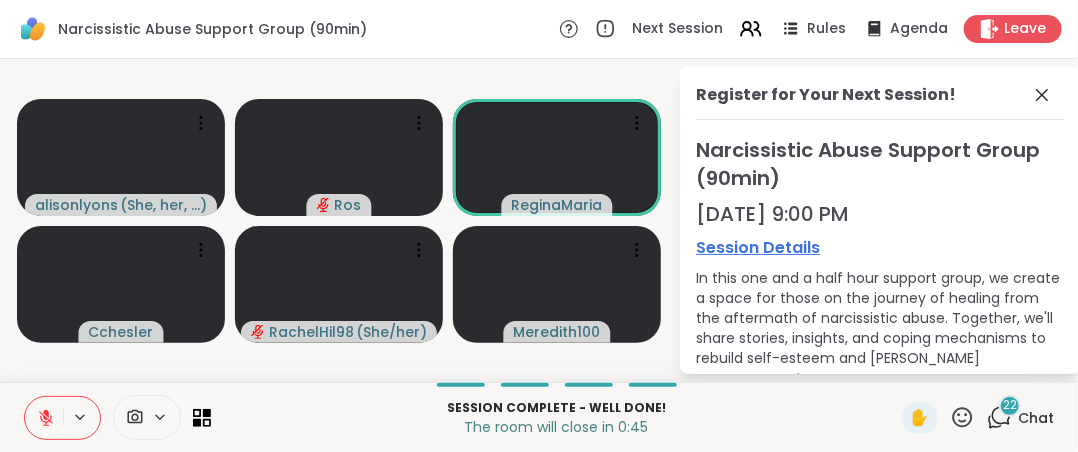 click 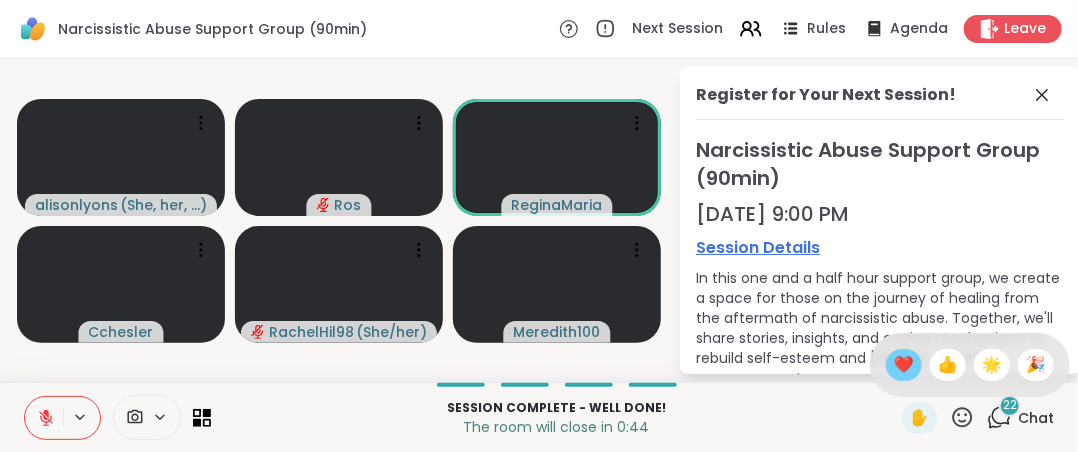 click on "❤️" at bounding box center (904, 365) 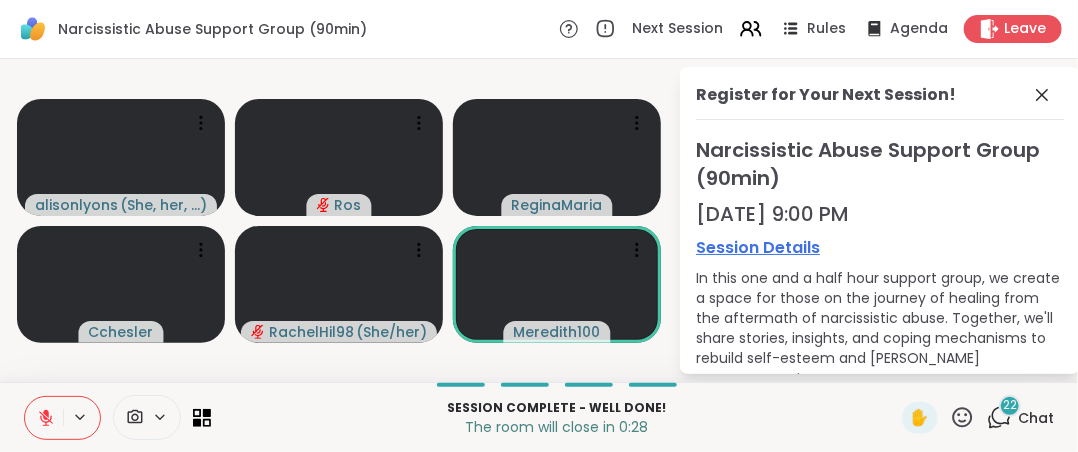 click 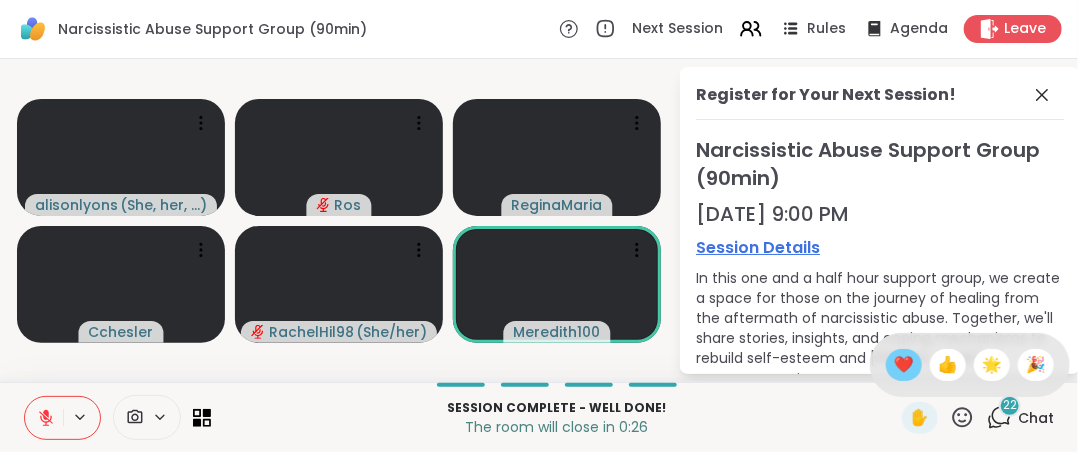click on "❤️" at bounding box center [904, 365] 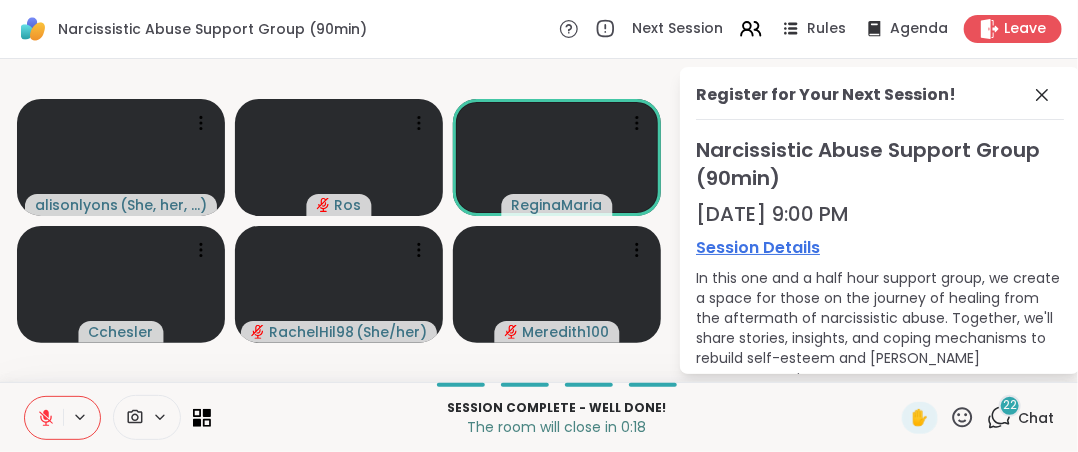 click 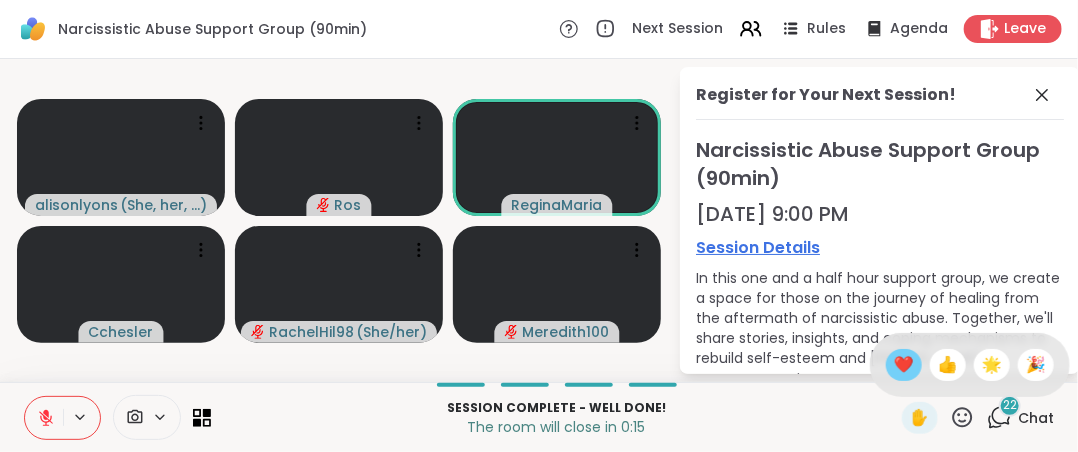 click on "❤️" at bounding box center (904, 365) 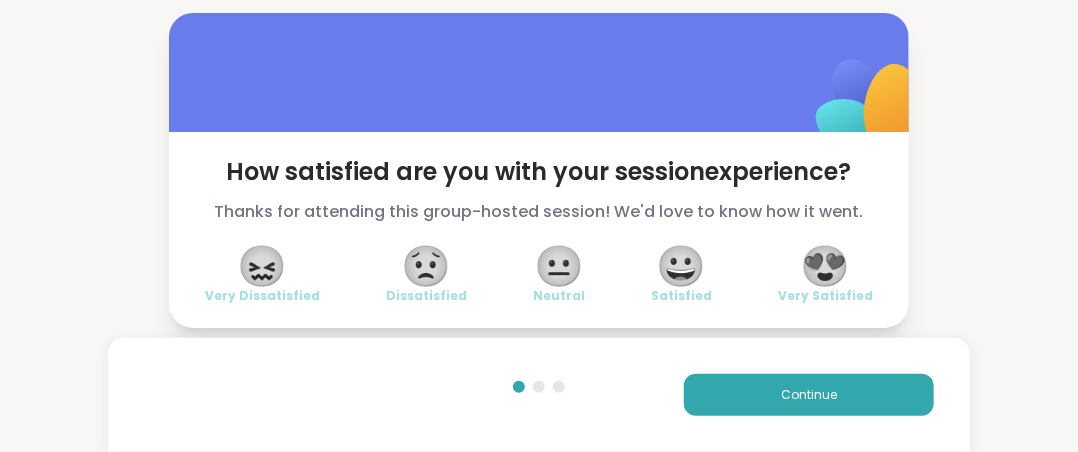 click on "😍" at bounding box center [826, 266] 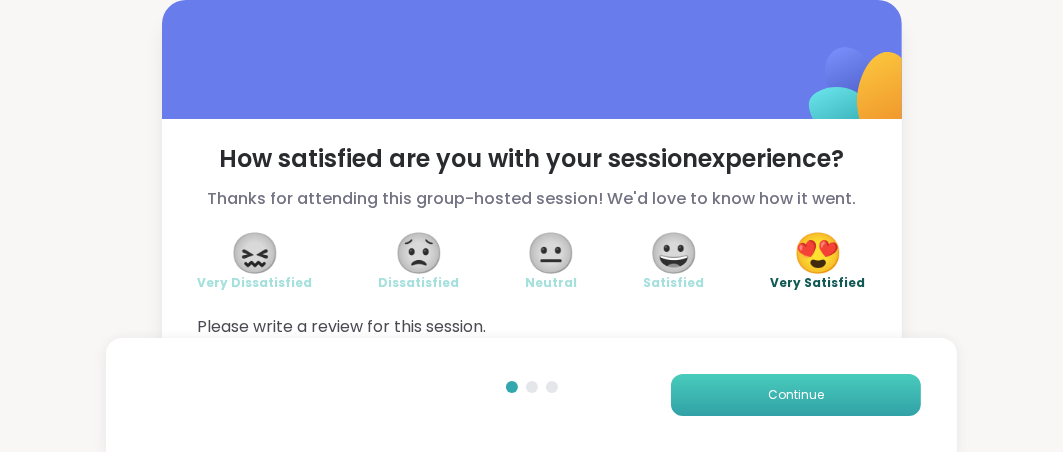 click on "Continue" at bounding box center [796, 395] 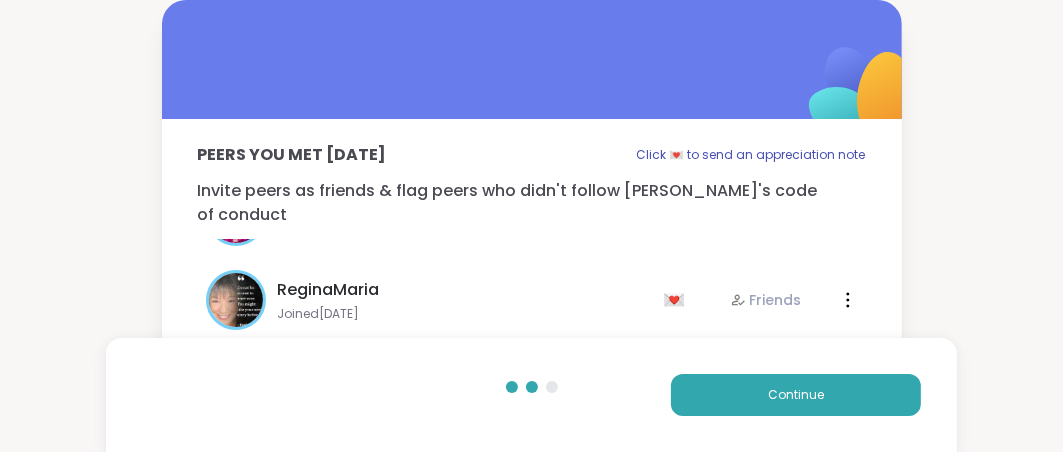 scroll, scrollTop: 222, scrollLeft: 0, axis: vertical 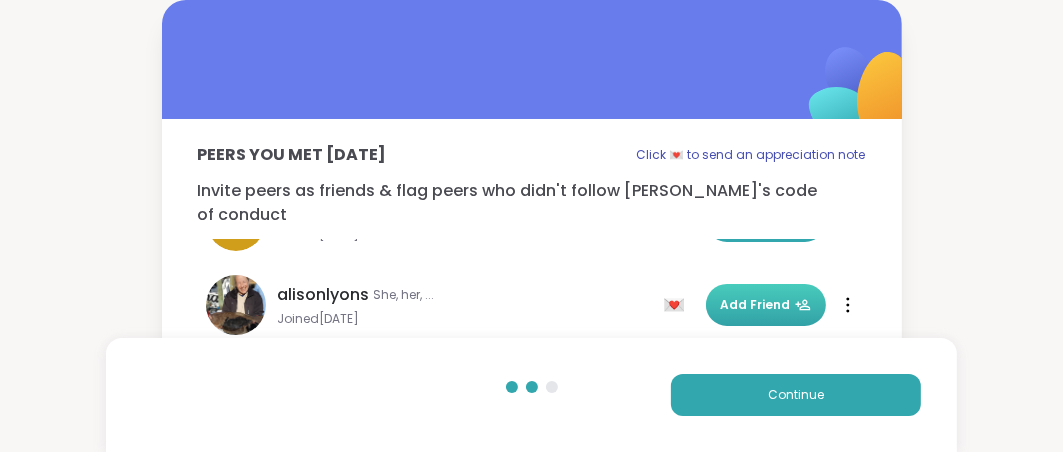 click on "Add Friend" at bounding box center [766, 305] 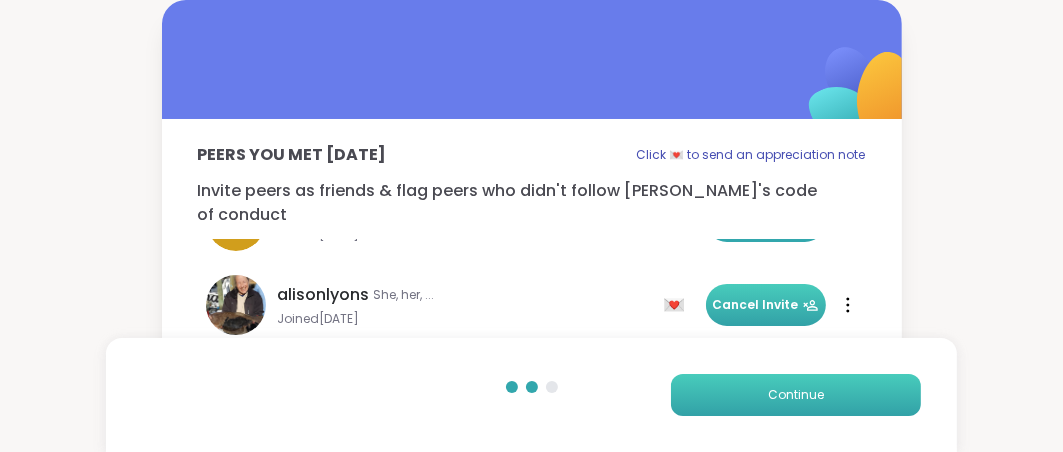 scroll, scrollTop: 296, scrollLeft: 0, axis: vertical 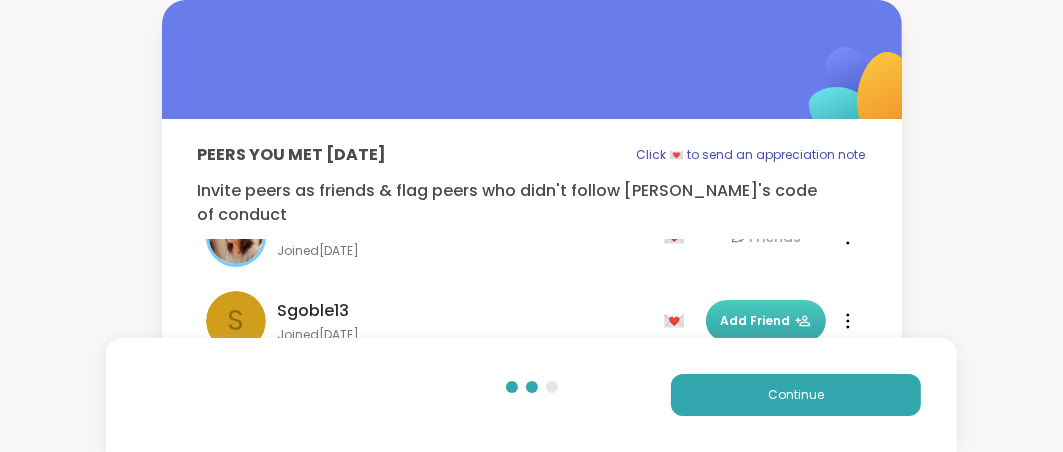 click on "Add Friend" at bounding box center [766, 321] 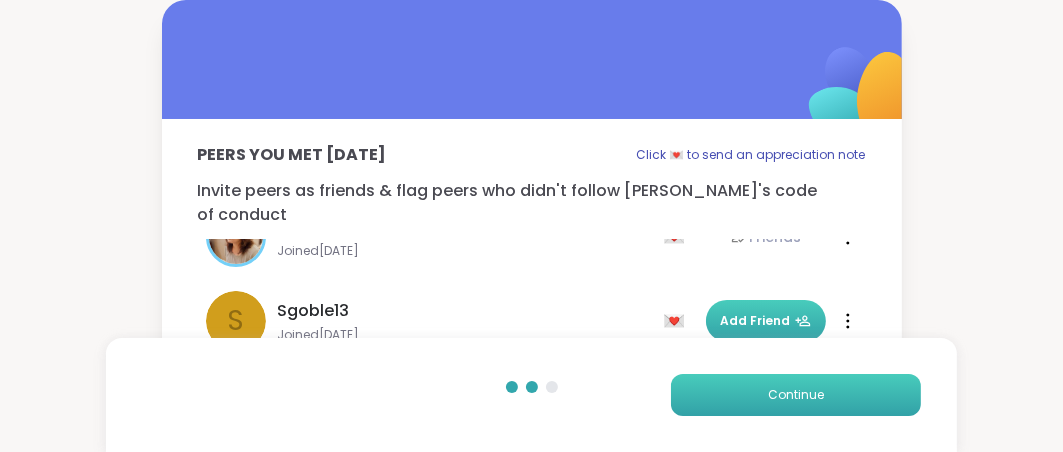 click on "Continue" at bounding box center [796, 395] 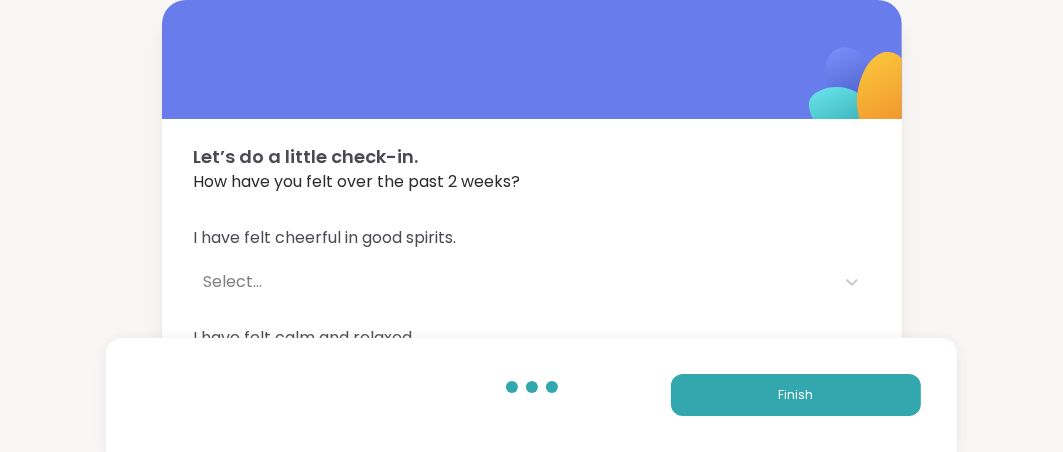 click on "Select..." at bounding box center (514, 282) 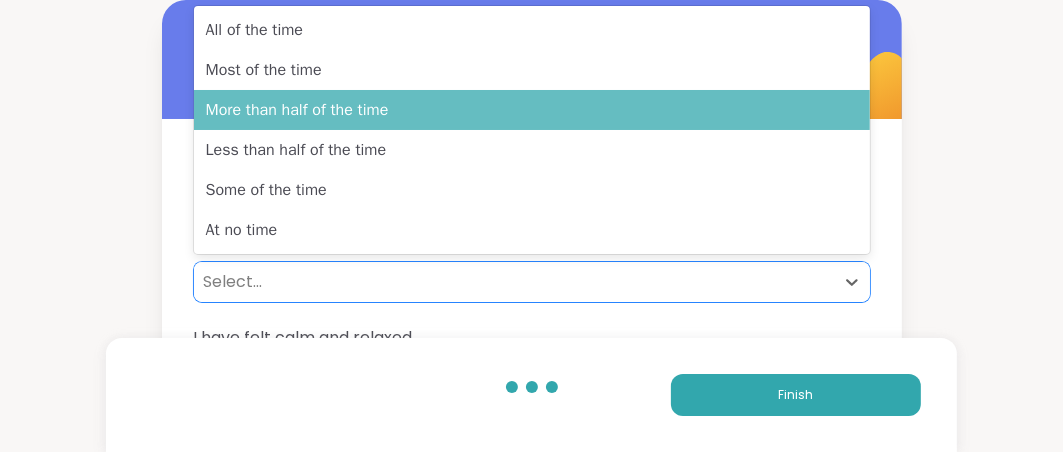 click on "More than half of the time" at bounding box center [532, 110] 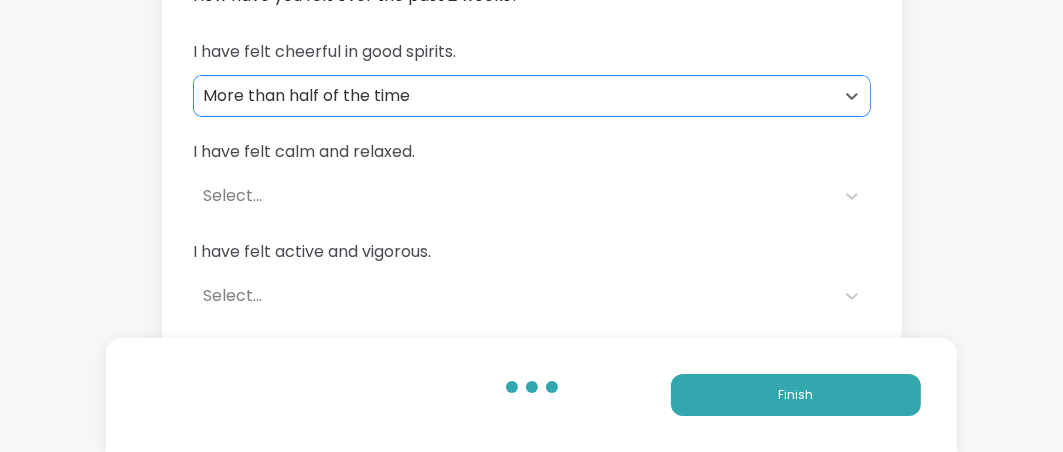 scroll, scrollTop: 292, scrollLeft: 0, axis: vertical 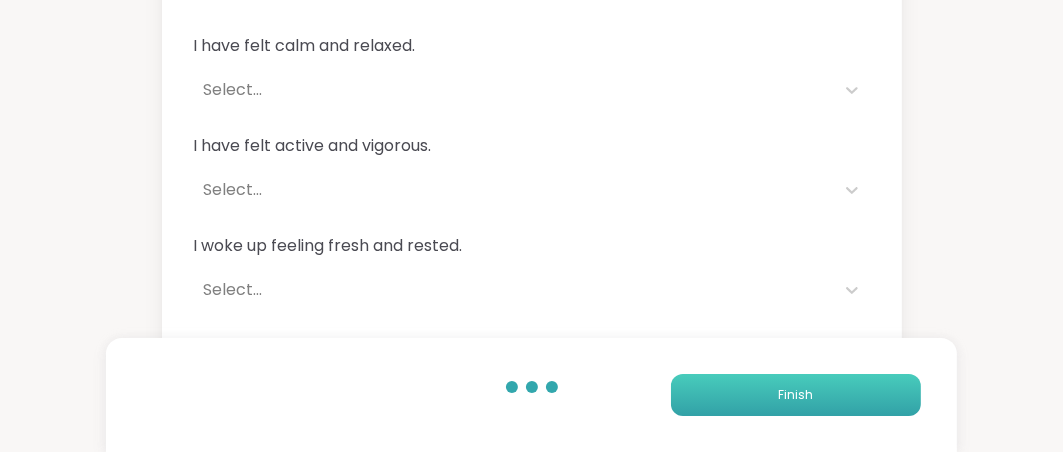 click on "Finish" at bounding box center [795, 395] 